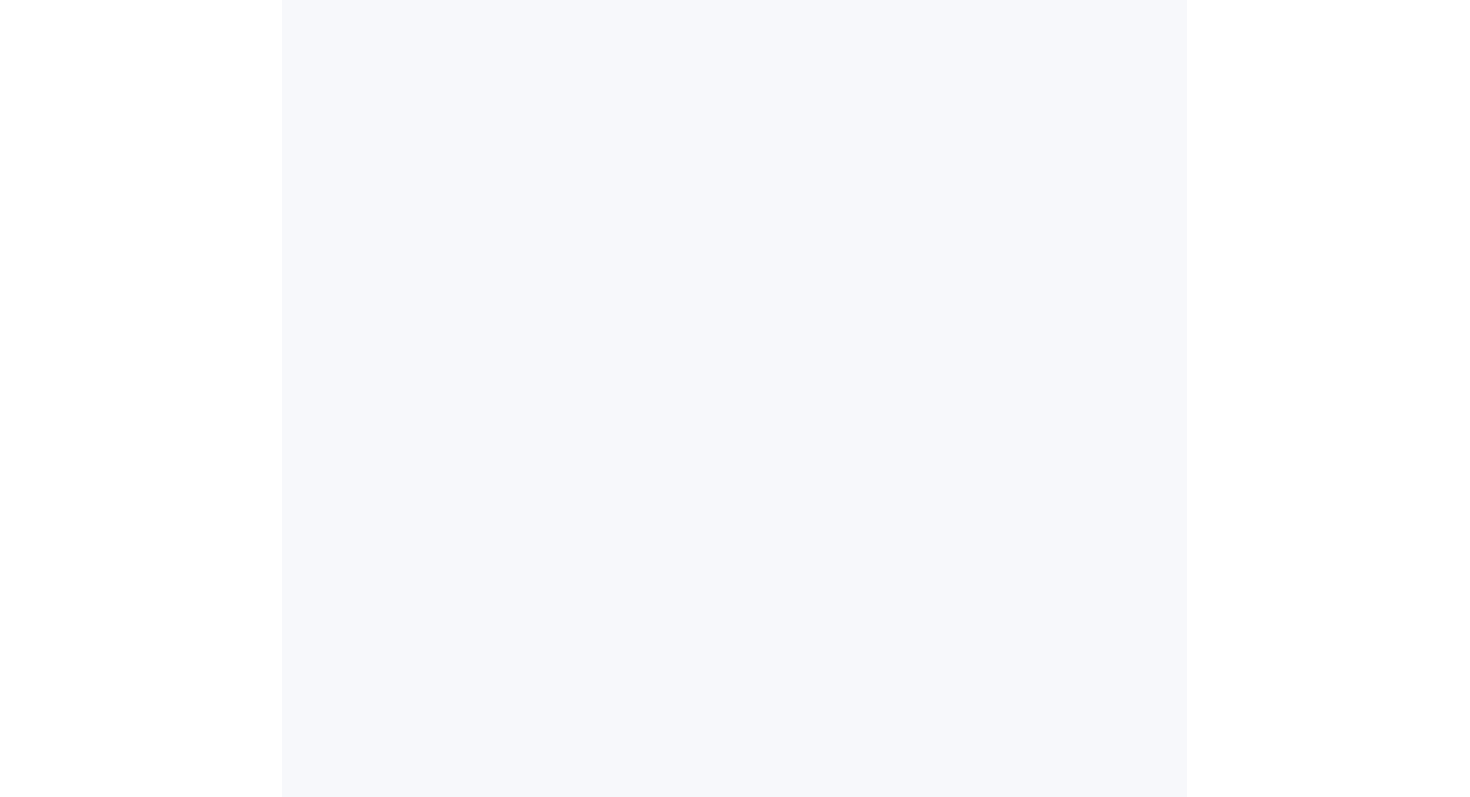scroll, scrollTop: 0, scrollLeft: 0, axis: both 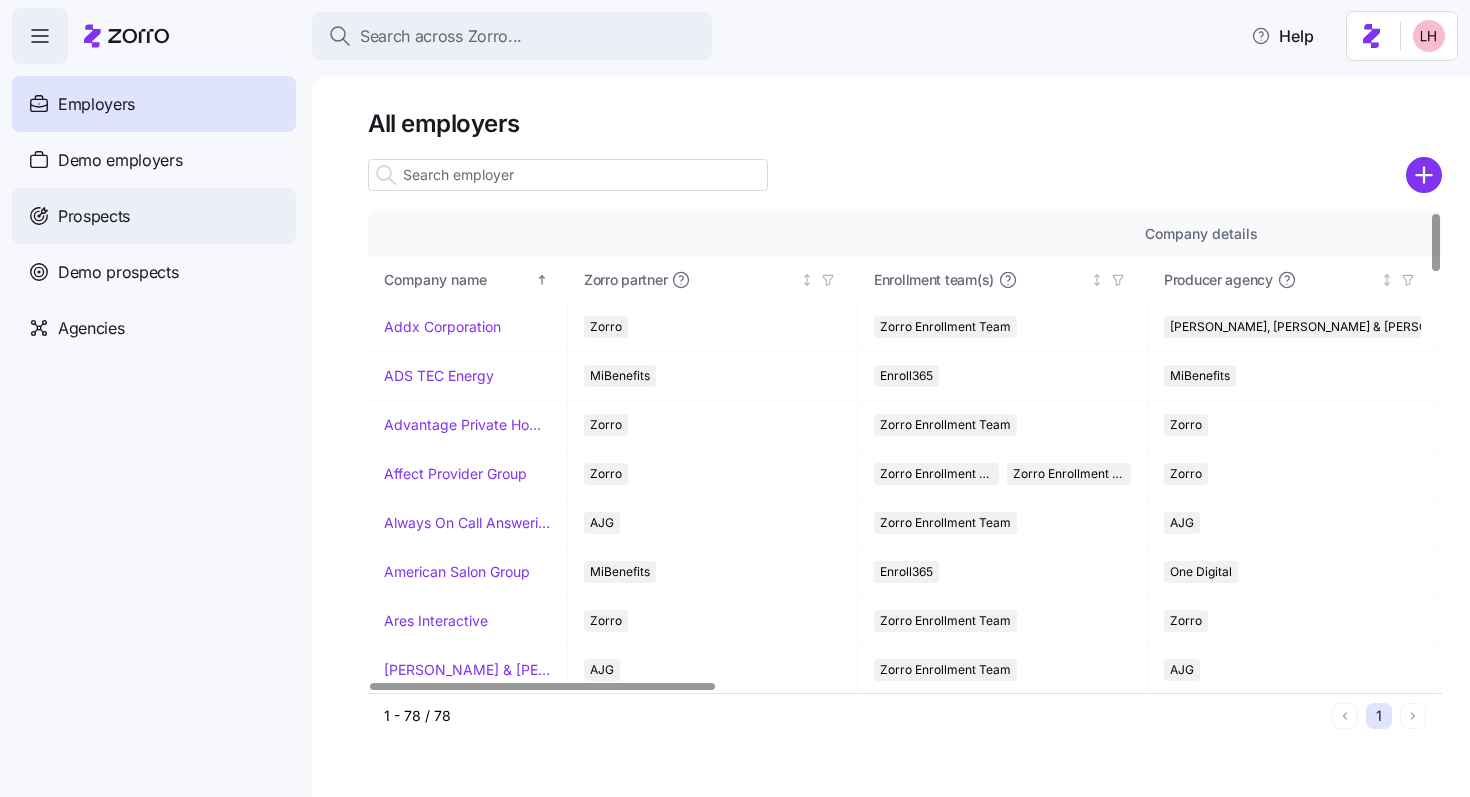 click on "Prospects" at bounding box center [154, 216] 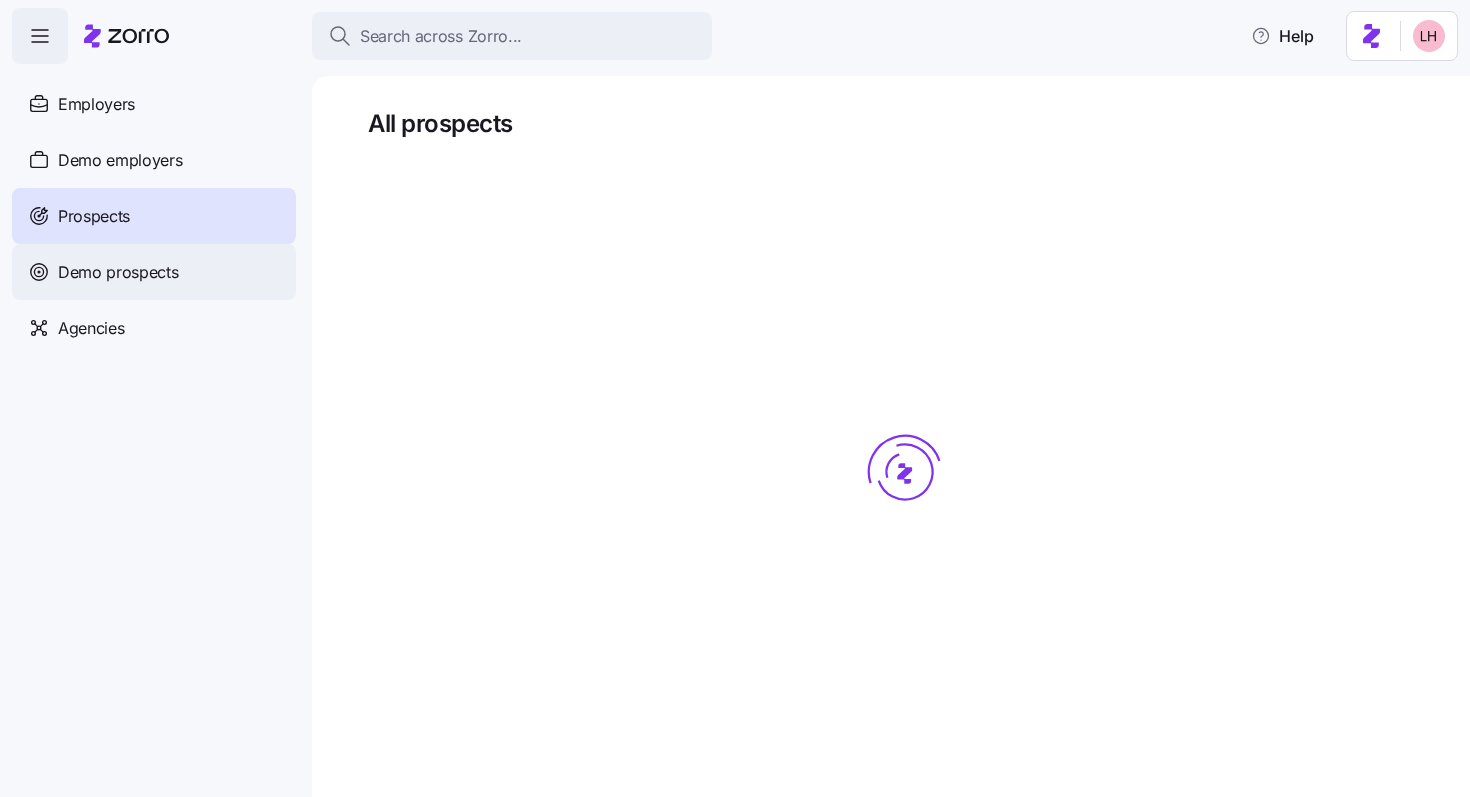 click on "Demo prospects" at bounding box center (118, 272) 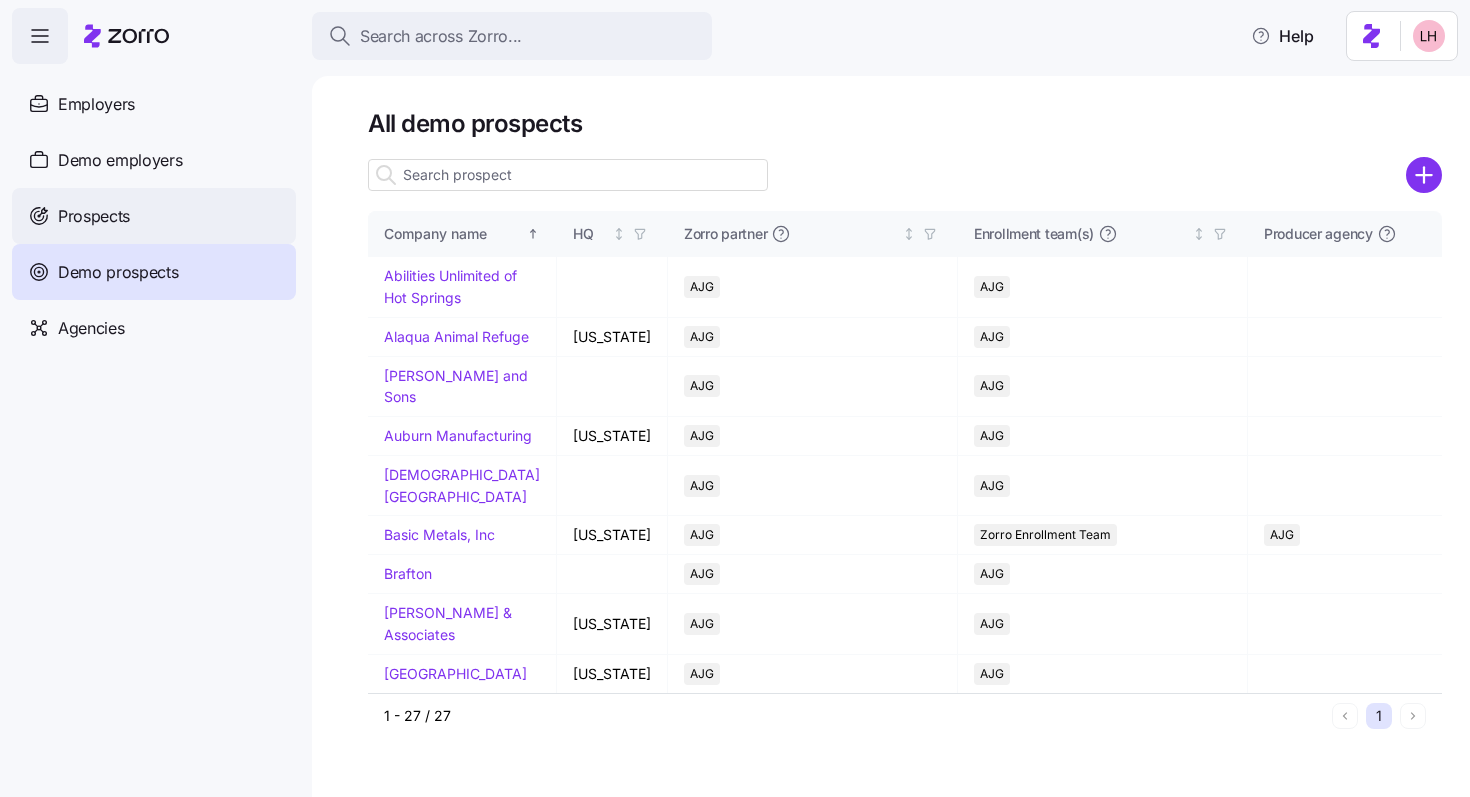 click on "Prospects" at bounding box center (154, 216) 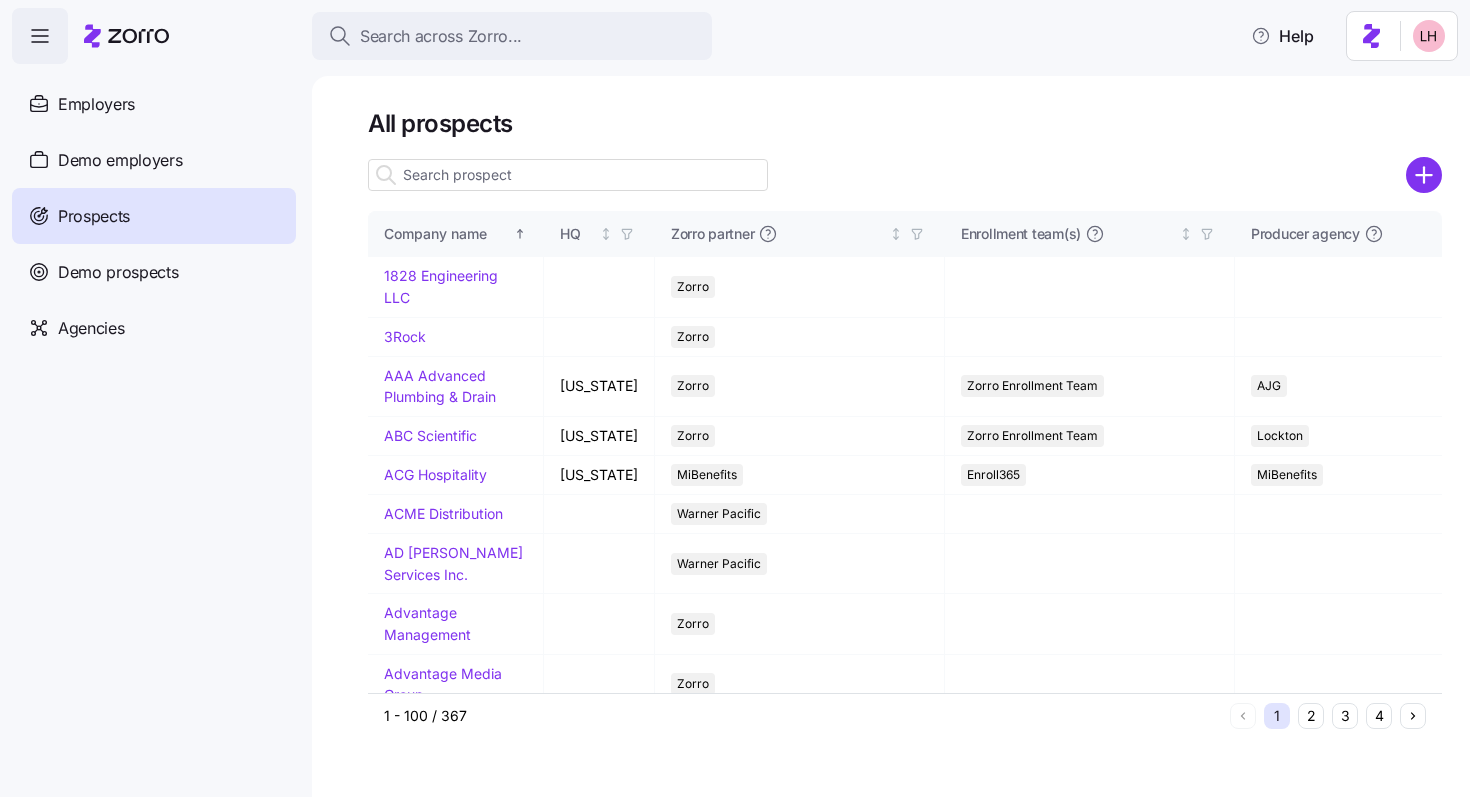 click 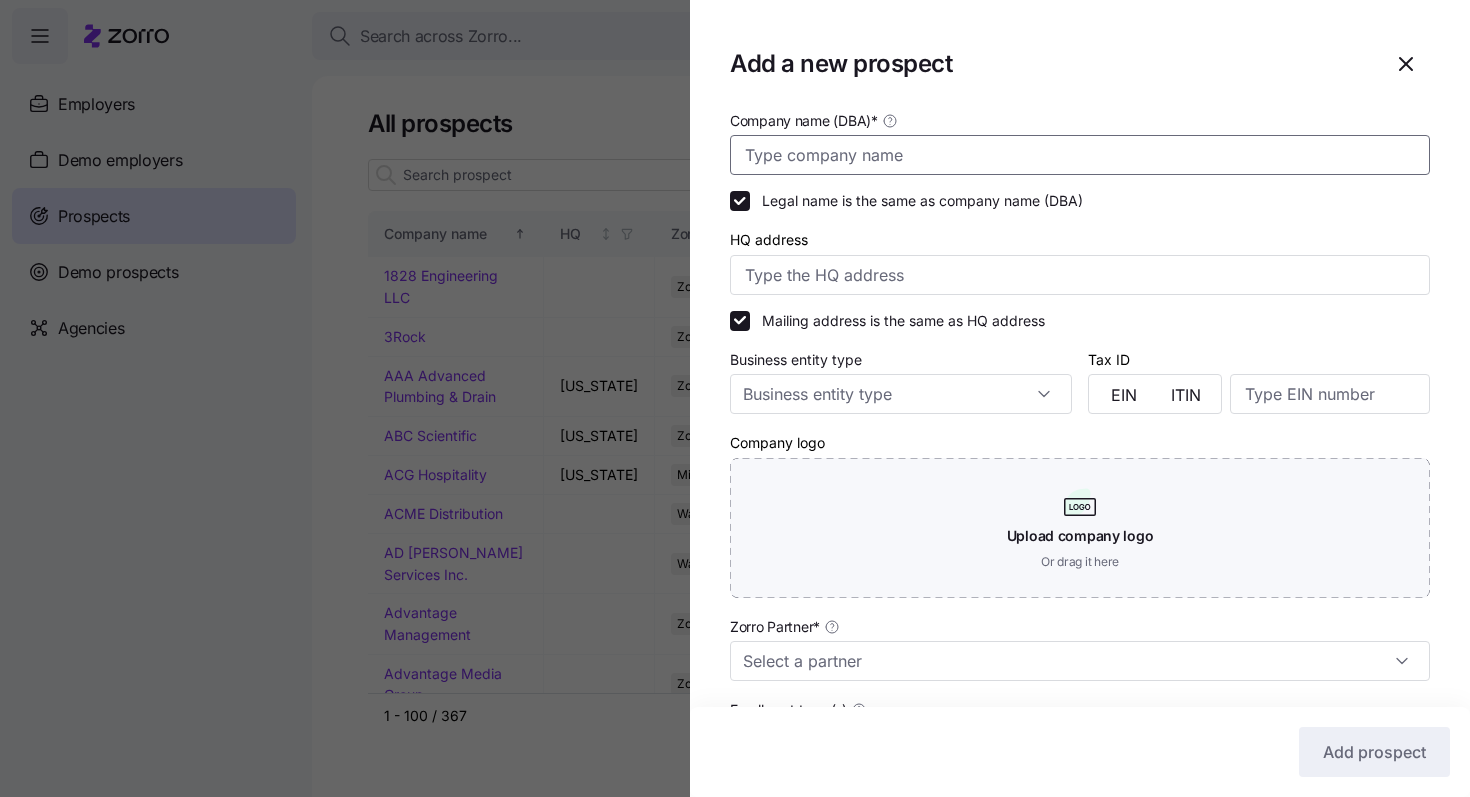 click on "Company name (DBA)  *" at bounding box center (1080, 155) 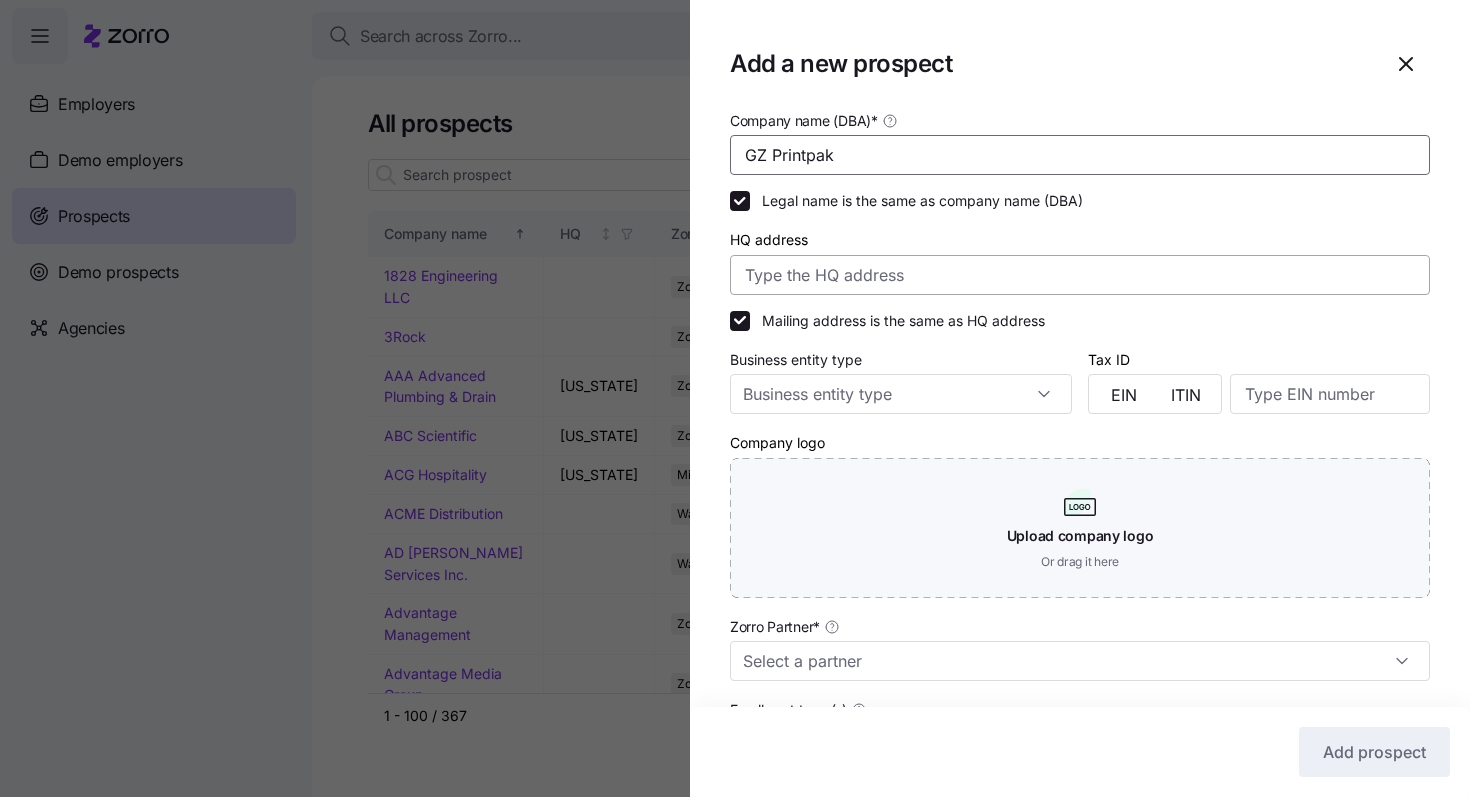 type on "GZ Printpak" 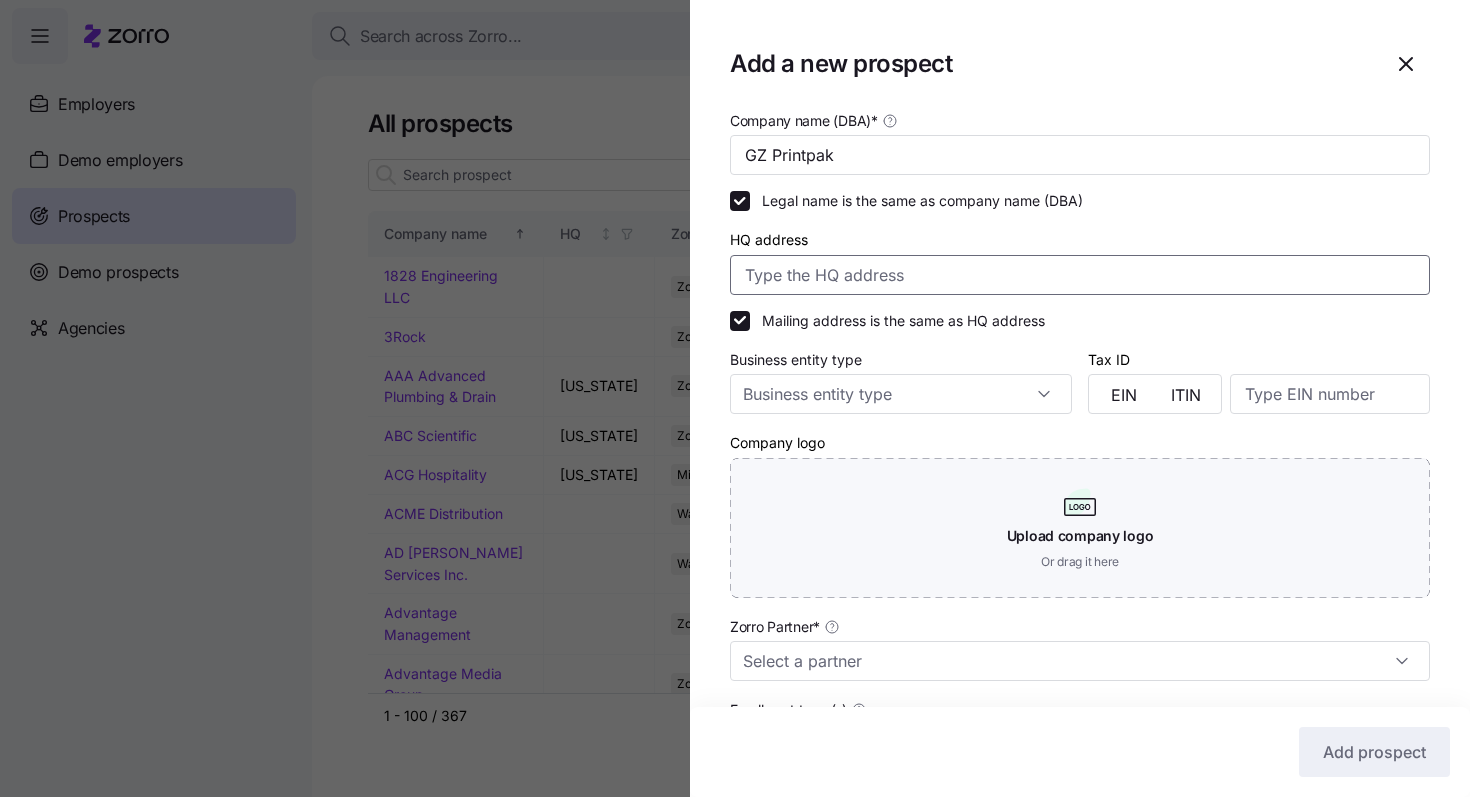 click on "HQ address" at bounding box center (1080, 275) 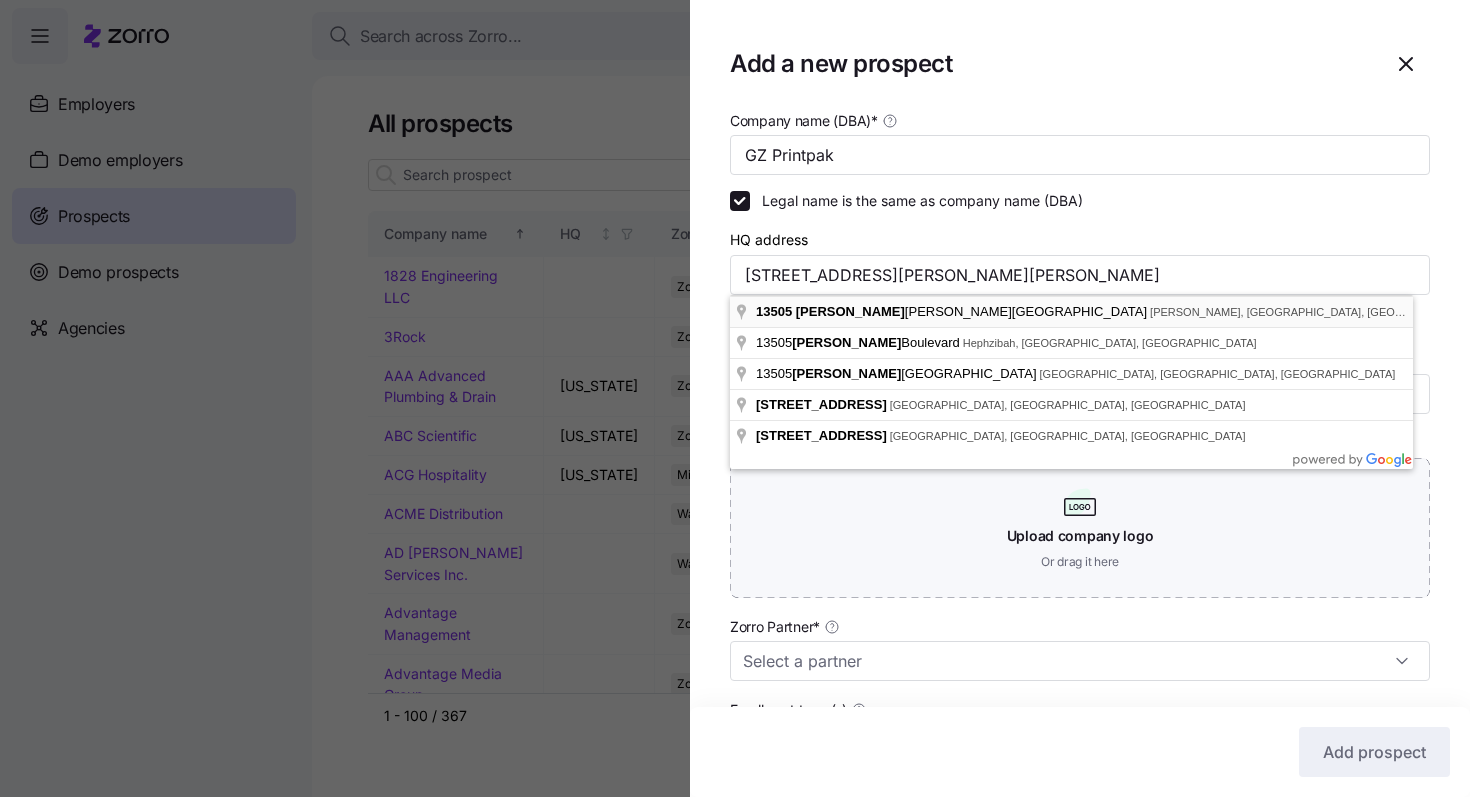 type on "[STREET_ADDRESS][PERSON_NAME][PERSON_NAME]" 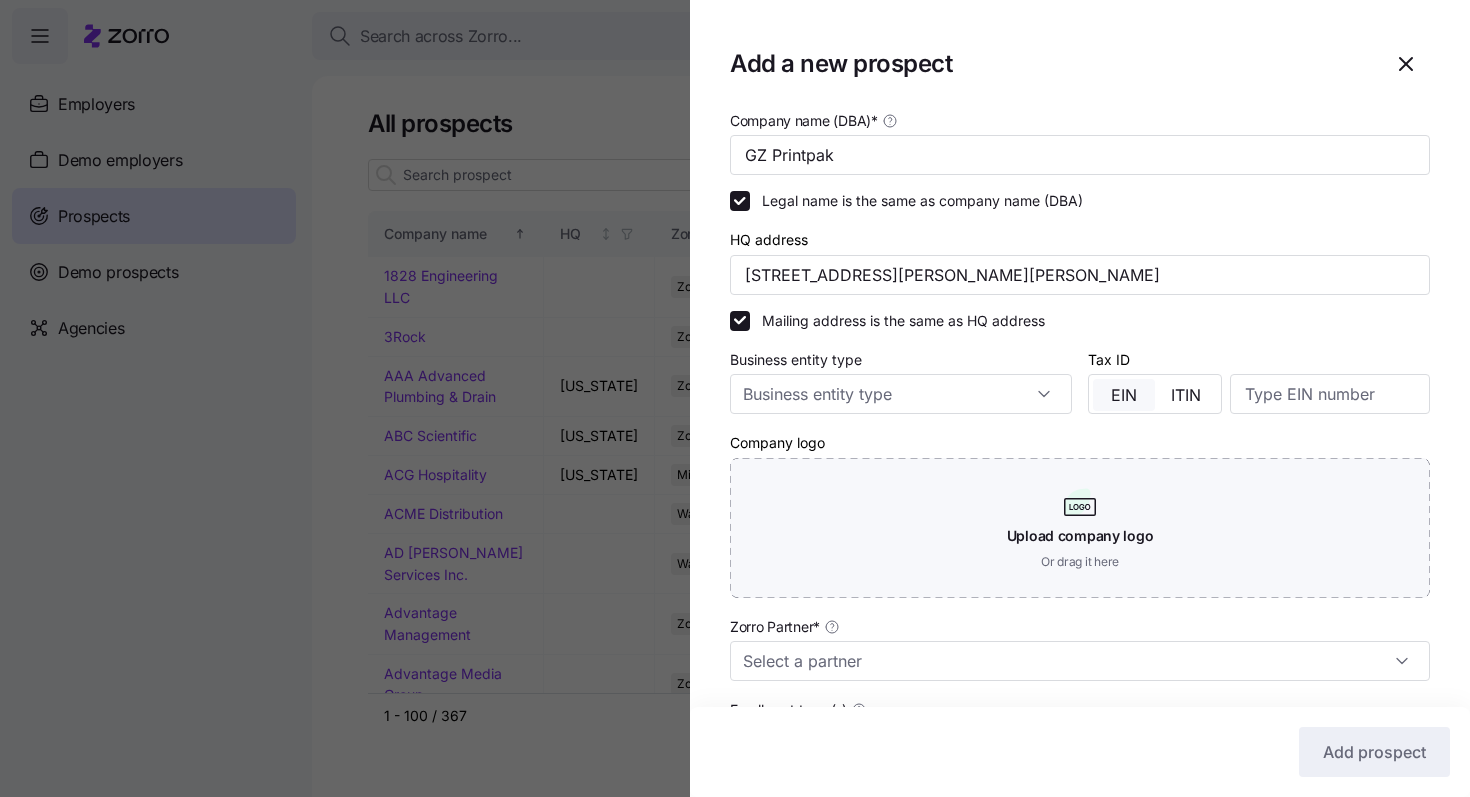 click on "EIN" at bounding box center (1124, 395) 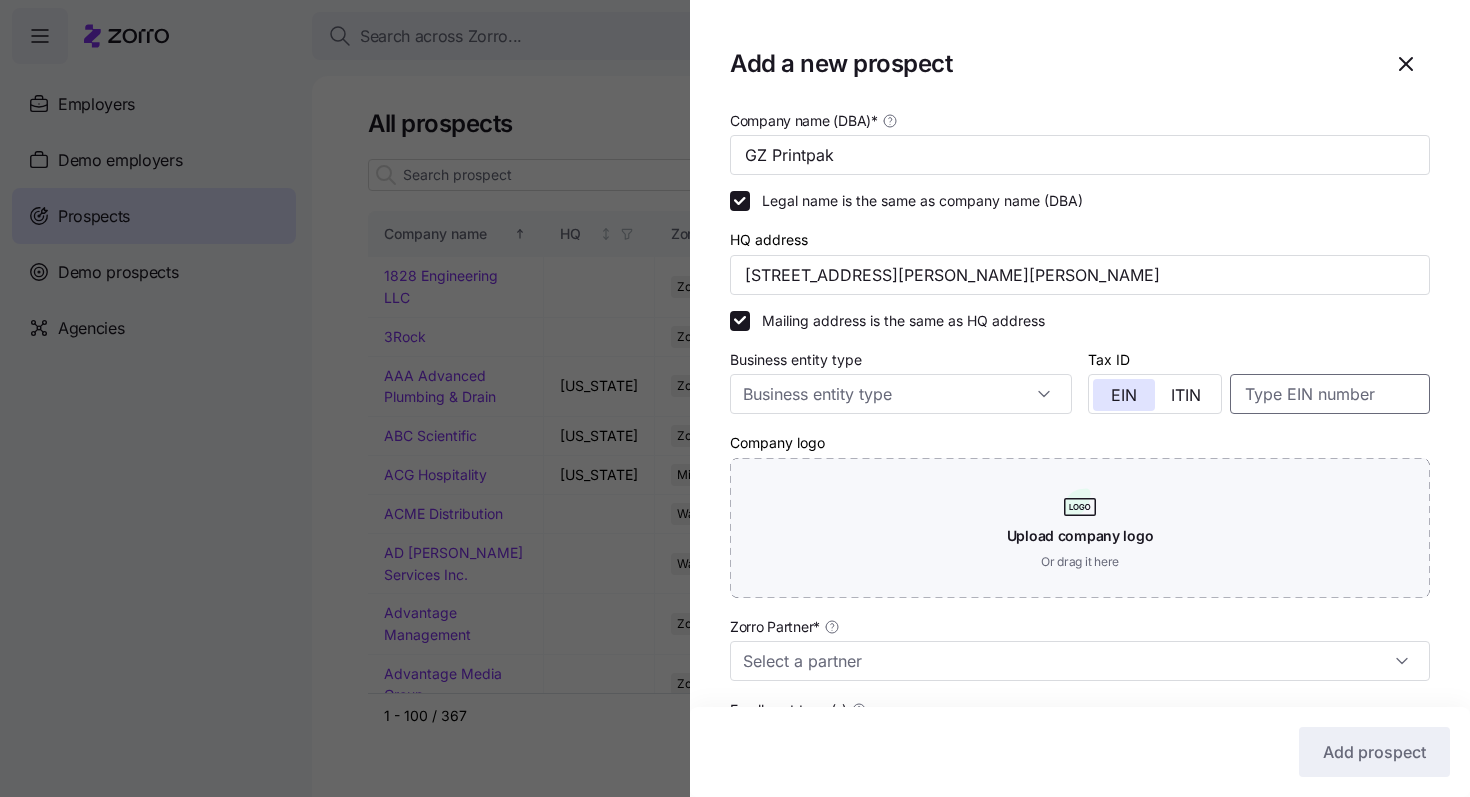 click at bounding box center [1330, 394] 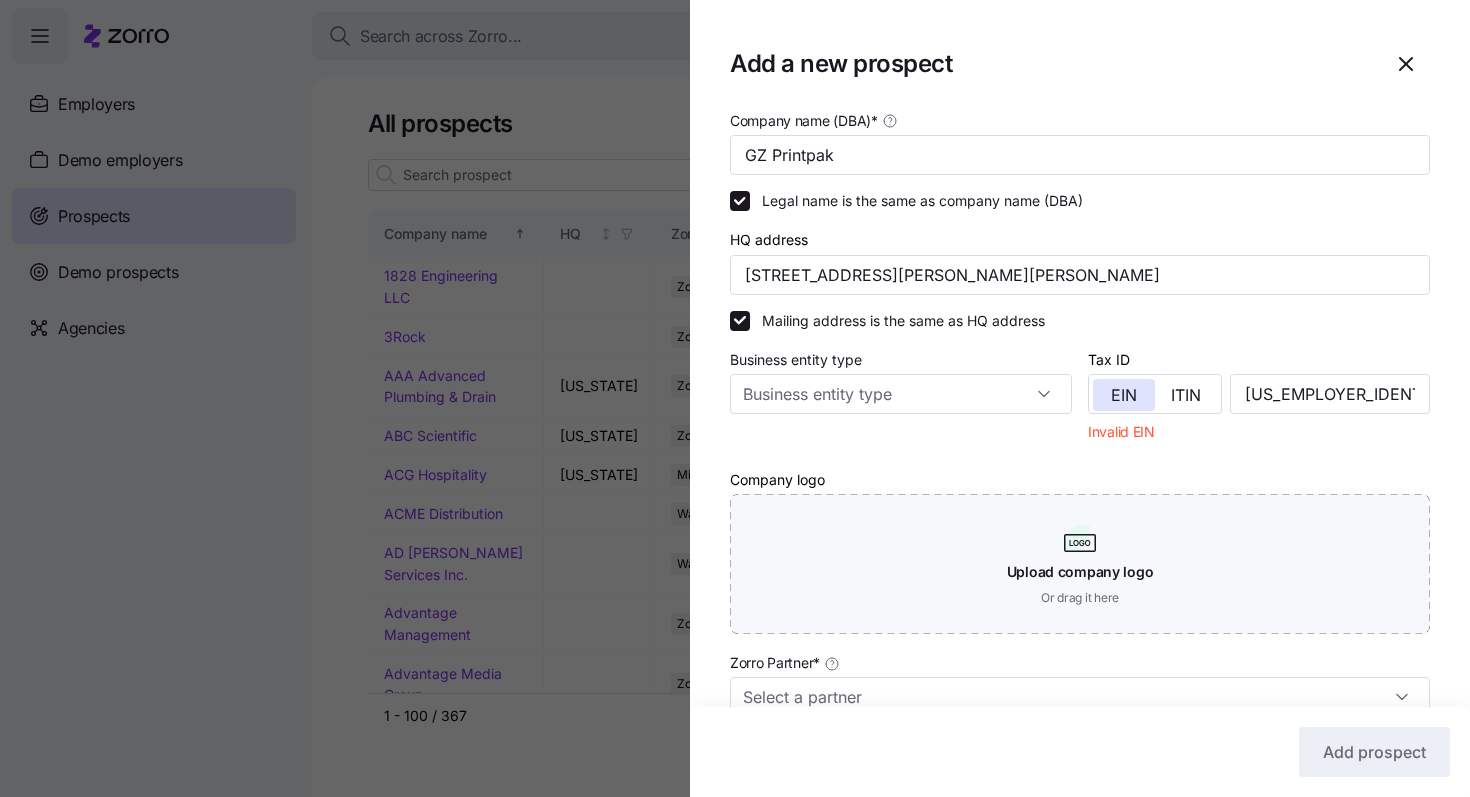 click on "Tax ID EIN ITIN   [US_EMPLOYER_IDENTIFICATION_NUMBER] Invalid EIN" at bounding box center [1259, 399] 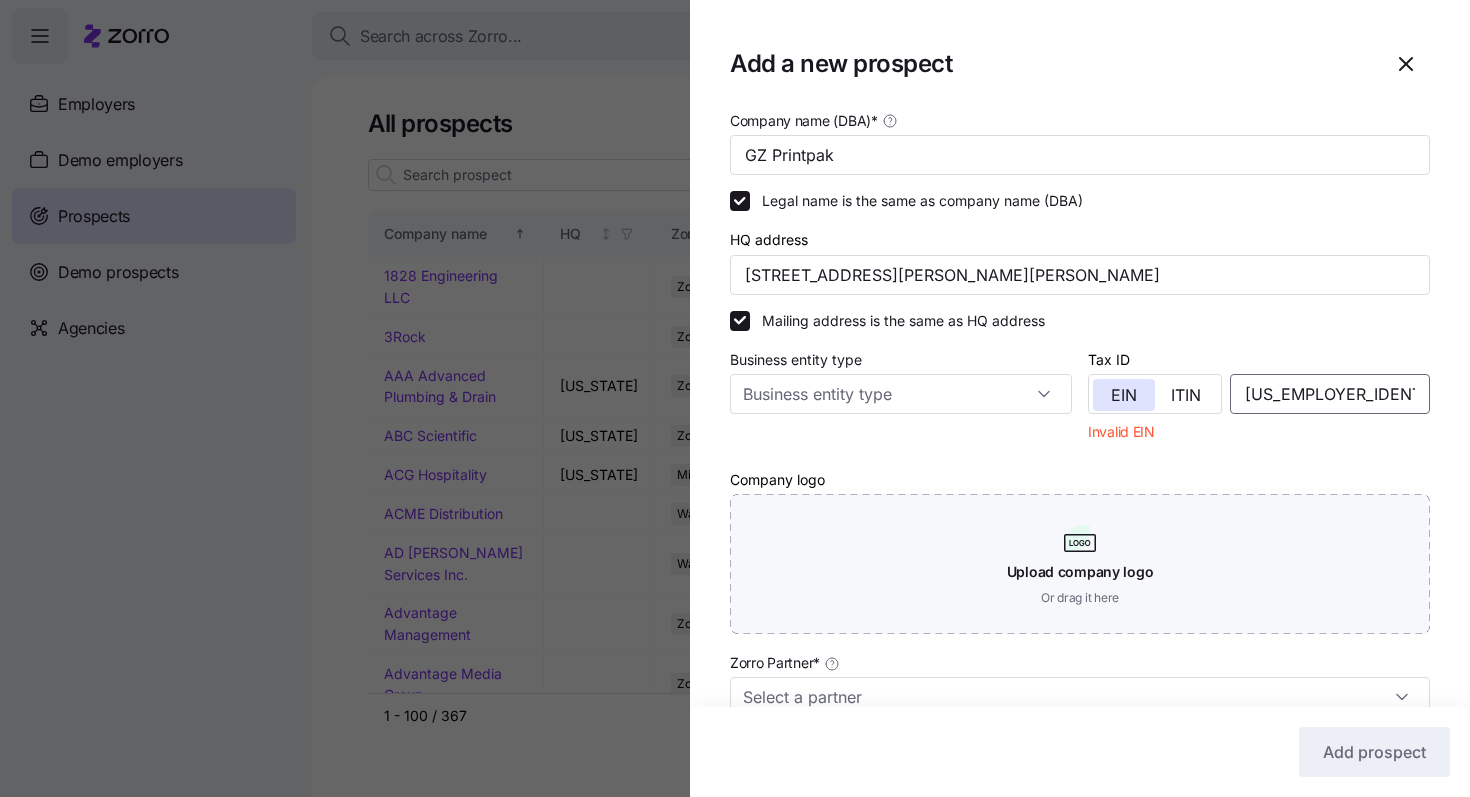 click on "[US_EMPLOYER_IDENTIFICATION_NUMBER]" at bounding box center [1330, 394] 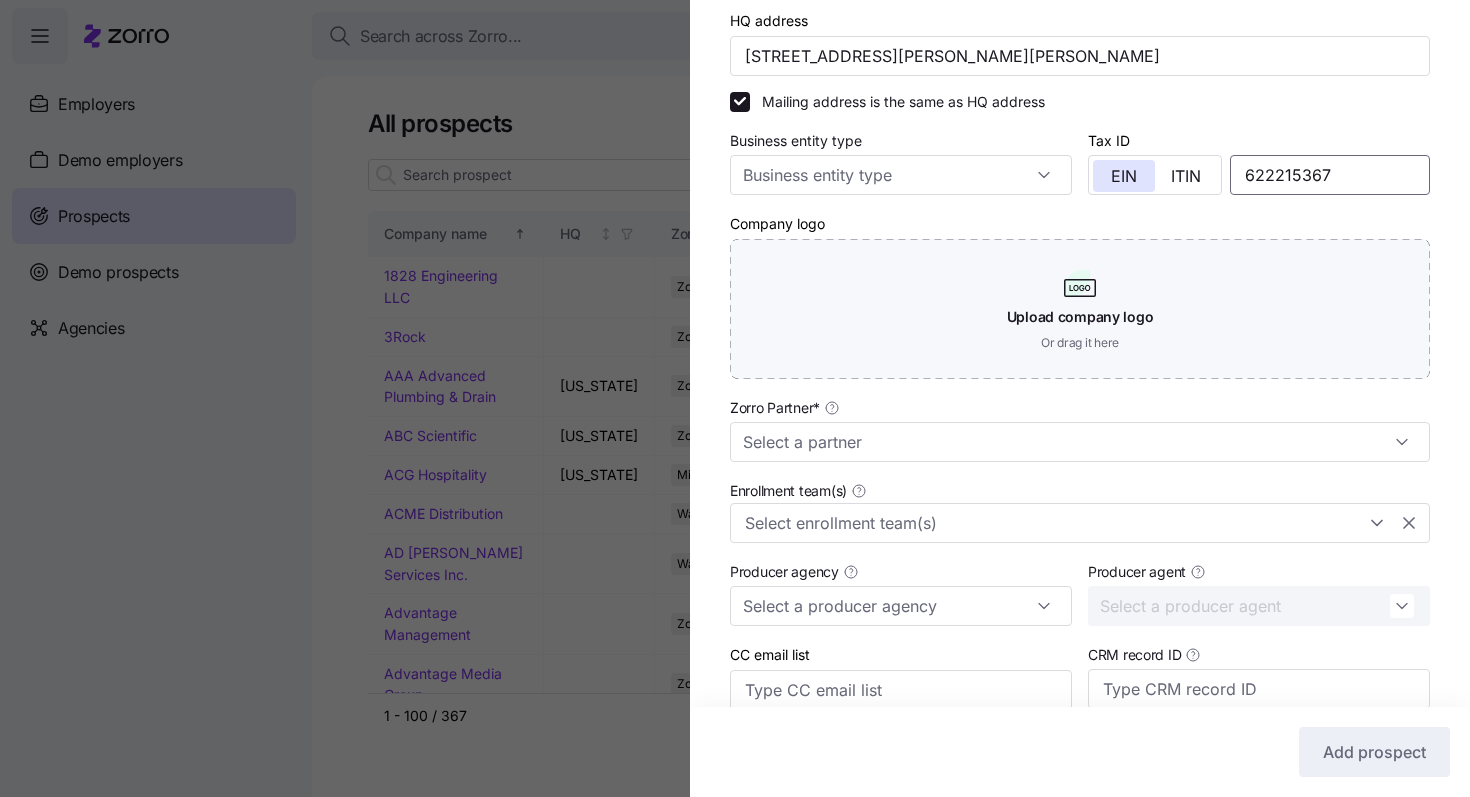 scroll, scrollTop: 232, scrollLeft: 0, axis: vertical 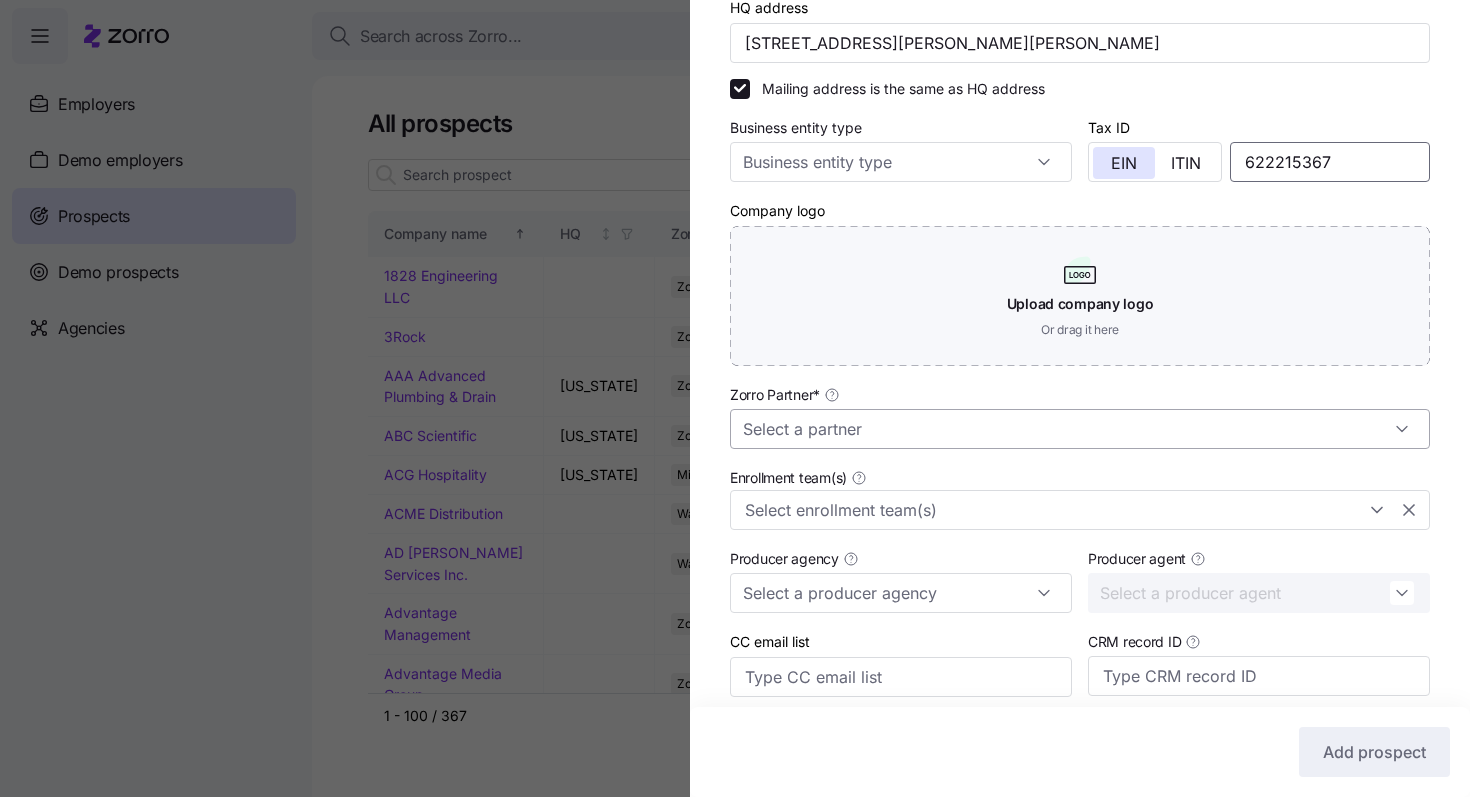 type on "622215367" 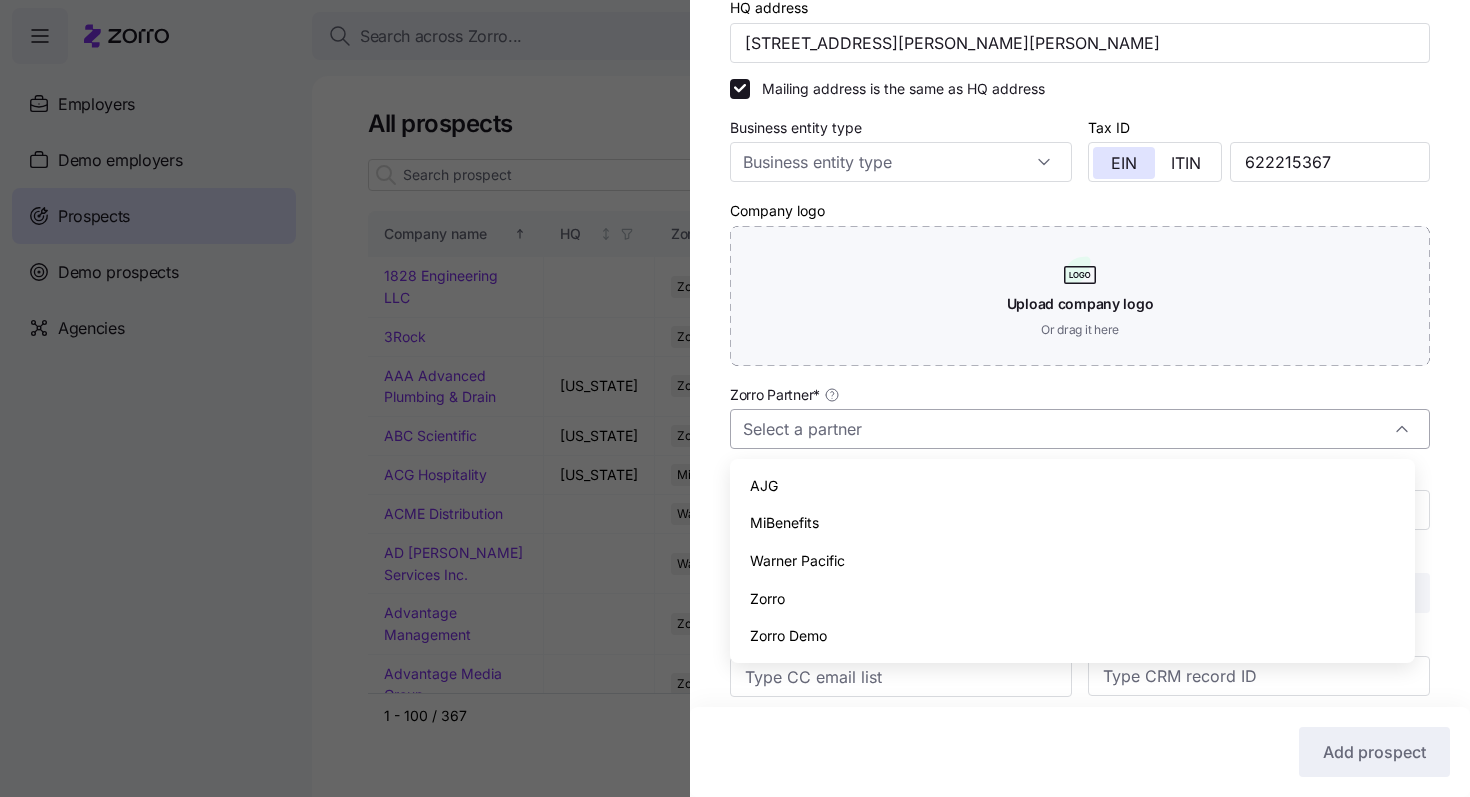 click on "Zorro Partner  *" at bounding box center [1080, 429] 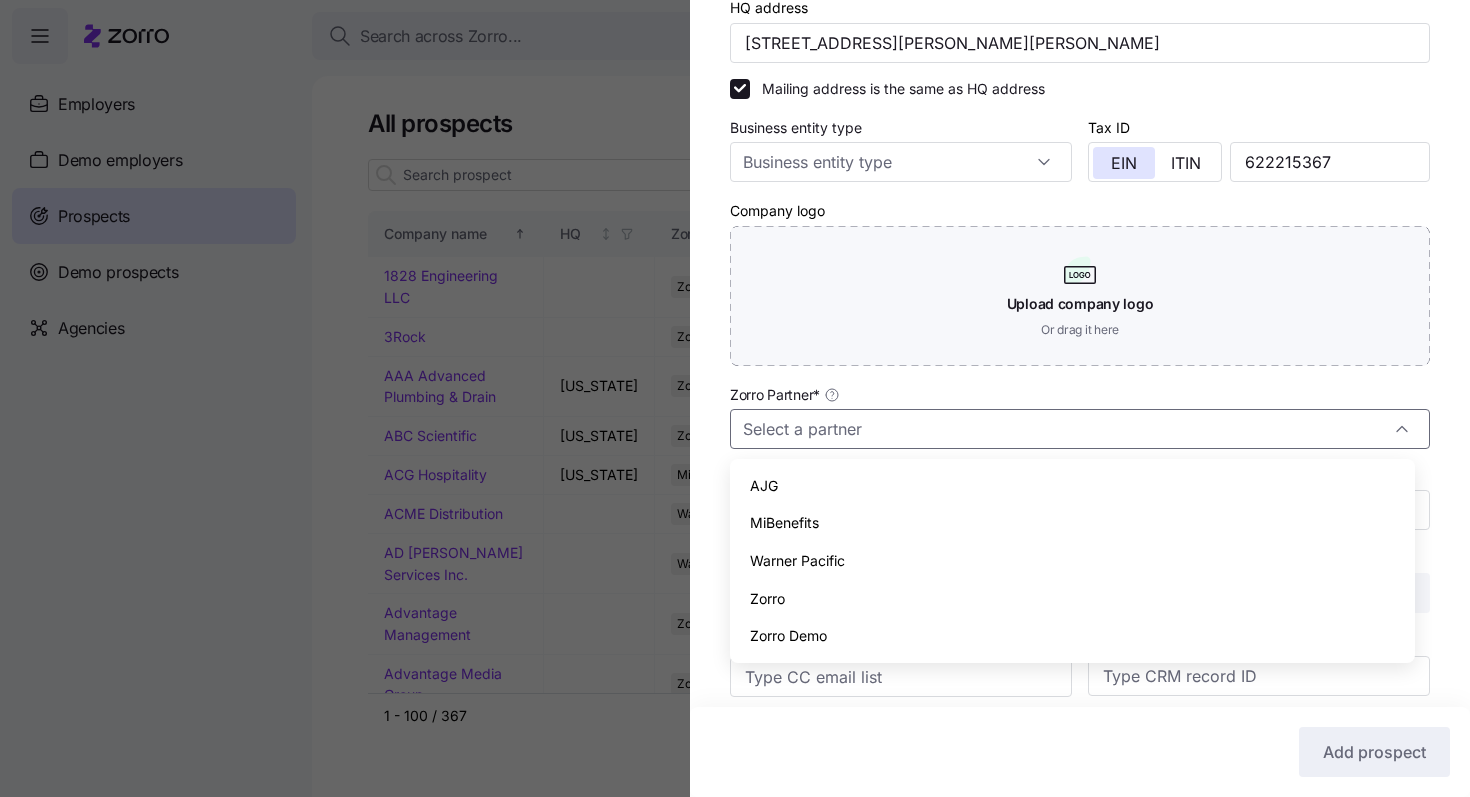 click on "Zorro Partner  *" at bounding box center [1080, 415] 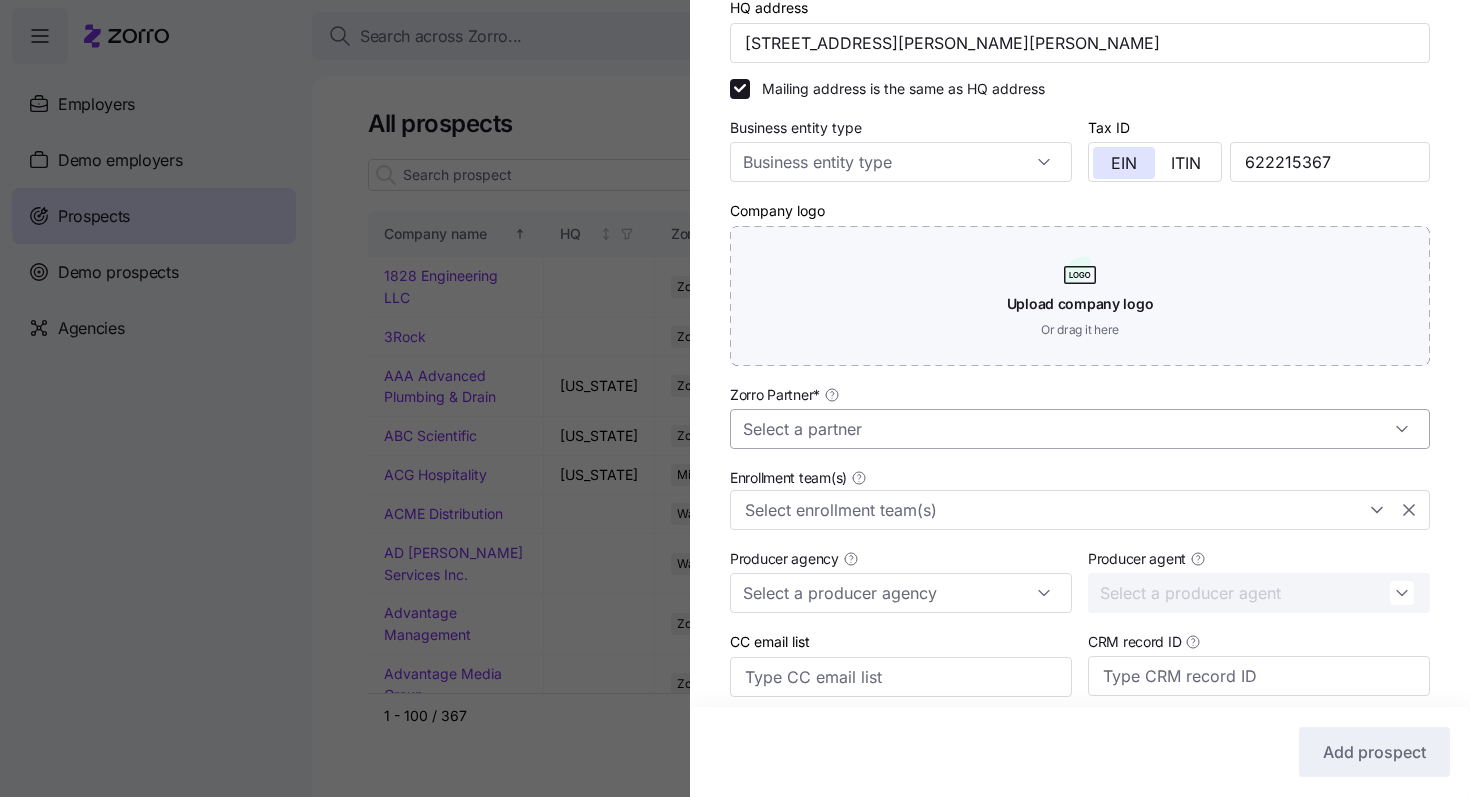 click on "Zorro Partner  *" at bounding box center [1080, 429] 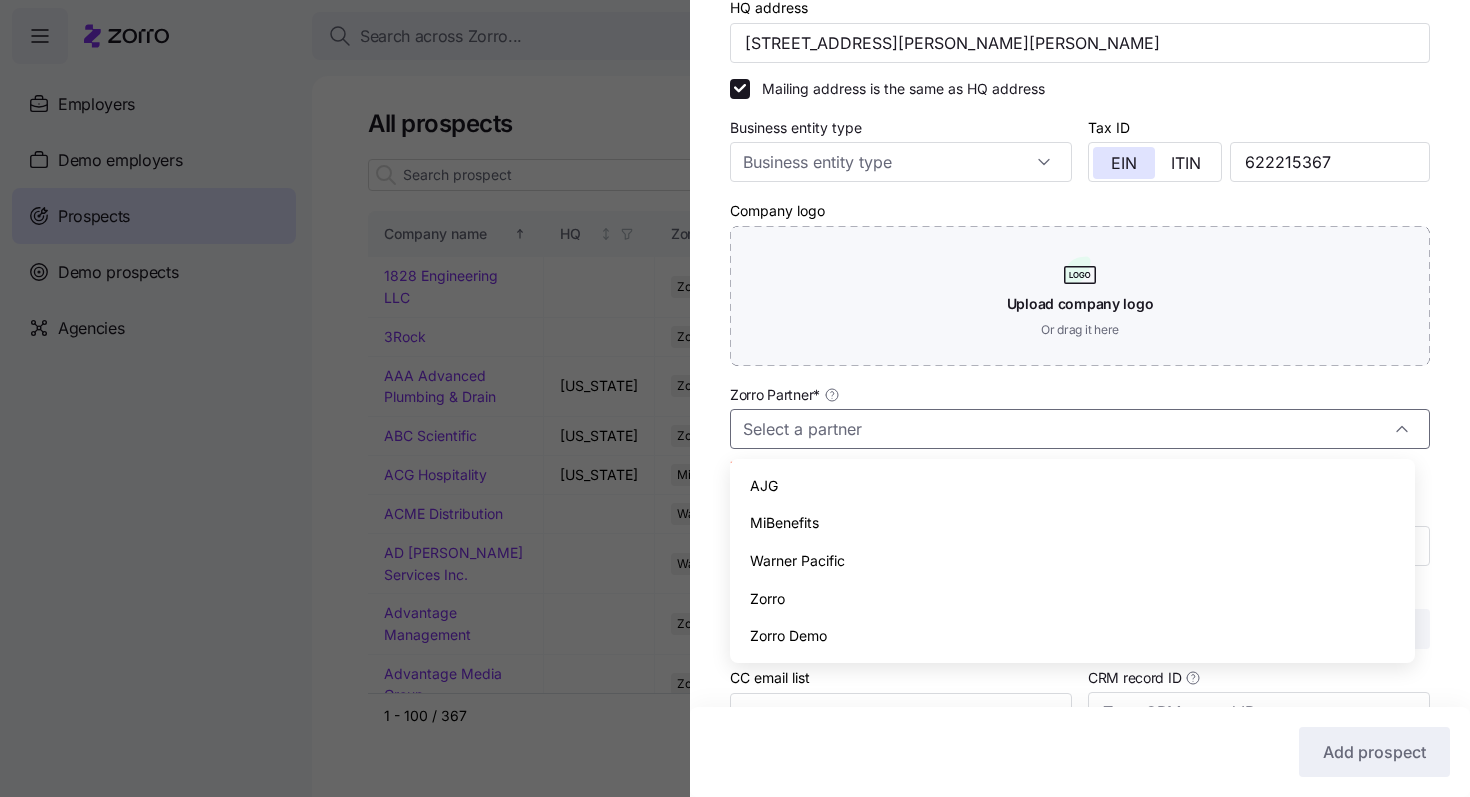 click on "Zorro" at bounding box center [1072, 599] 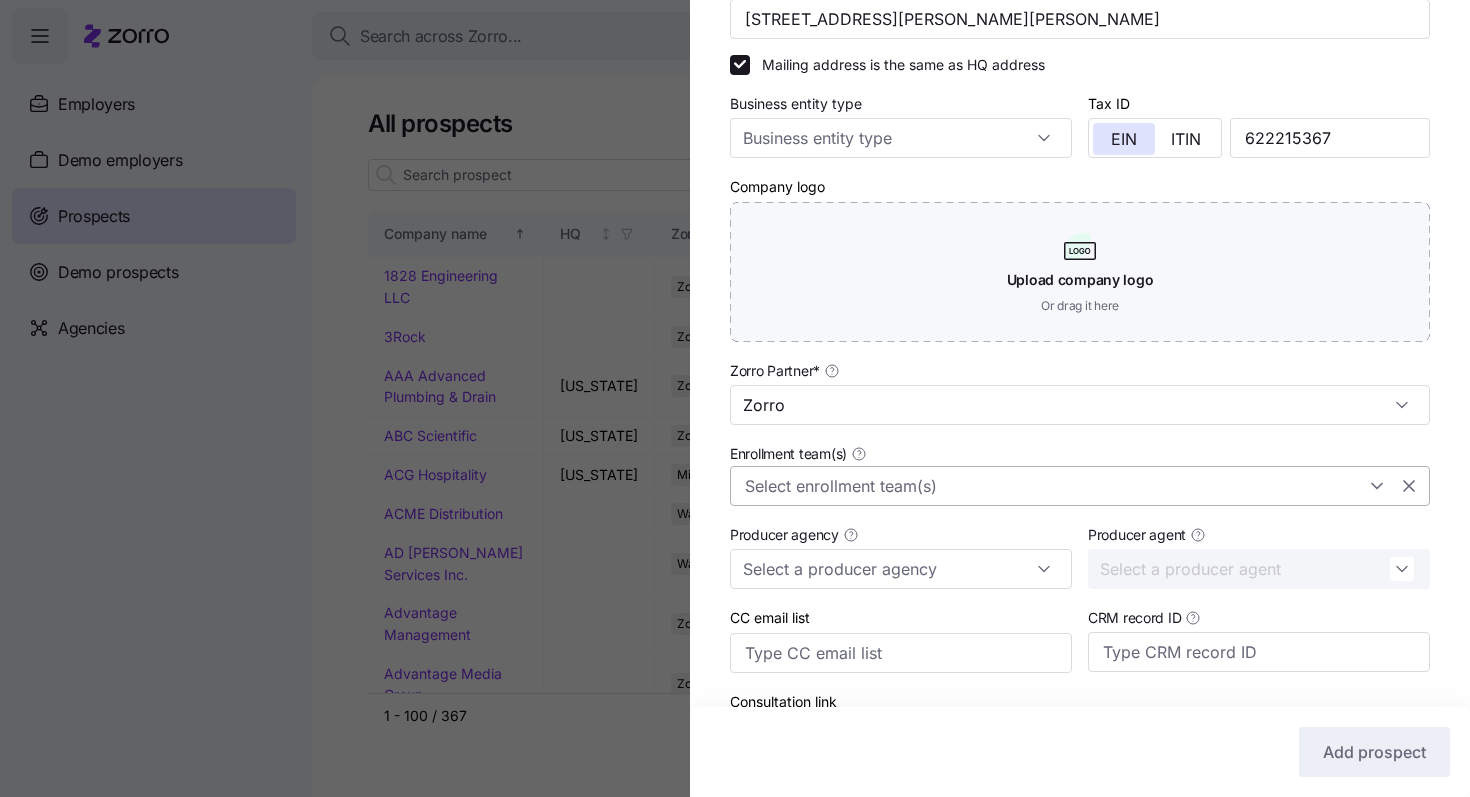 scroll, scrollTop: 257, scrollLeft: 0, axis: vertical 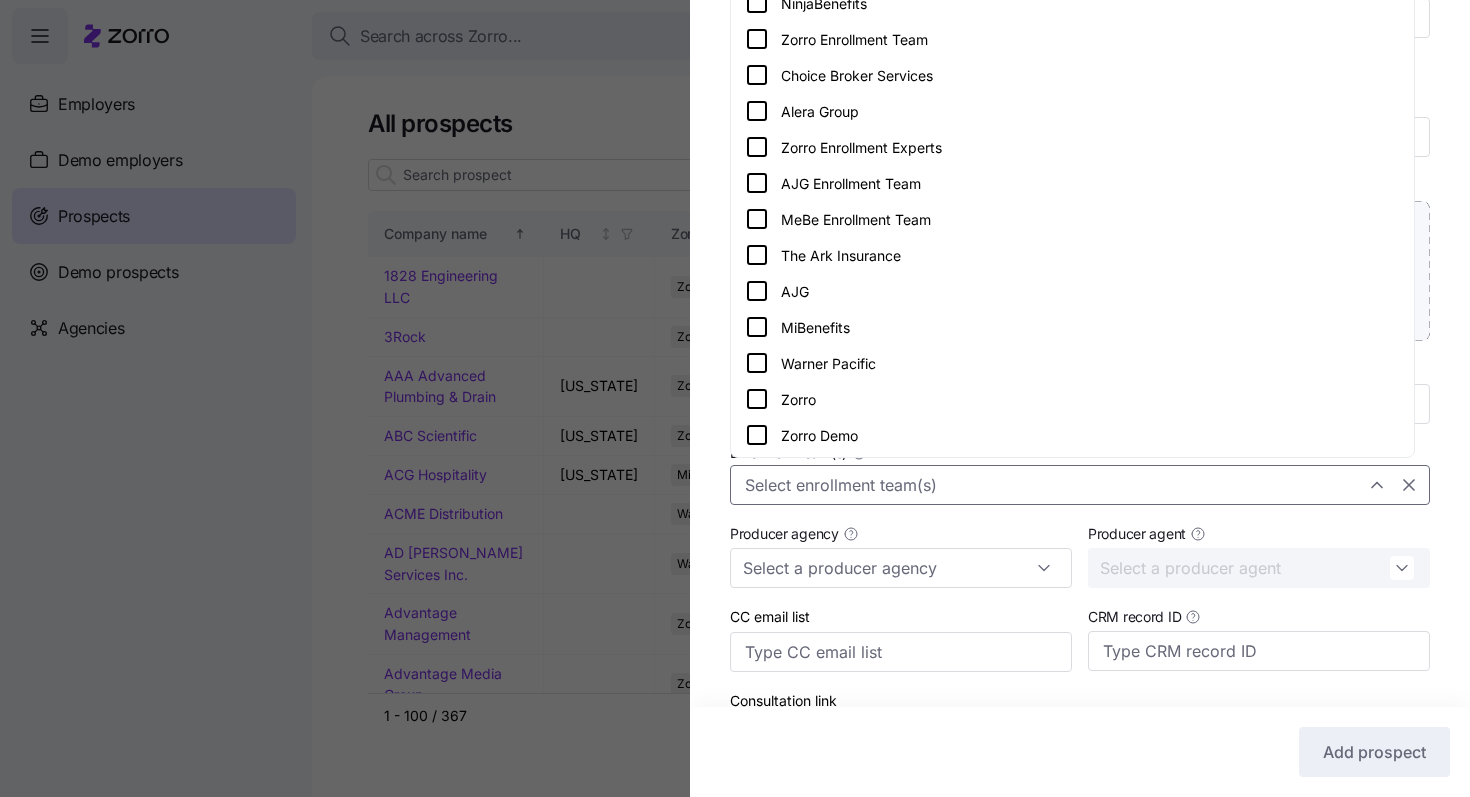 click on "Enrollment team(s)" at bounding box center [1047, 485] 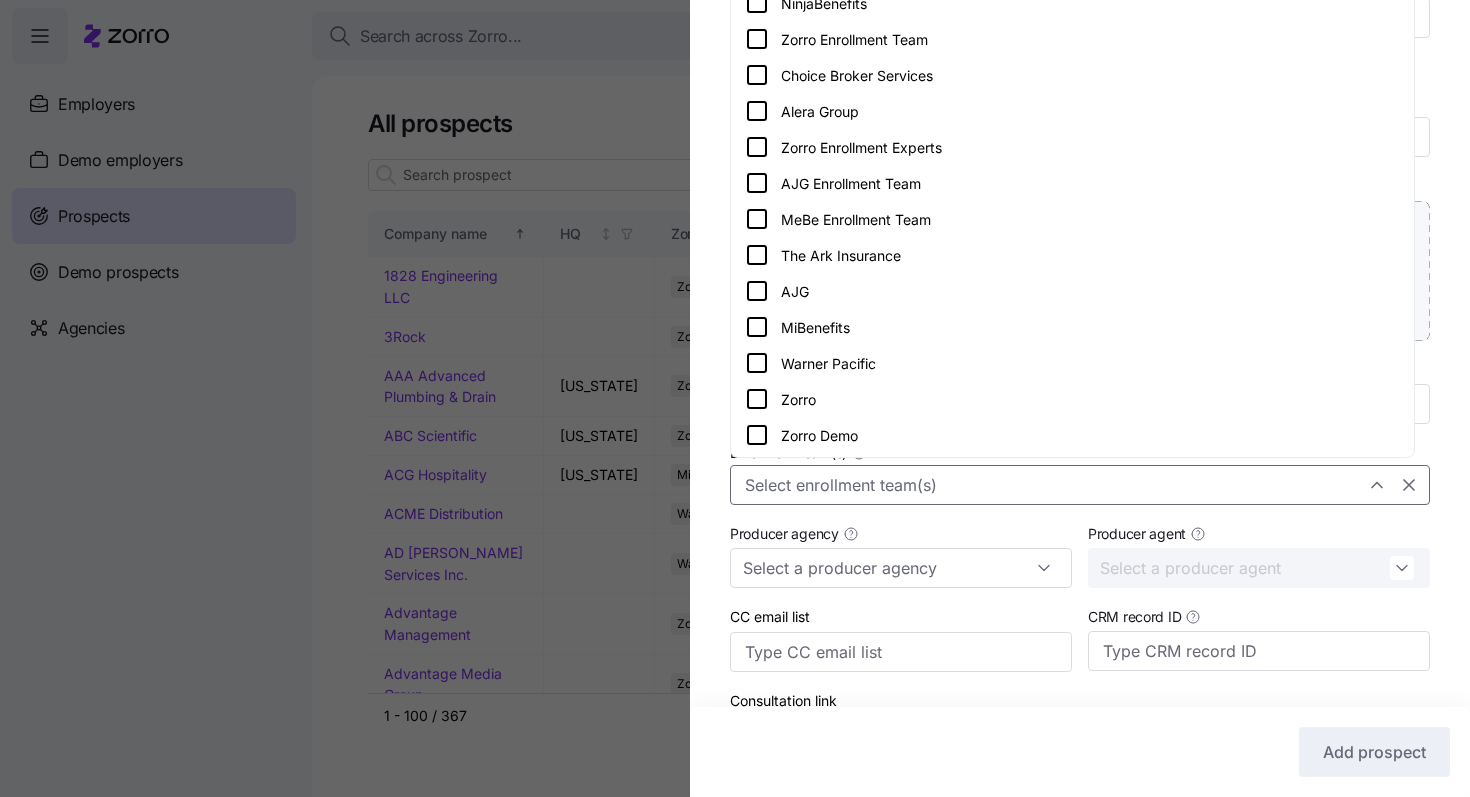 click 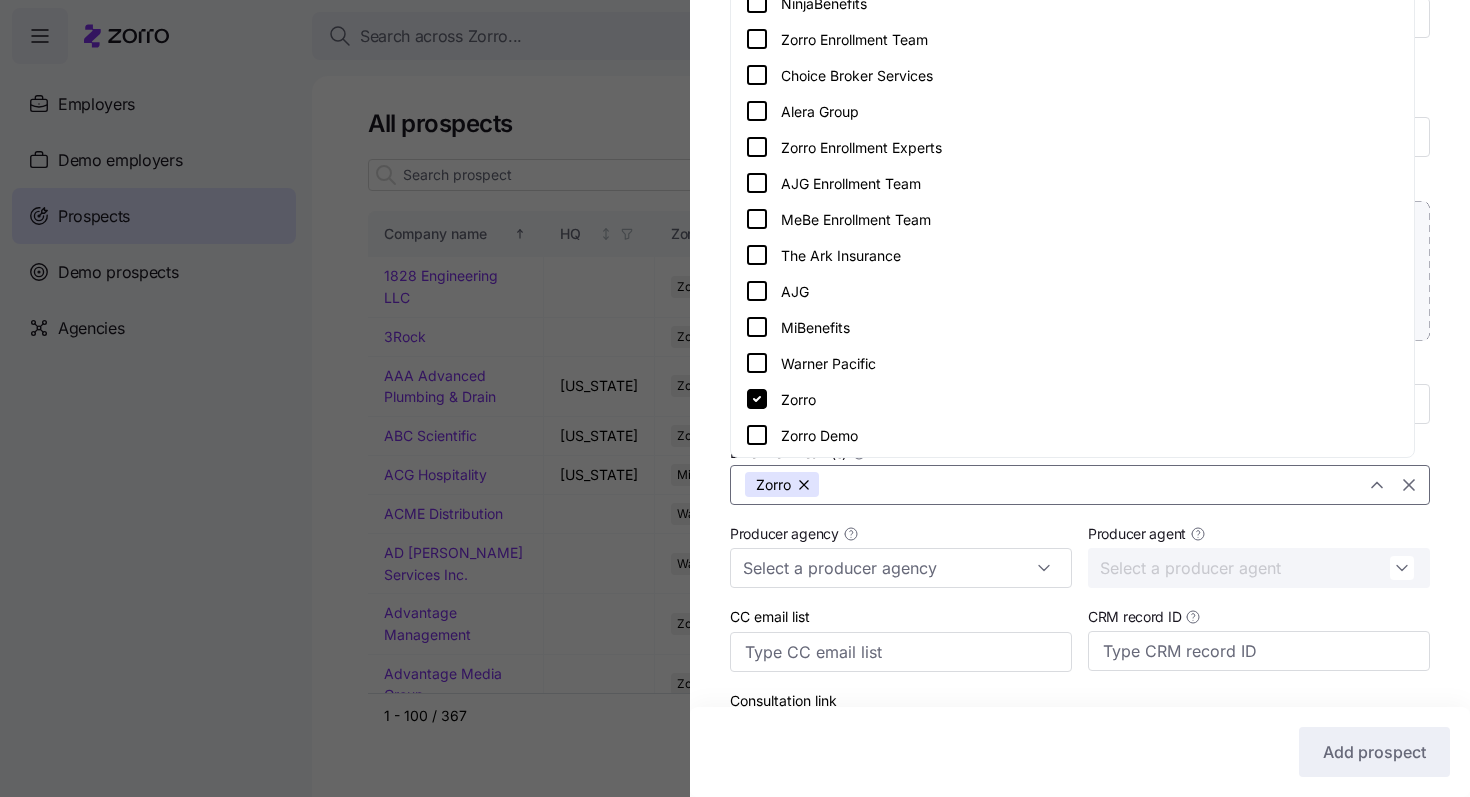 click on "Company name (DBA)  * GZ Printpak Legal name is the same as company name (DBA) HQ address [STREET_ADDRESS][PERSON_NAME][PERSON_NAME] Mailing address is the same as HQ address Business entity type Tax ID EIN ITIN   [US_EMPLOYER_IDENTIFICATION_NUMBER] Company logo Upload company logo Or drag it here Zorro Partner  * Zorro Enrollment team(s)   Zorro Producer agency Producer agent CC email list CRM record ID Consultation link Monthly SEP deadline  * Last day of the month Coverage start date  * Coverage start date" at bounding box center (1080, 365) 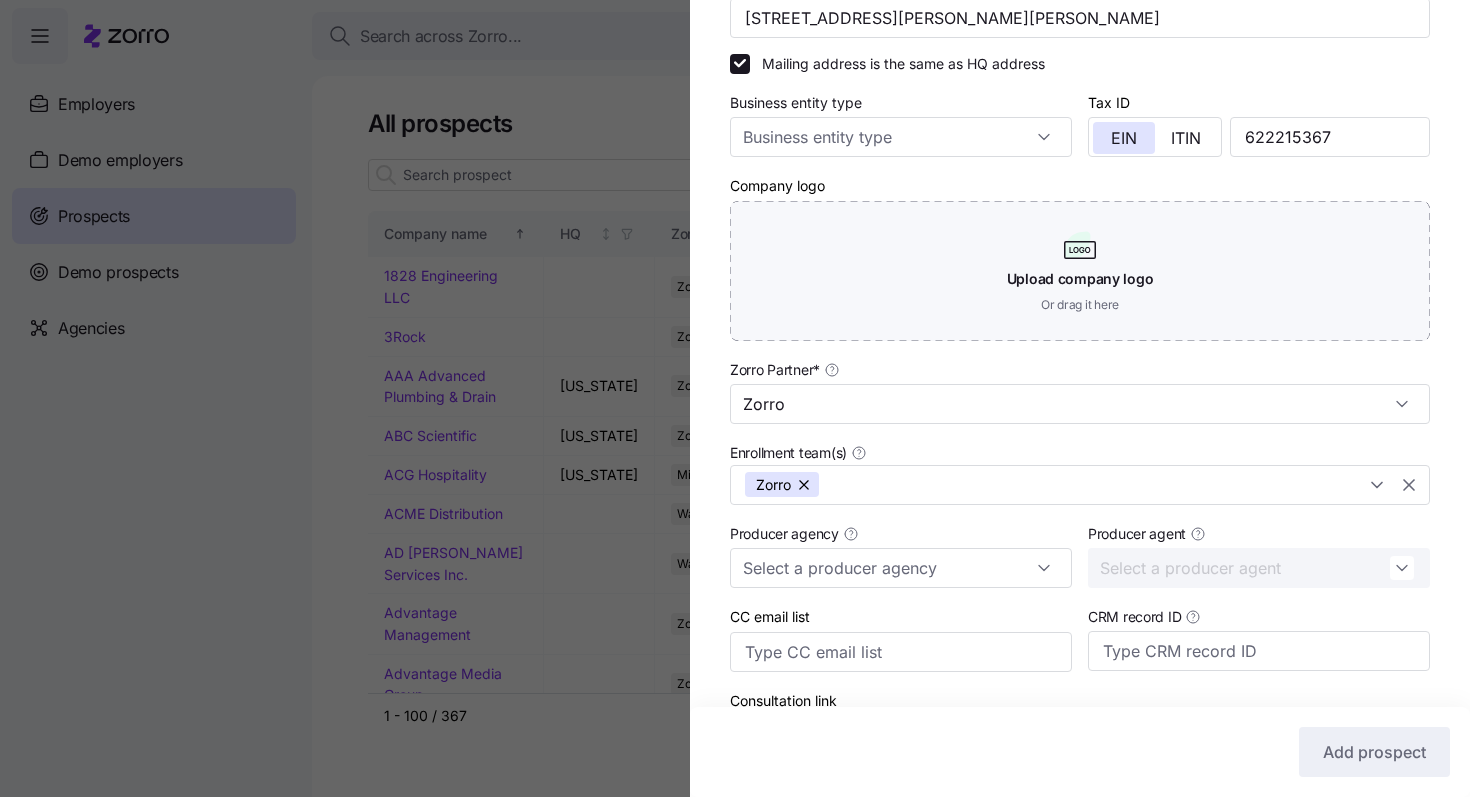 scroll, scrollTop: 401, scrollLeft: 0, axis: vertical 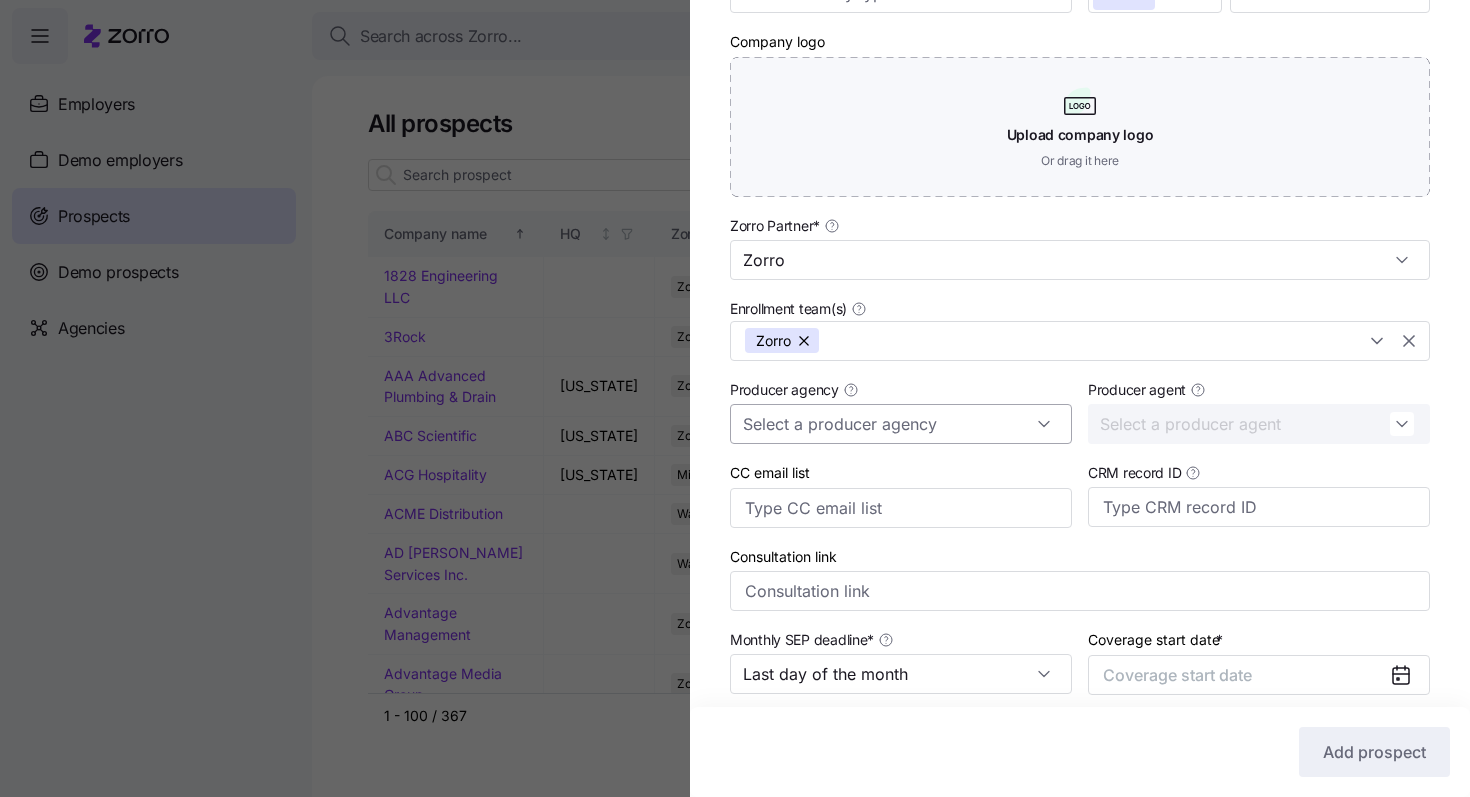 click on "Producer agency" at bounding box center (901, 424) 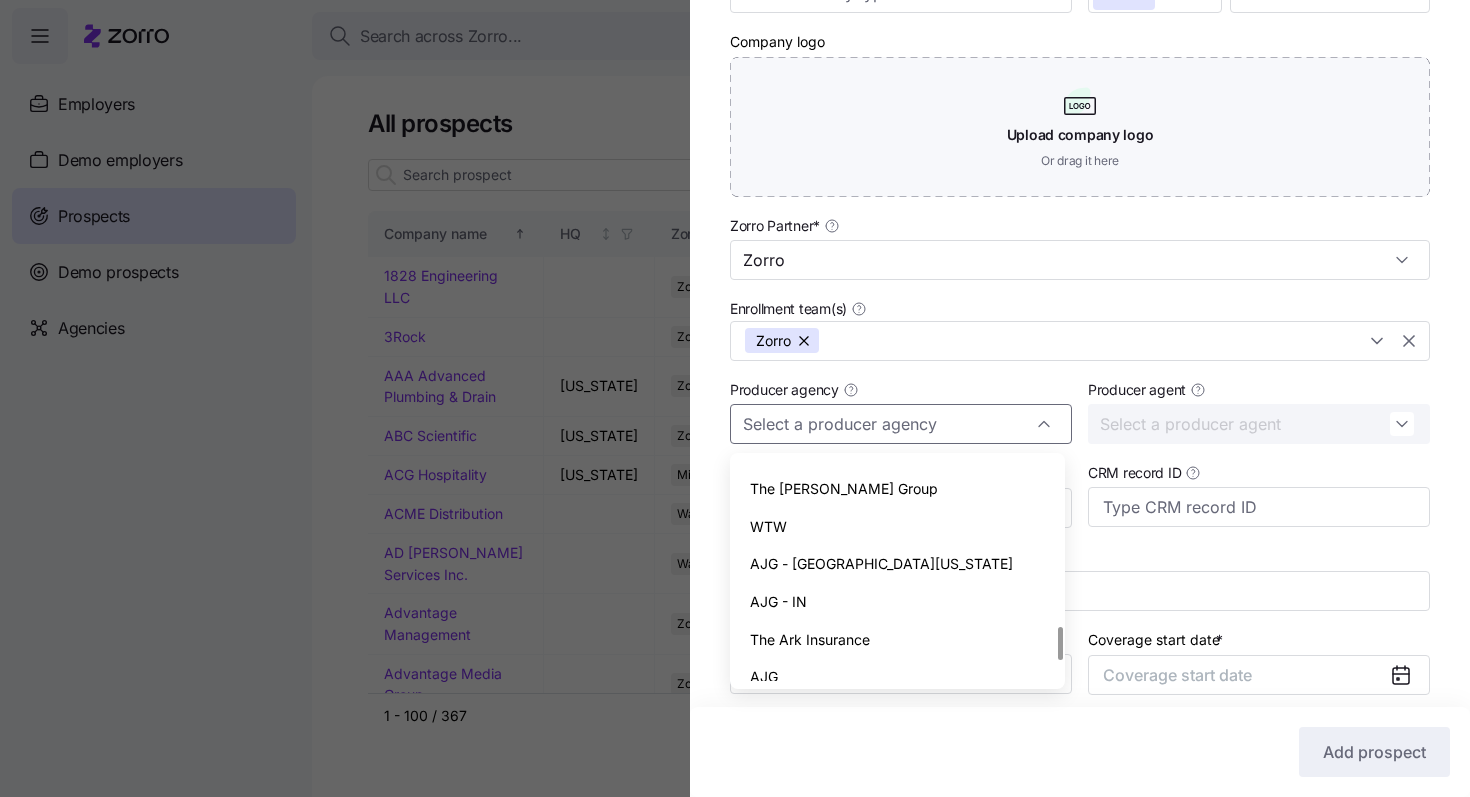 scroll, scrollTop: 1147, scrollLeft: 0, axis: vertical 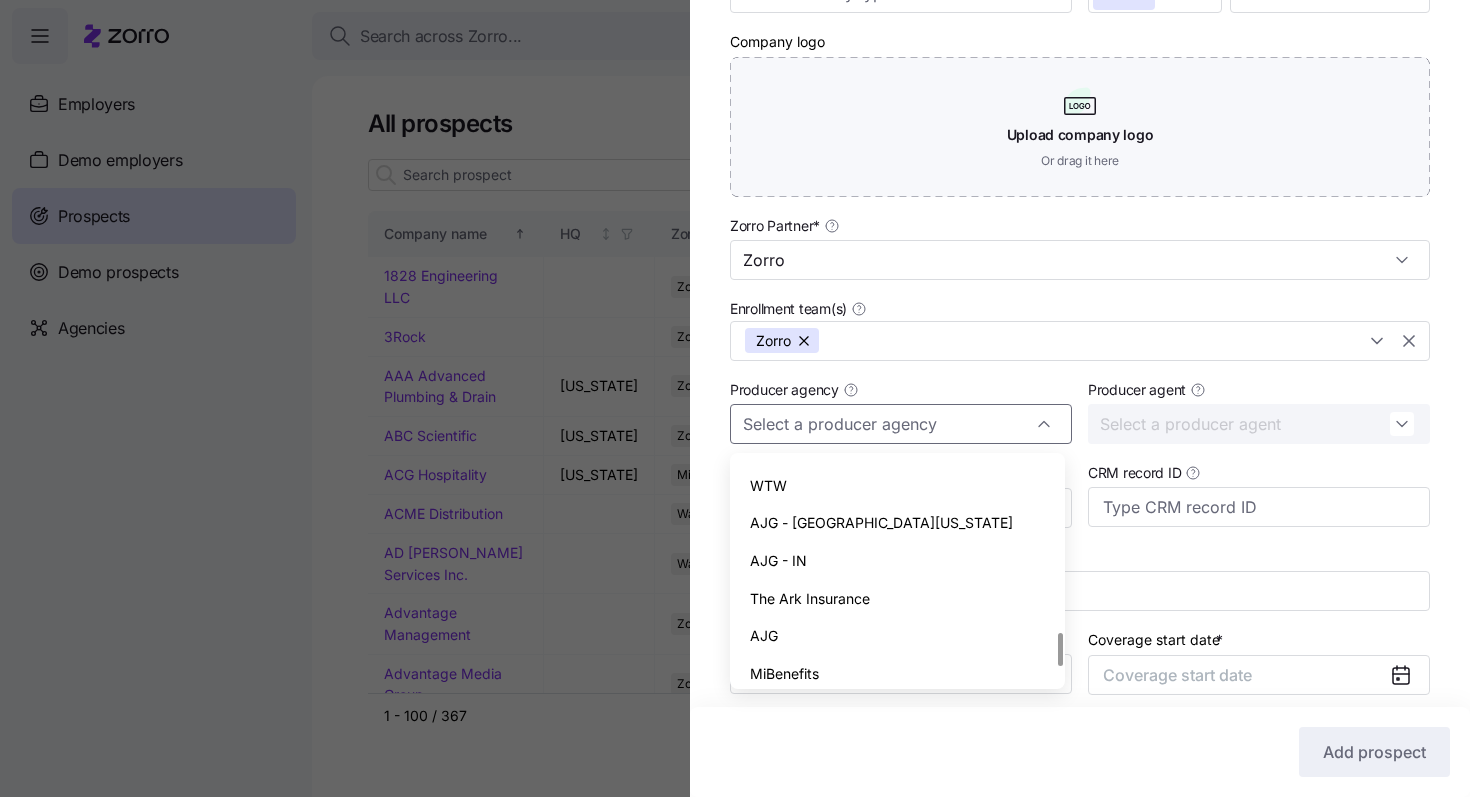 click on "AJG" at bounding box center [897, 636] 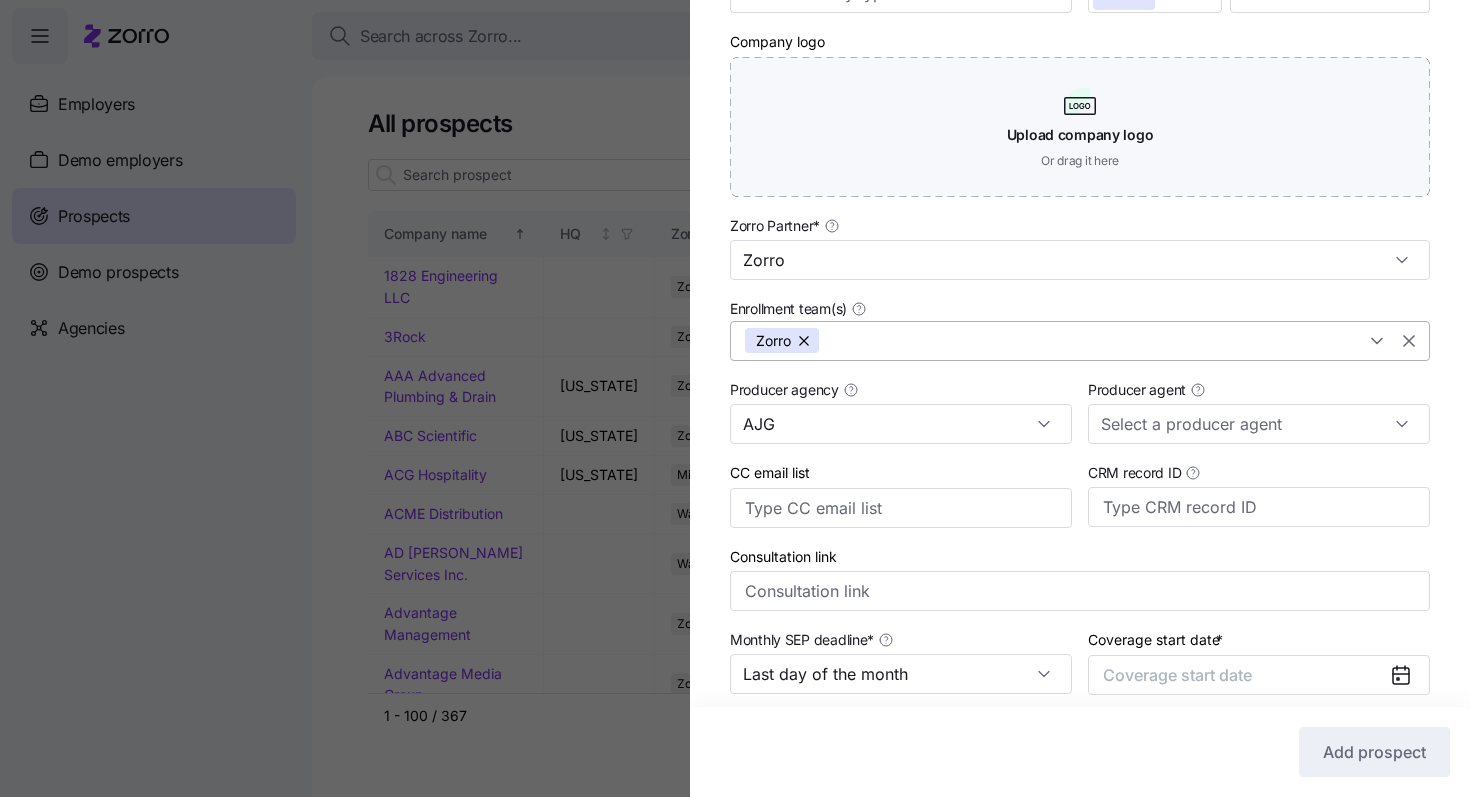 click at bounding box center (805, 340) 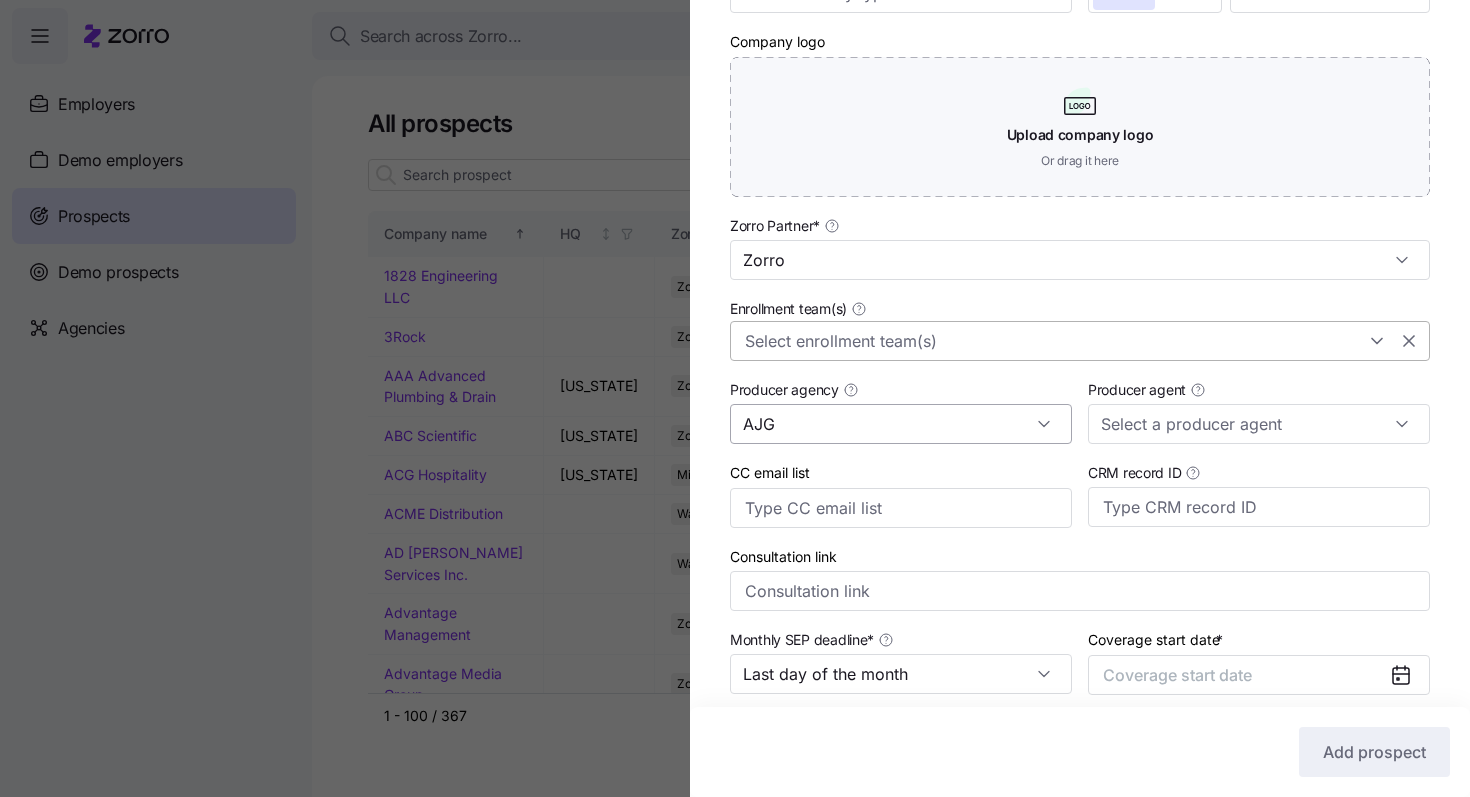 drag, startPoint x: 797, startPoint y: 418, endPoint x: 737, endPoint y: 418, distance: 60 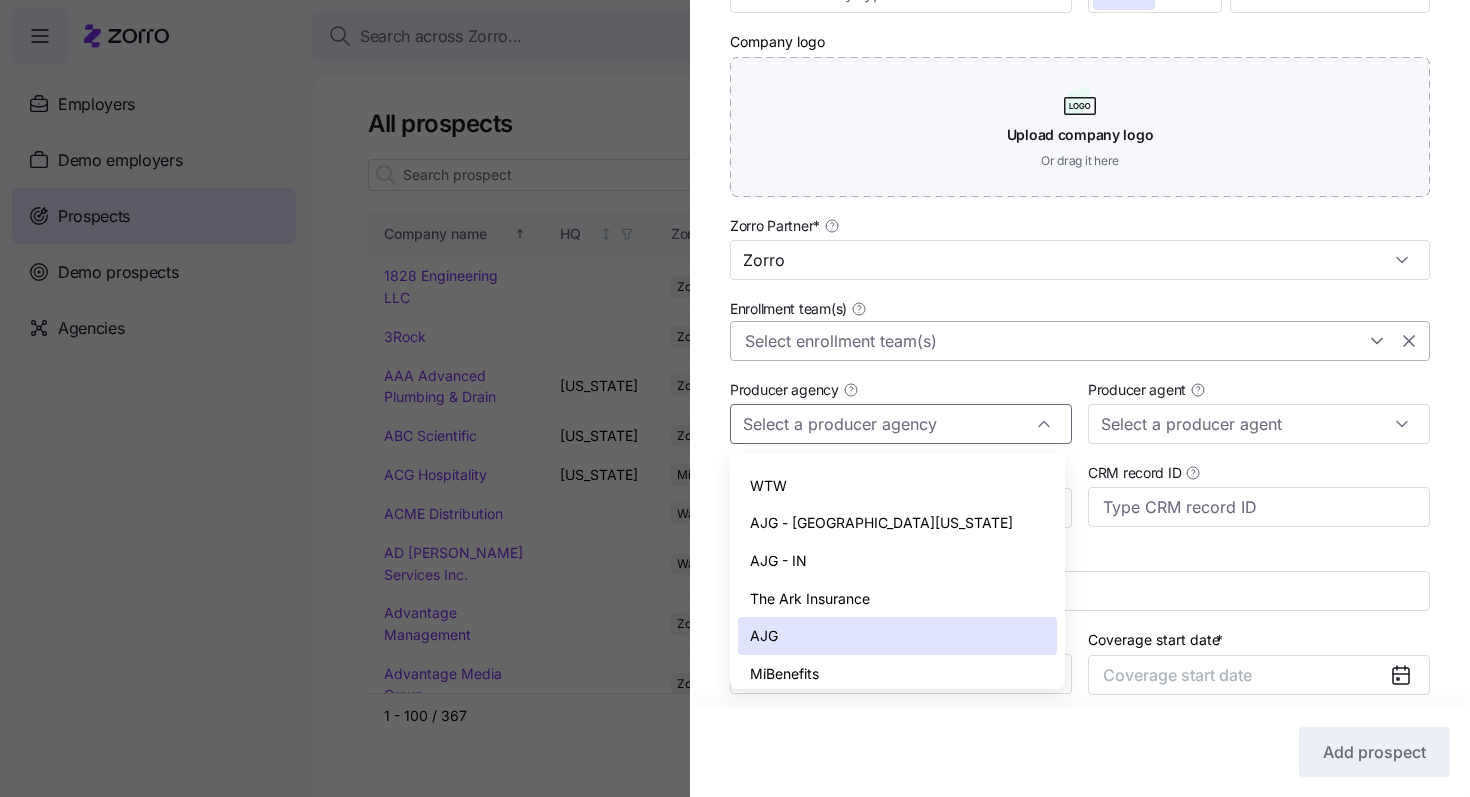 type on "AJG" 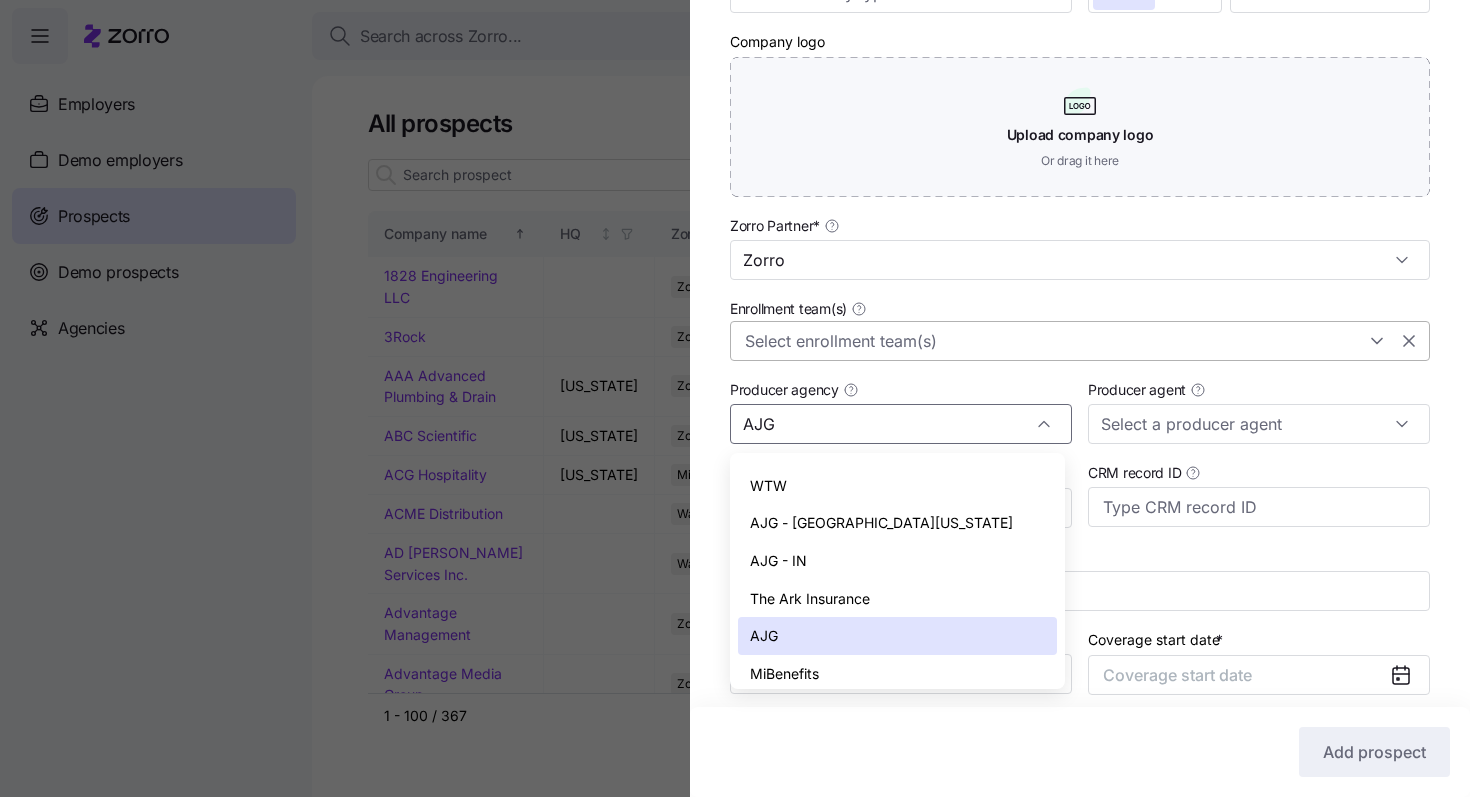 click on "Producer agency AJG" at bounding box center [901, 410] 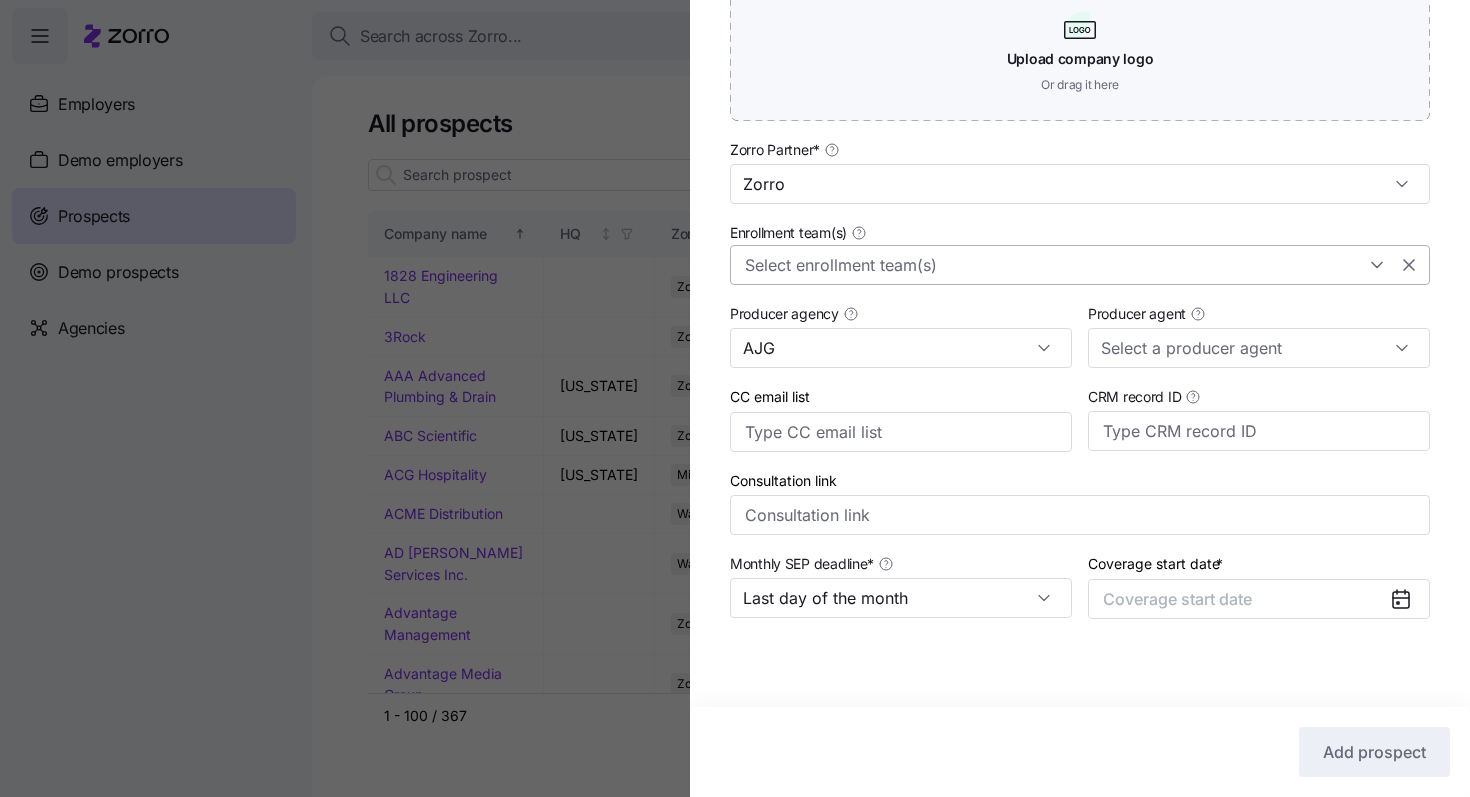 scroll, scrollTop: 480, scrollLeft: 0, axis: vertical 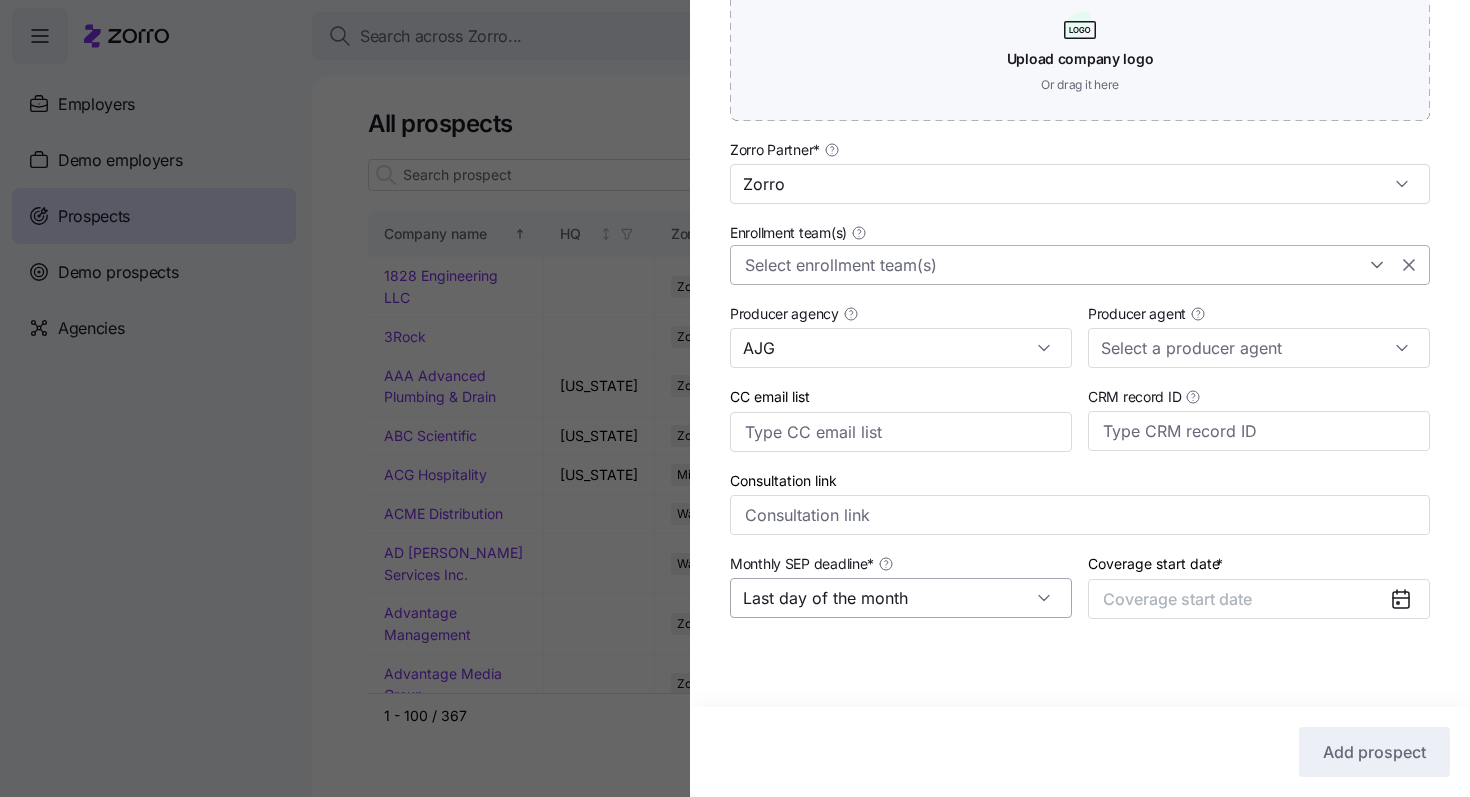 click on "Last day of the month" at bounding box center [901, 598] 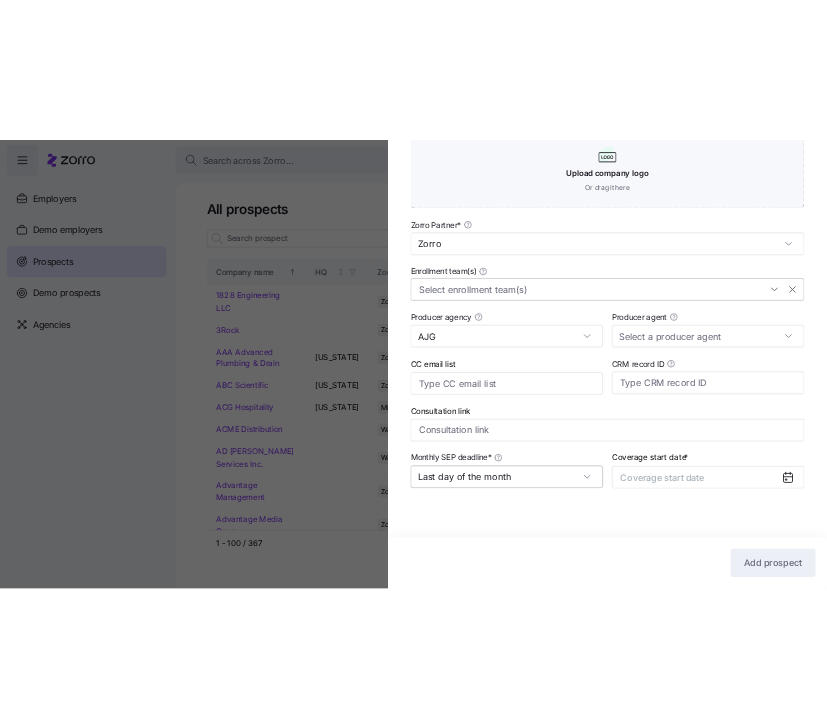 scroll, scrollTop: 873, scrollLeft: 0, axis: vertical 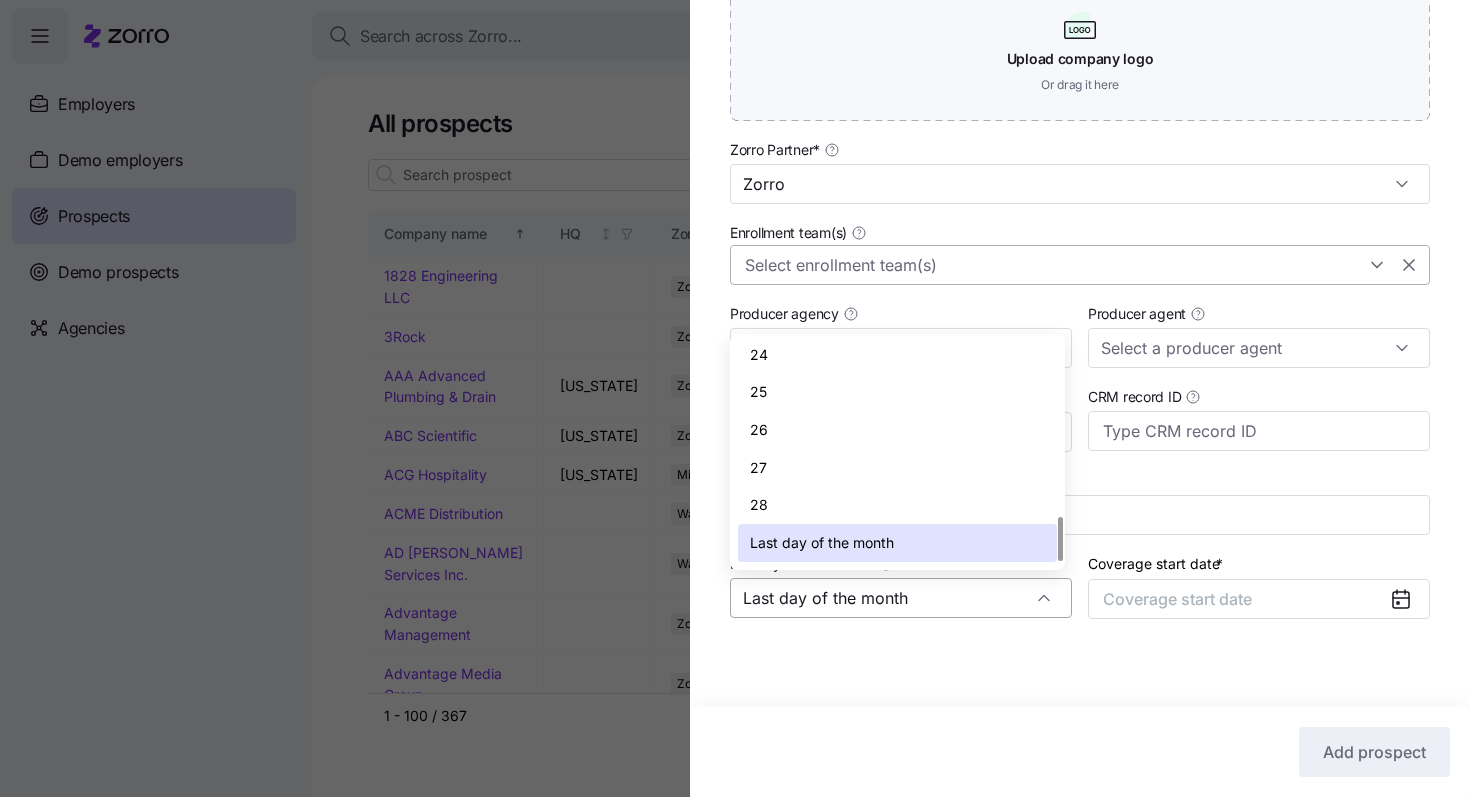 click on "Last day of the month" at bounding box center (901, 598) 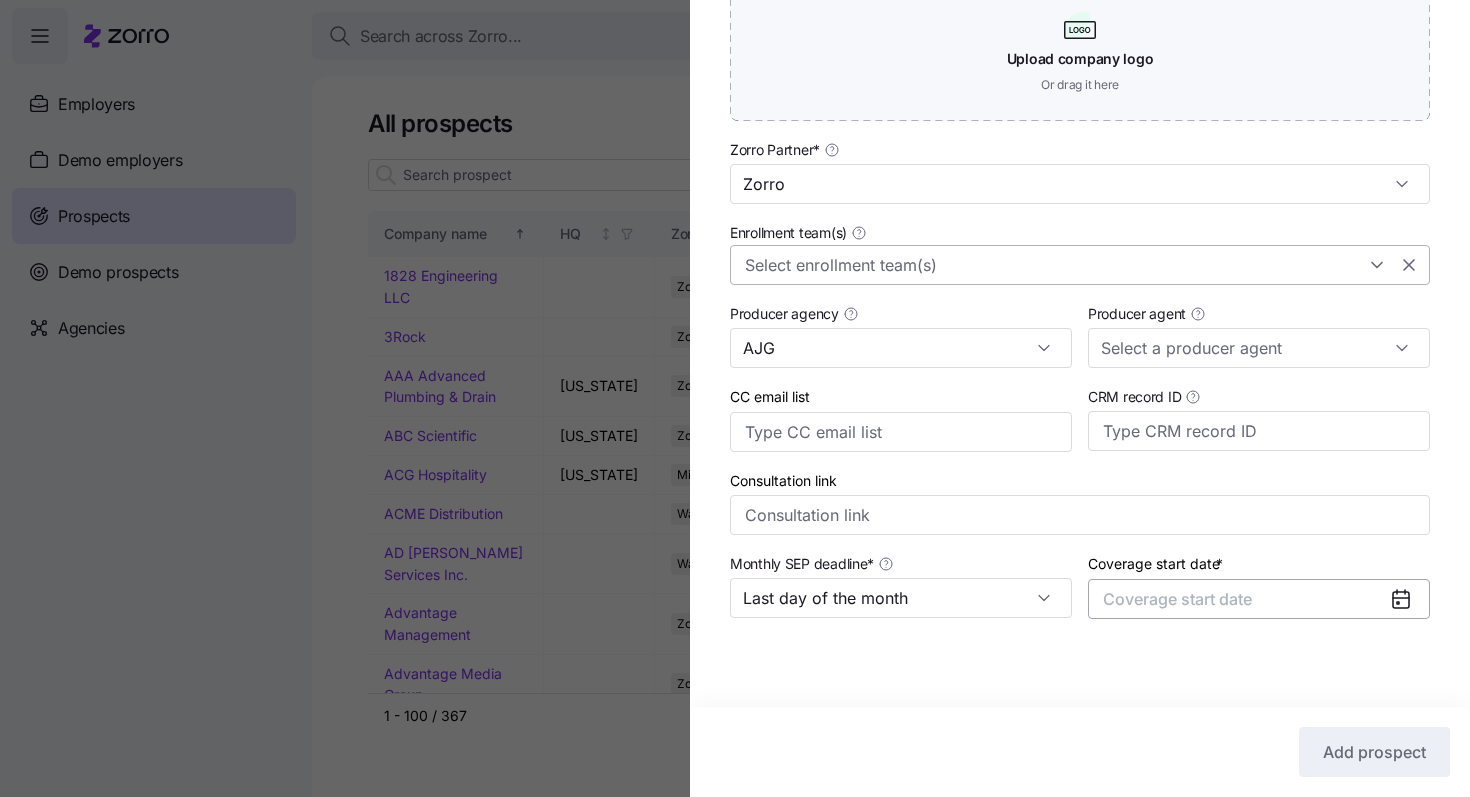 click on "Coverage start date" at bounding box center [1177, 599] 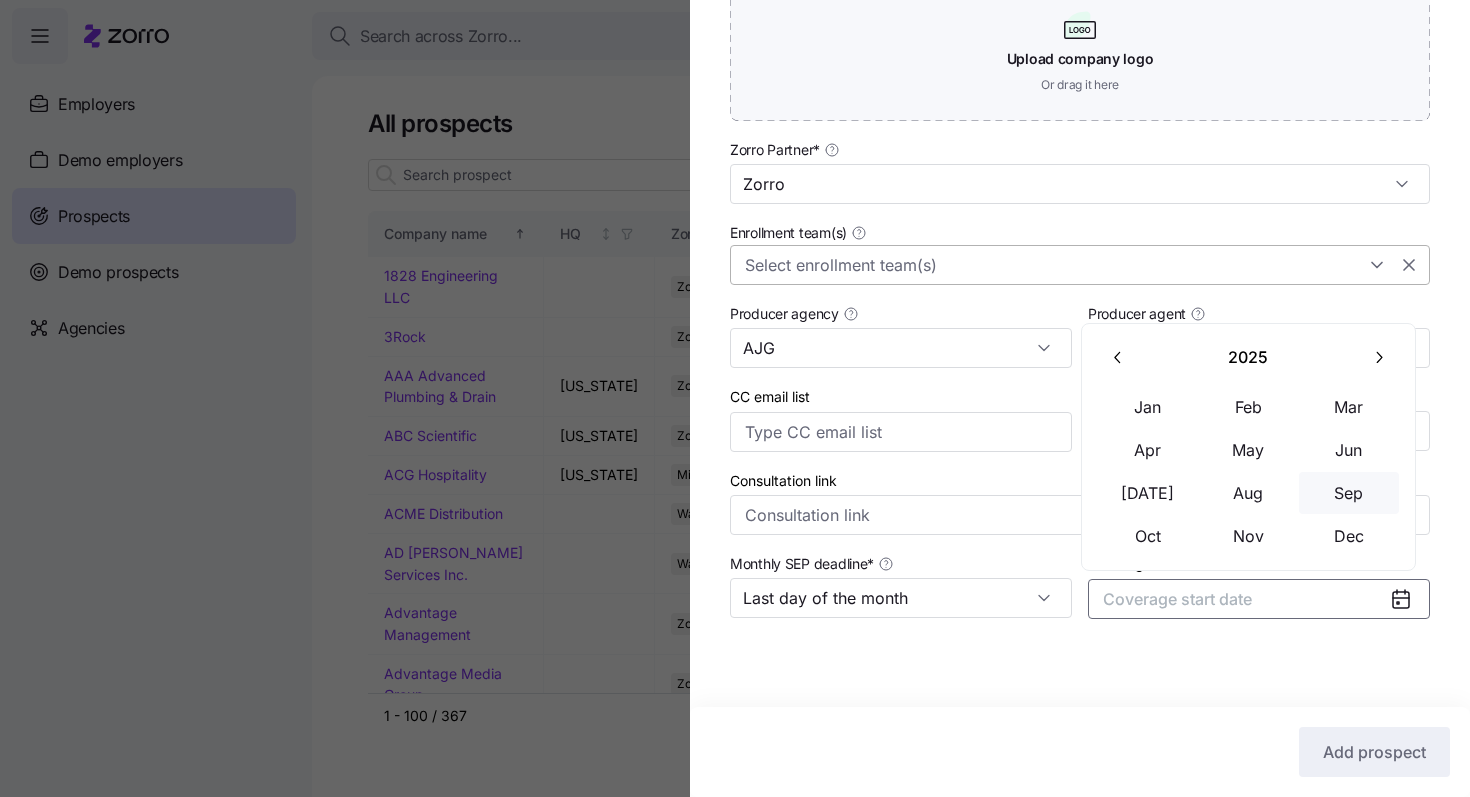 click on "Sep" at bounding box center [1349, 493] 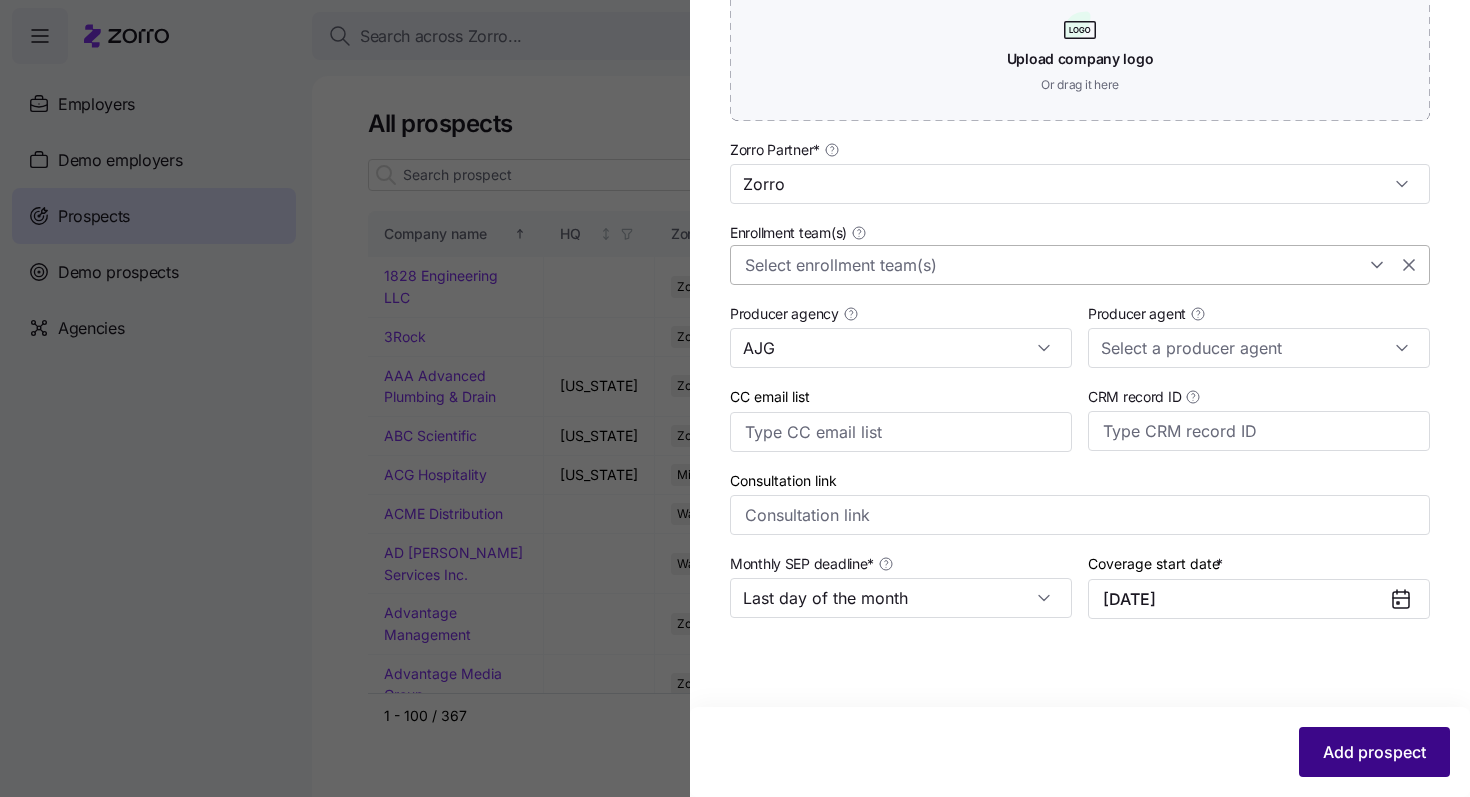 click on "Add prospect" at bounding box center [1374, 752] 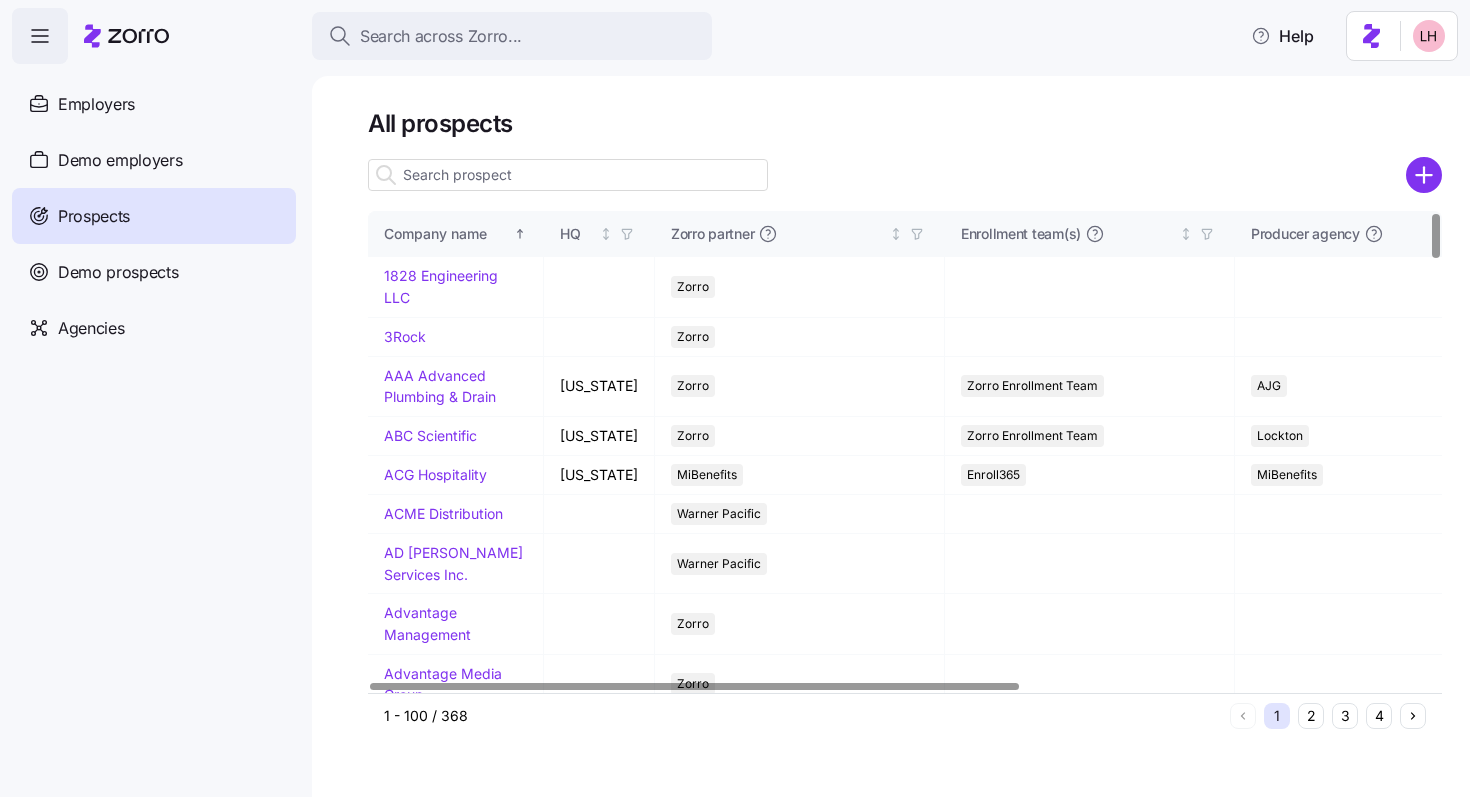 click at bounding box center (568, 175) 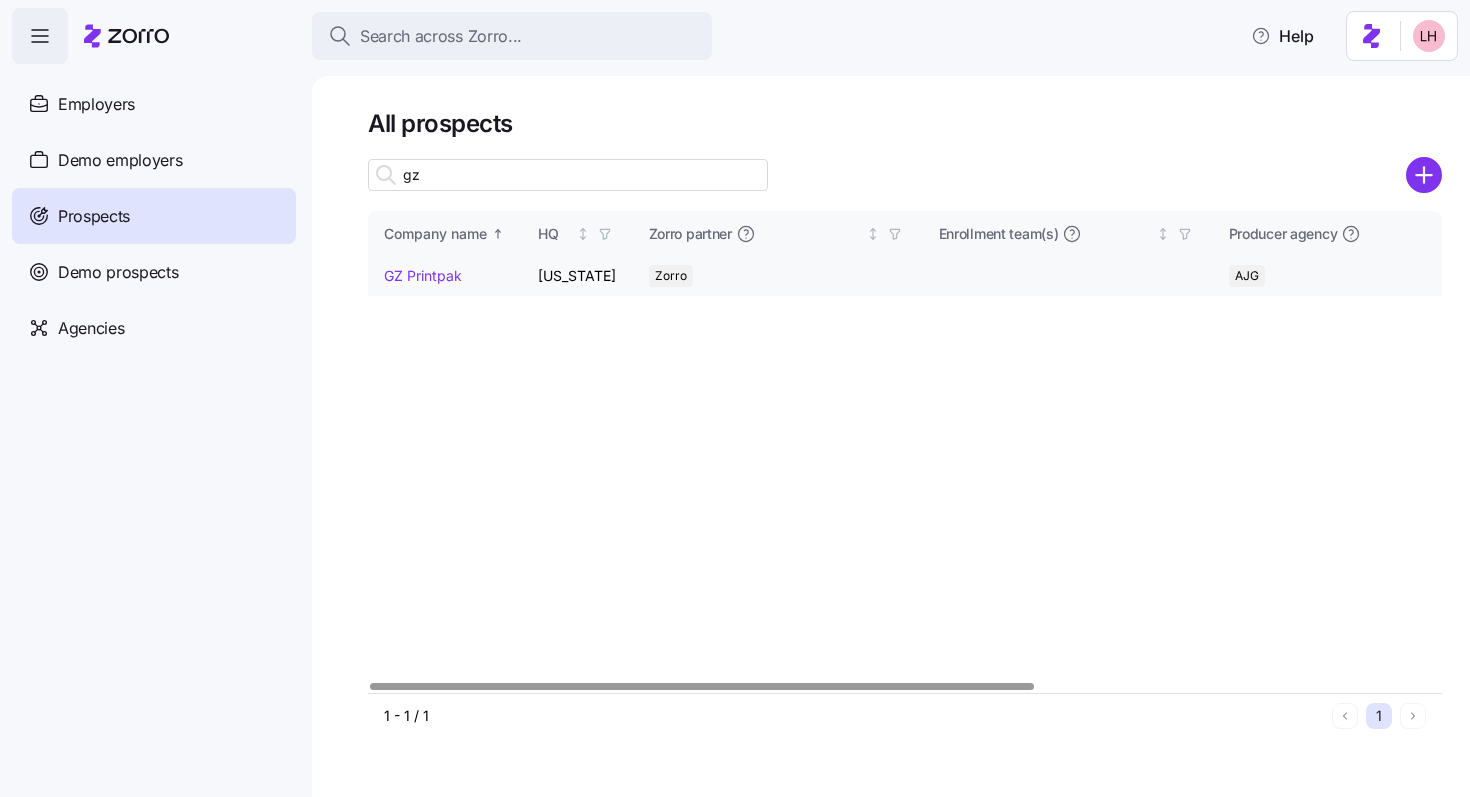 type on "gz" 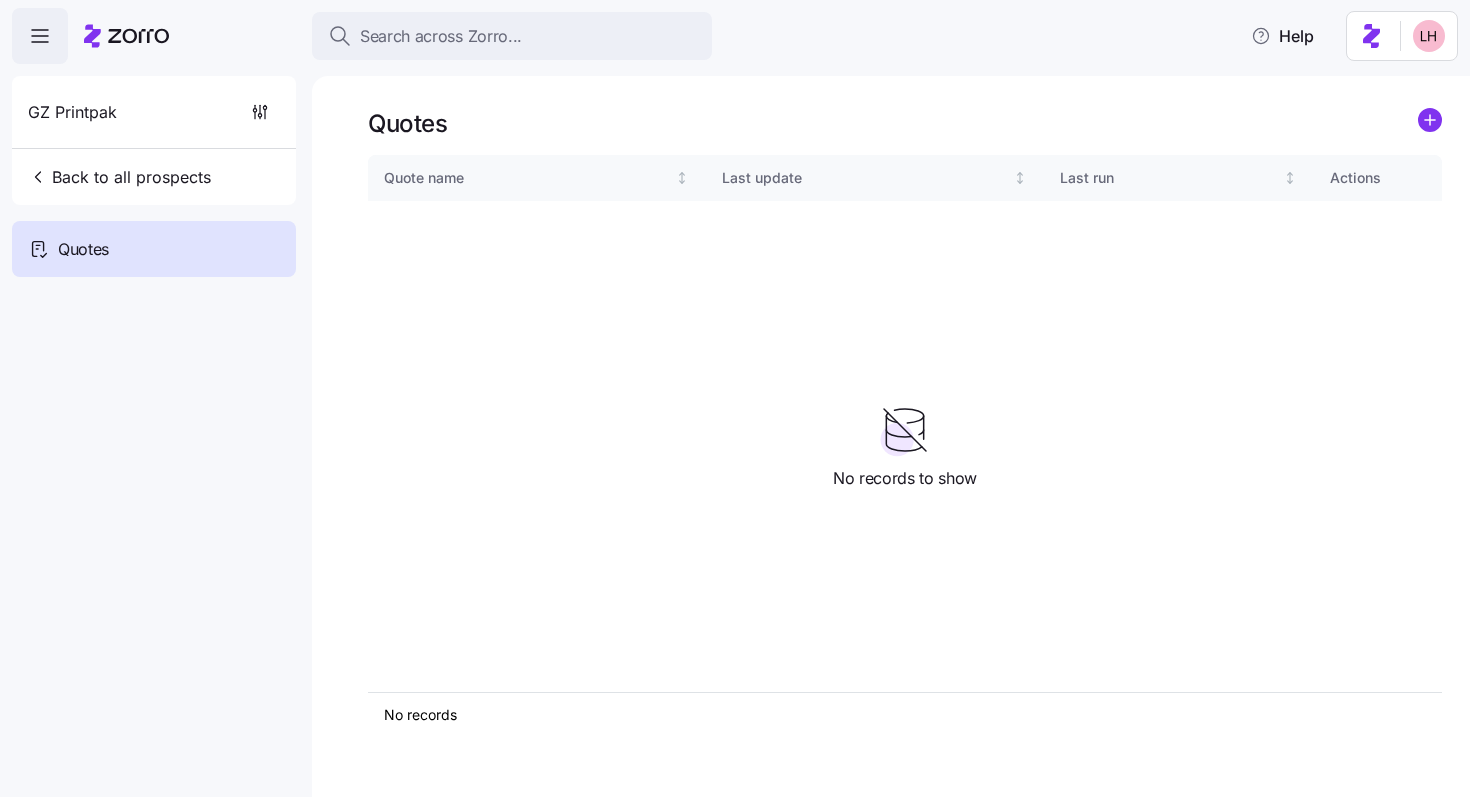 click at bounding box center [1430, 123] 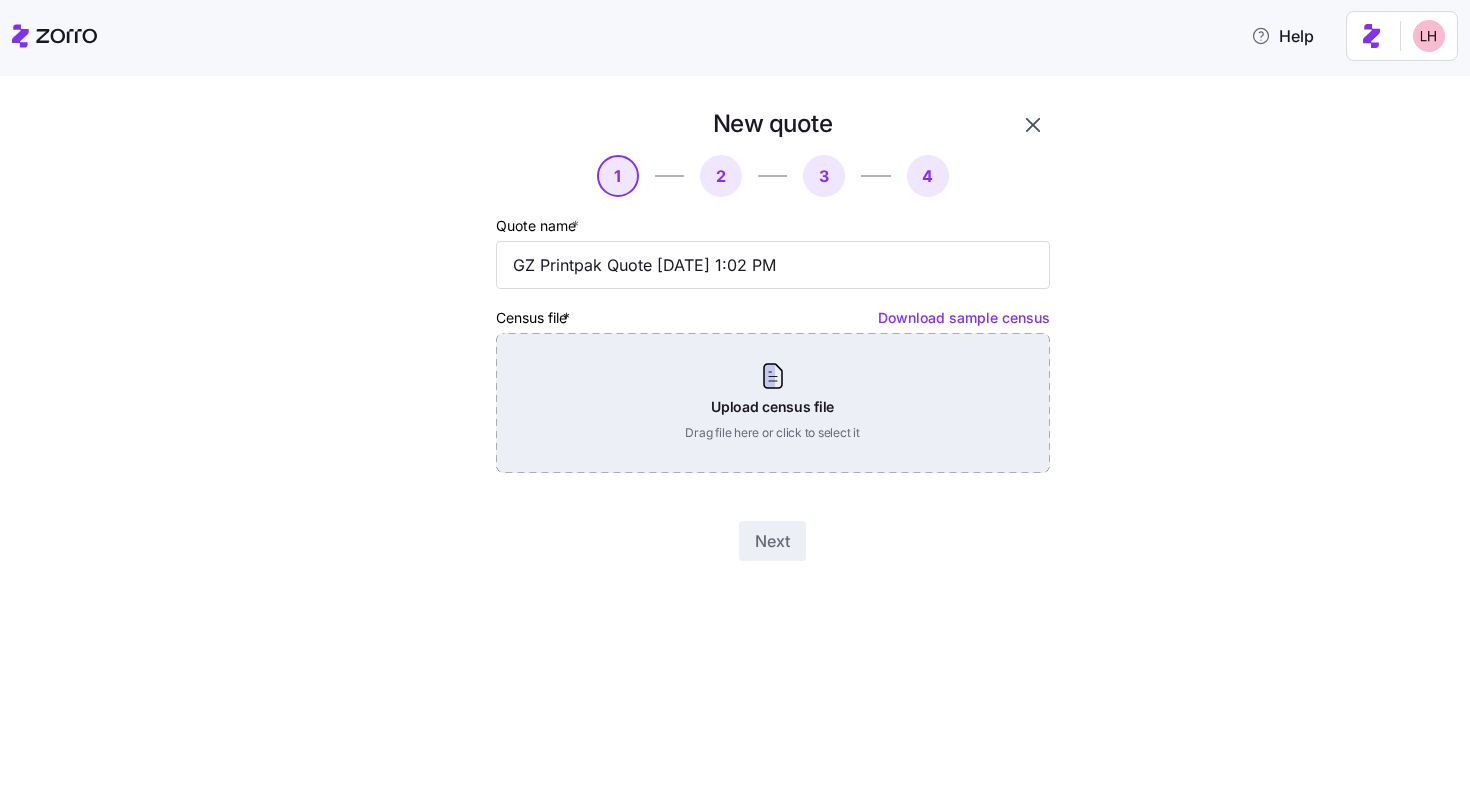 click on "Upload census file Drag file here or click to select it" at bounding box center (773, 403) 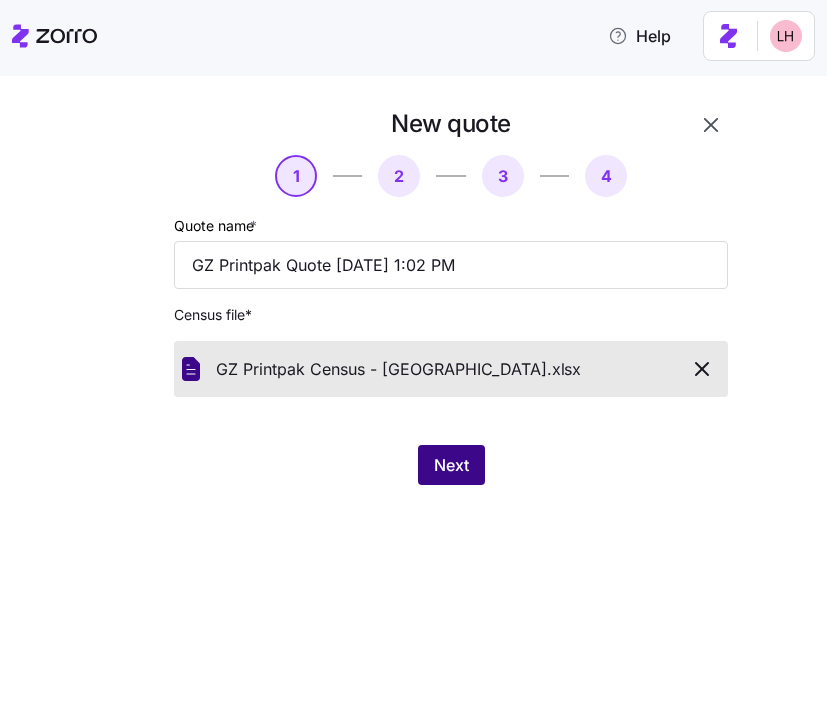 click on "Next" at bounding box center (451, 465) 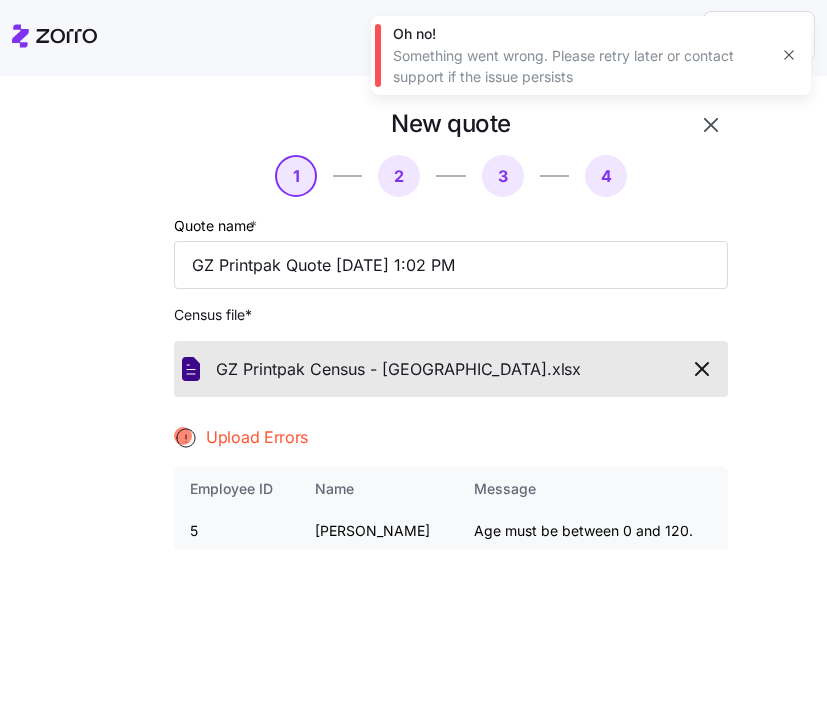 click on "[PERSON_NAME]" at bounding box center (378, 531) 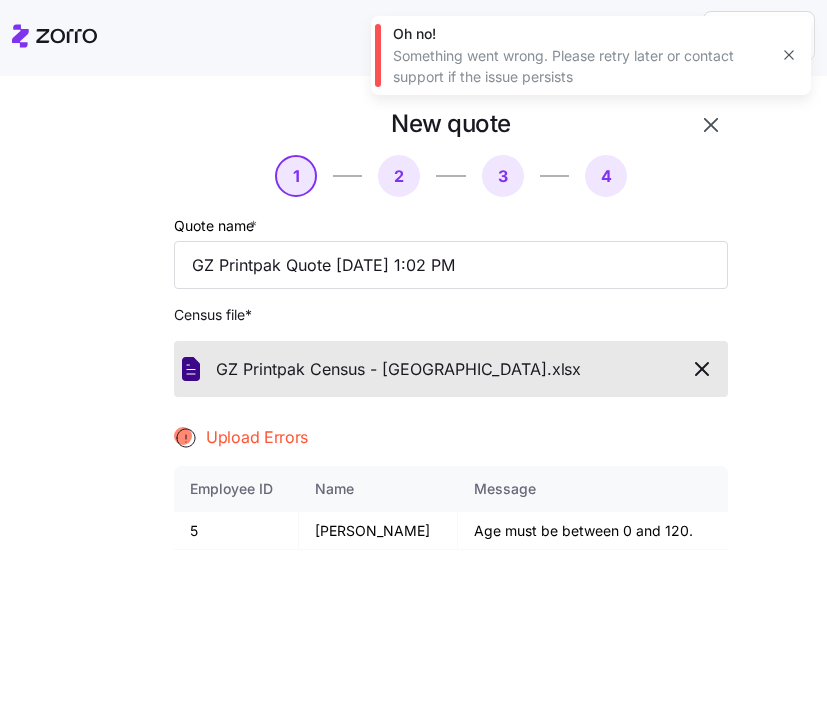 click on "Employee ID Name Message 5 [PERSON_NAME] Age must be between 0 and 120." at bounding box center (451, 616) 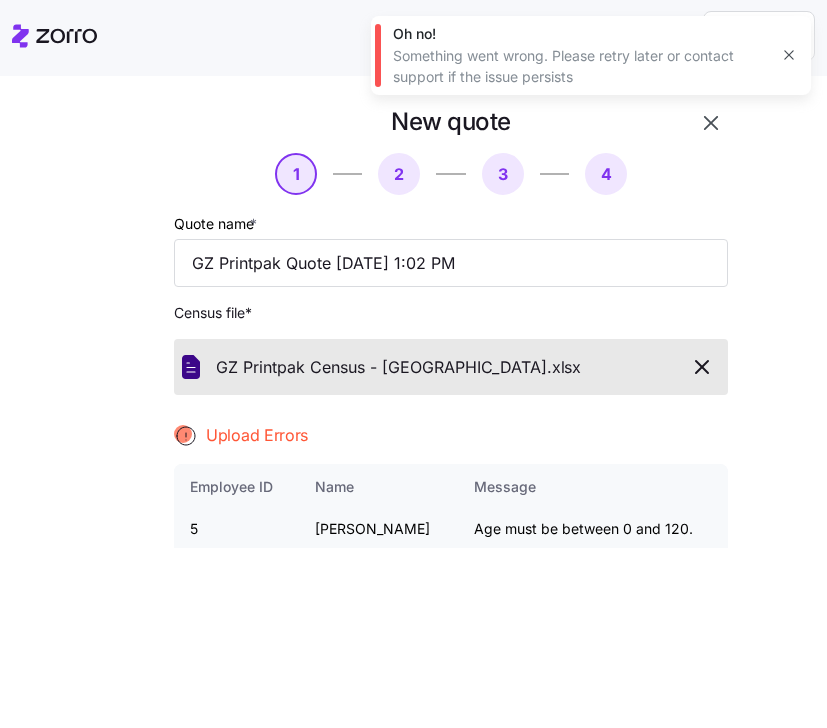 scroll, scrollTop: 0, scrollLeft: 0, axis: both 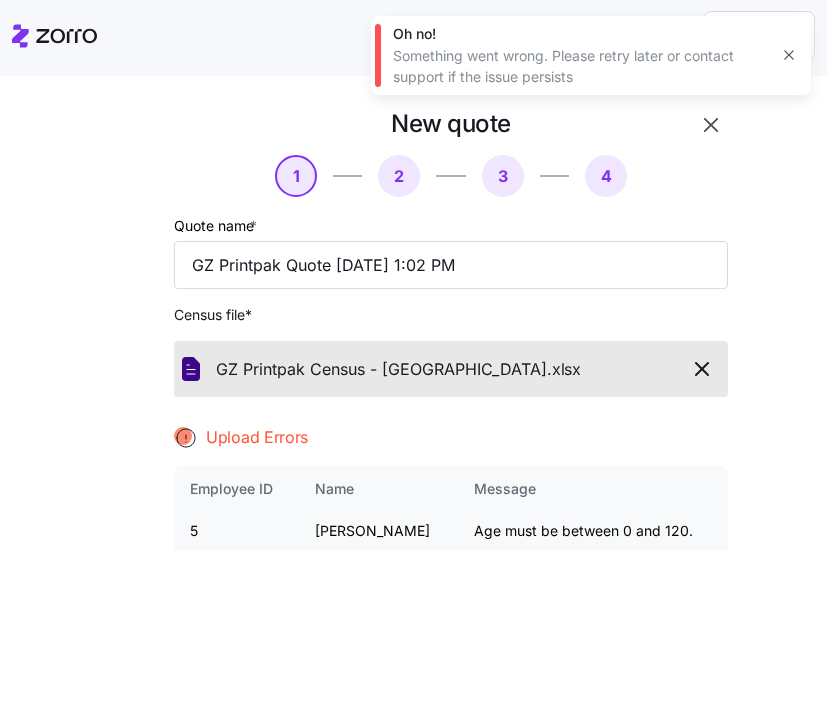 click on "[PERSON_NAME]" at bounding box center (378, 531) 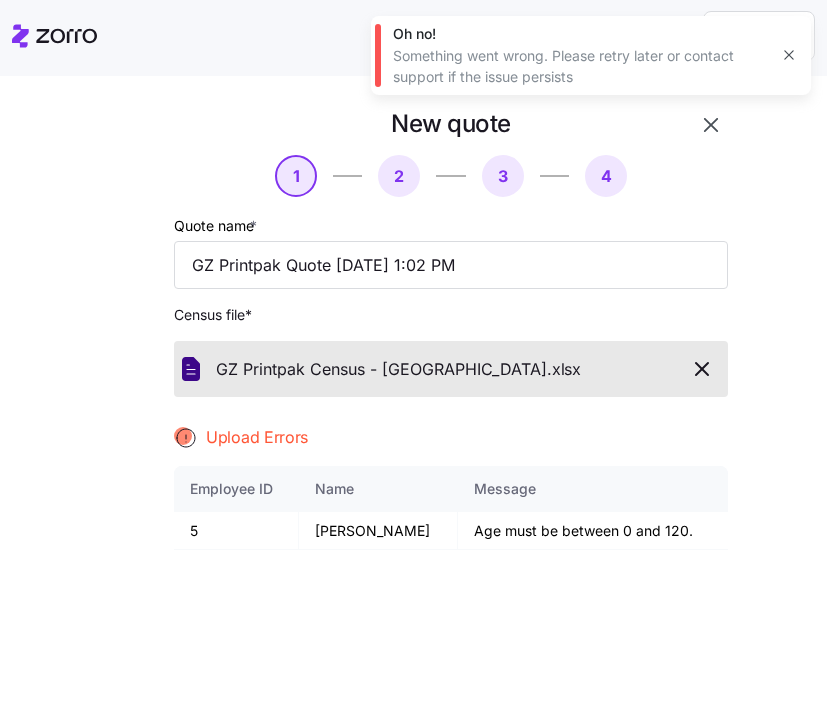 click 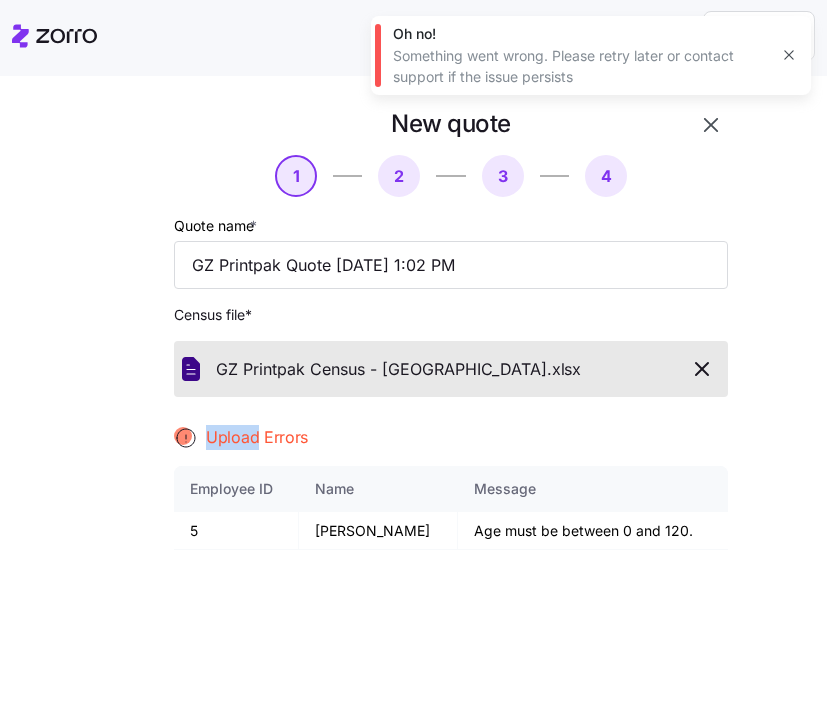 click 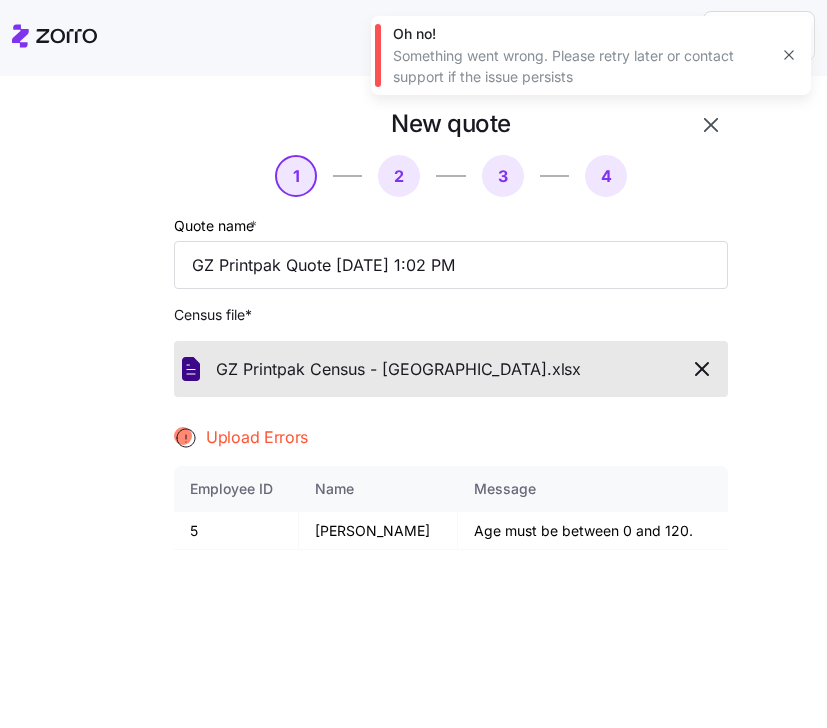 click on "Upload Errors" at bounding box center [257, 437] 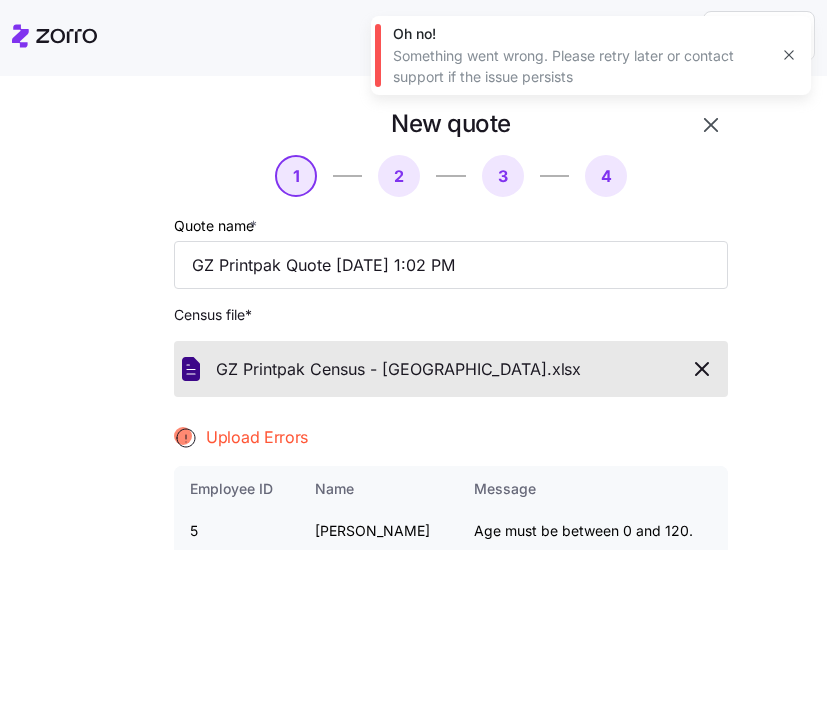click on "[PERSON_NAME]" at bounding box center [378, 531] 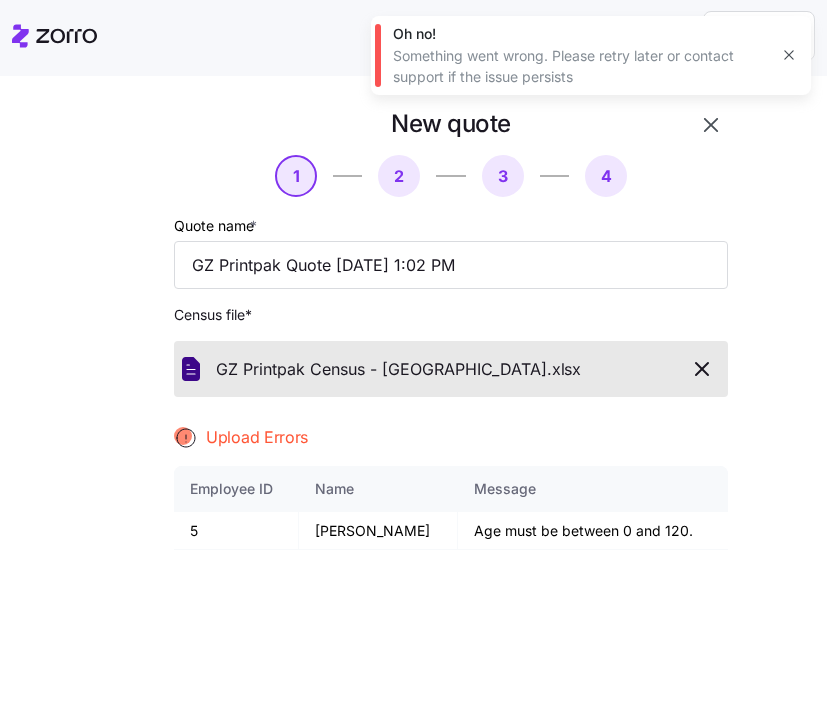 click 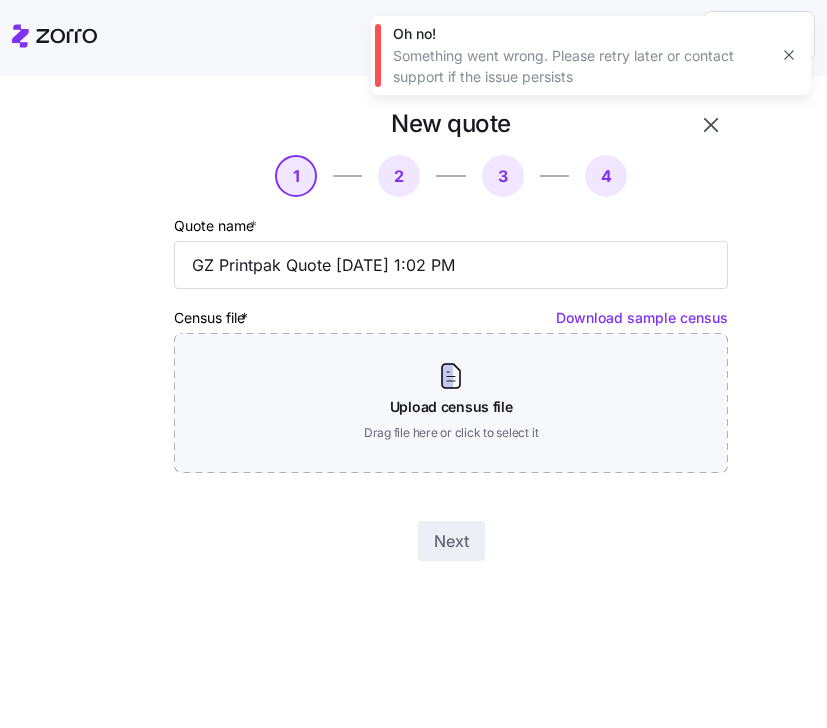 click 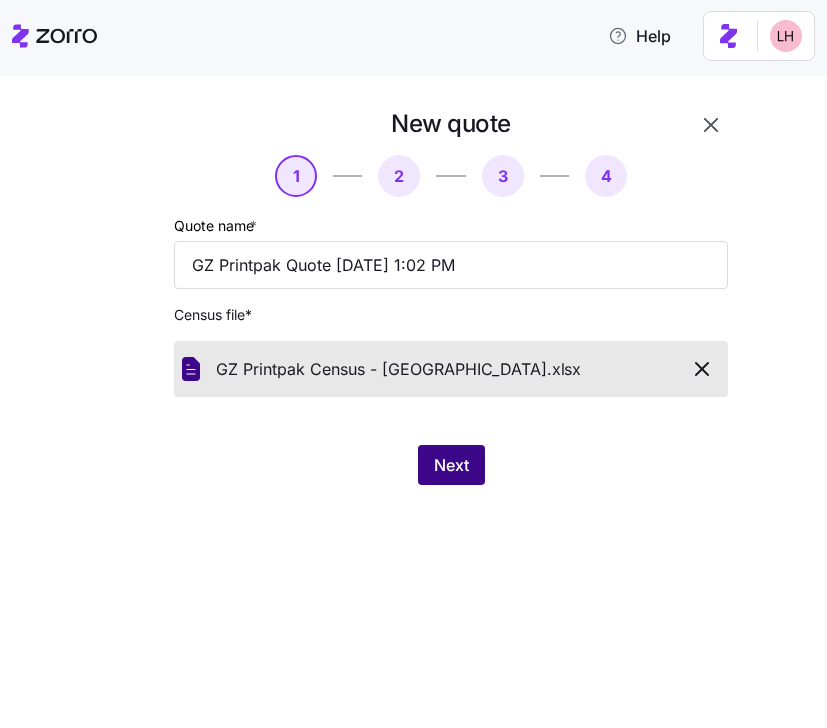 click on "Next" at bounding box center (451, 465) 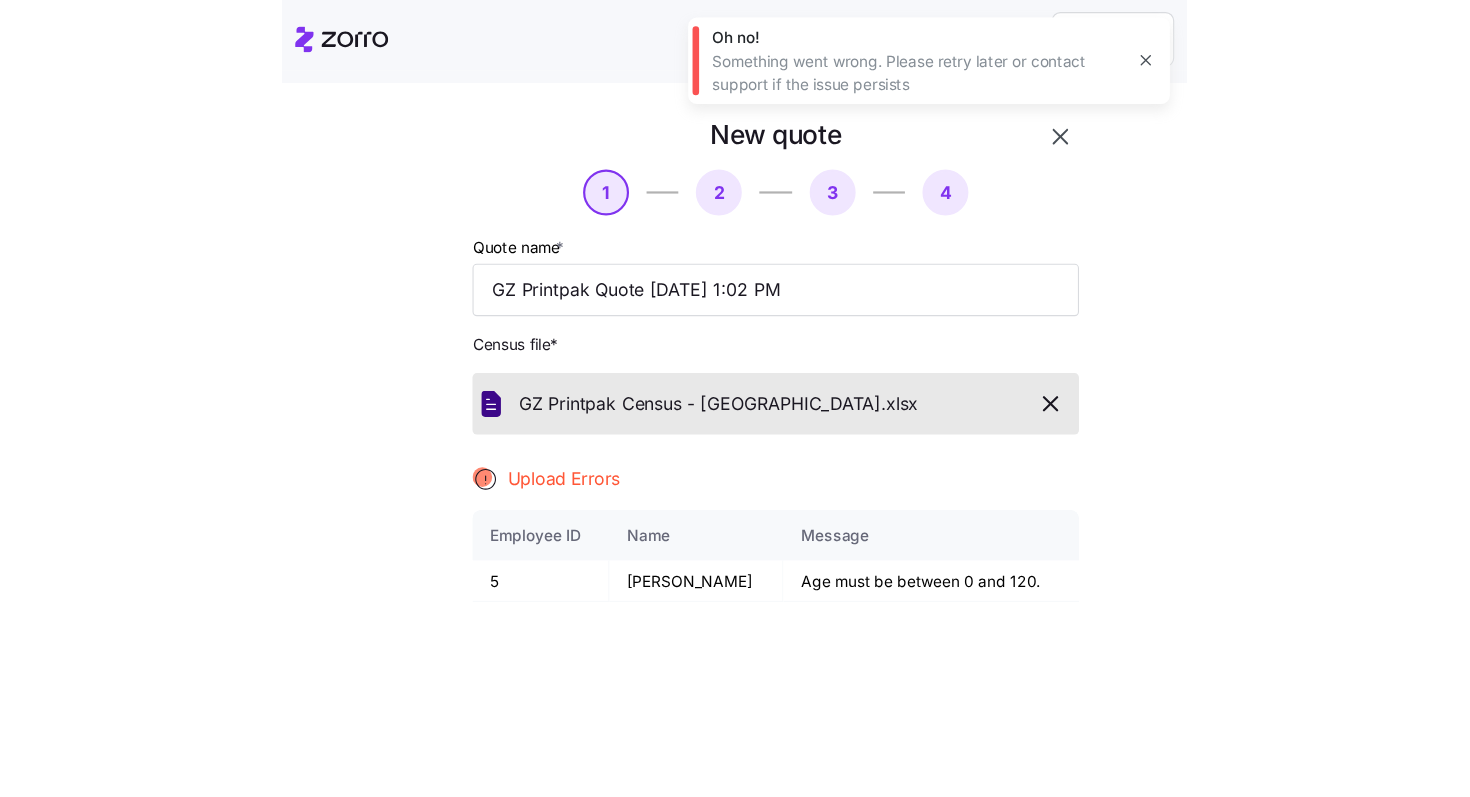 scroll, scrollTop: 0, scrollLeft: 0, axis: both 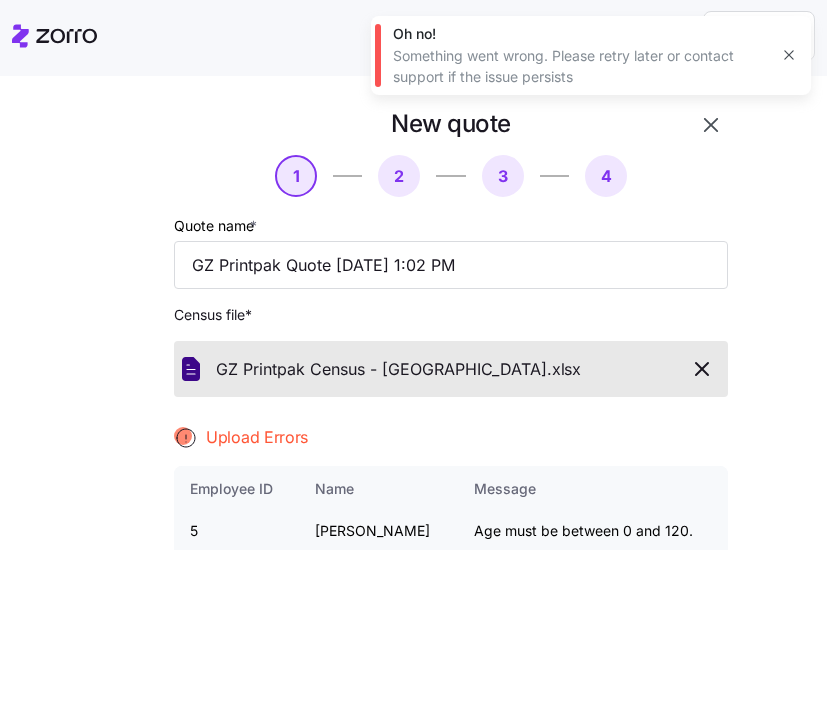 click on "Age must be between 0 and 120." at bounding box center [593, 531] 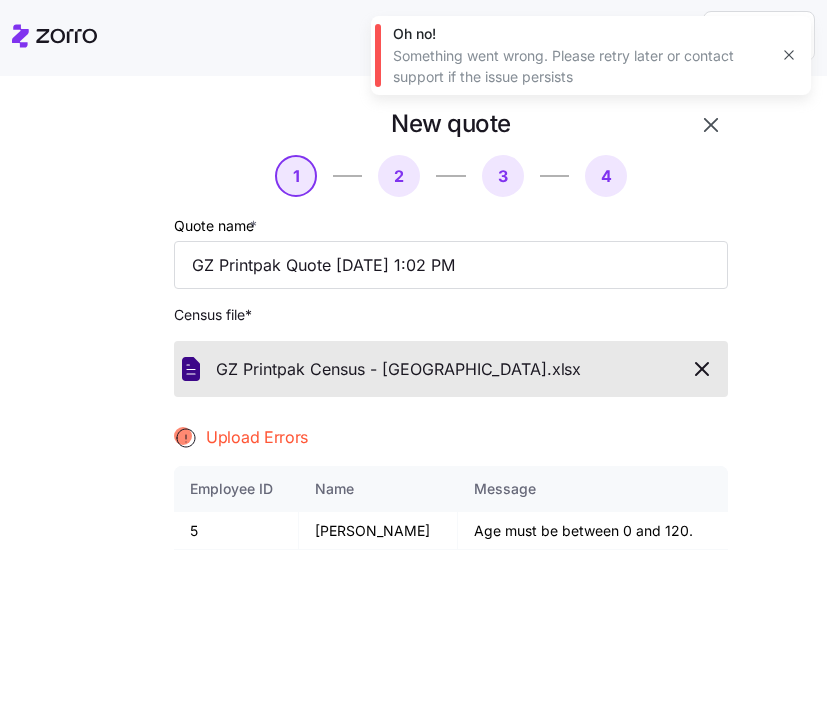 click 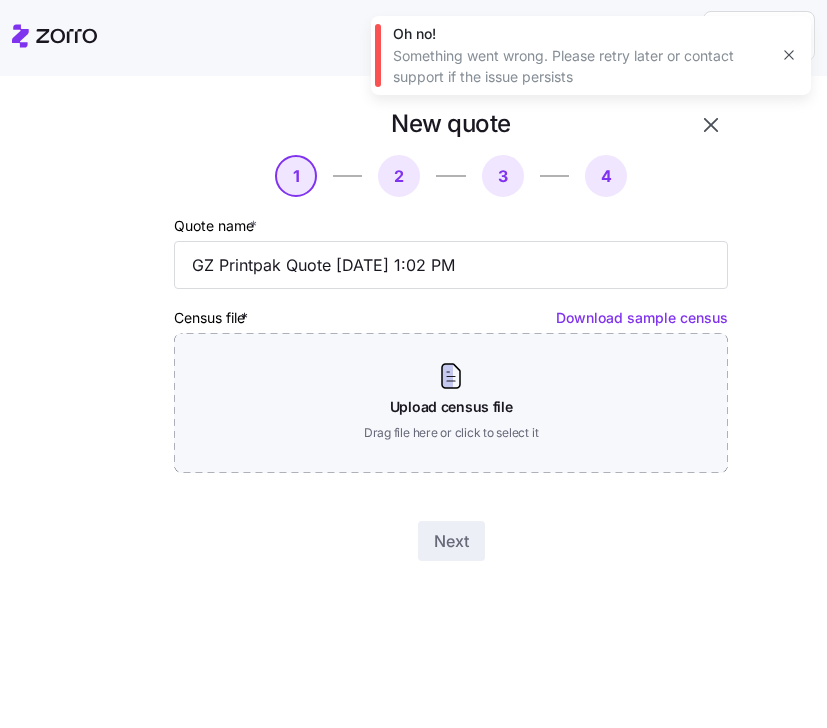 click 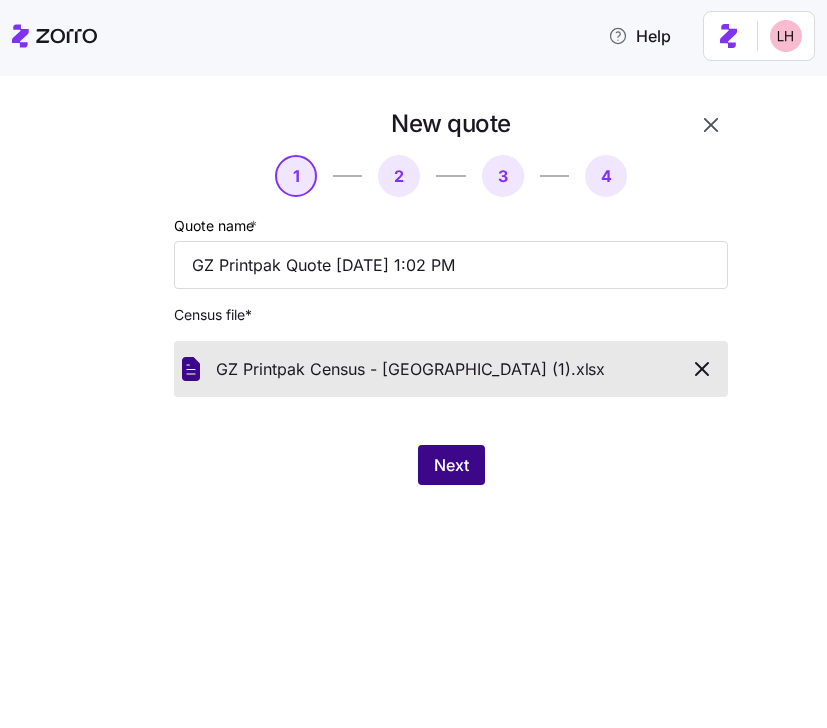 click on "Next" at bounding box center [451, 465] 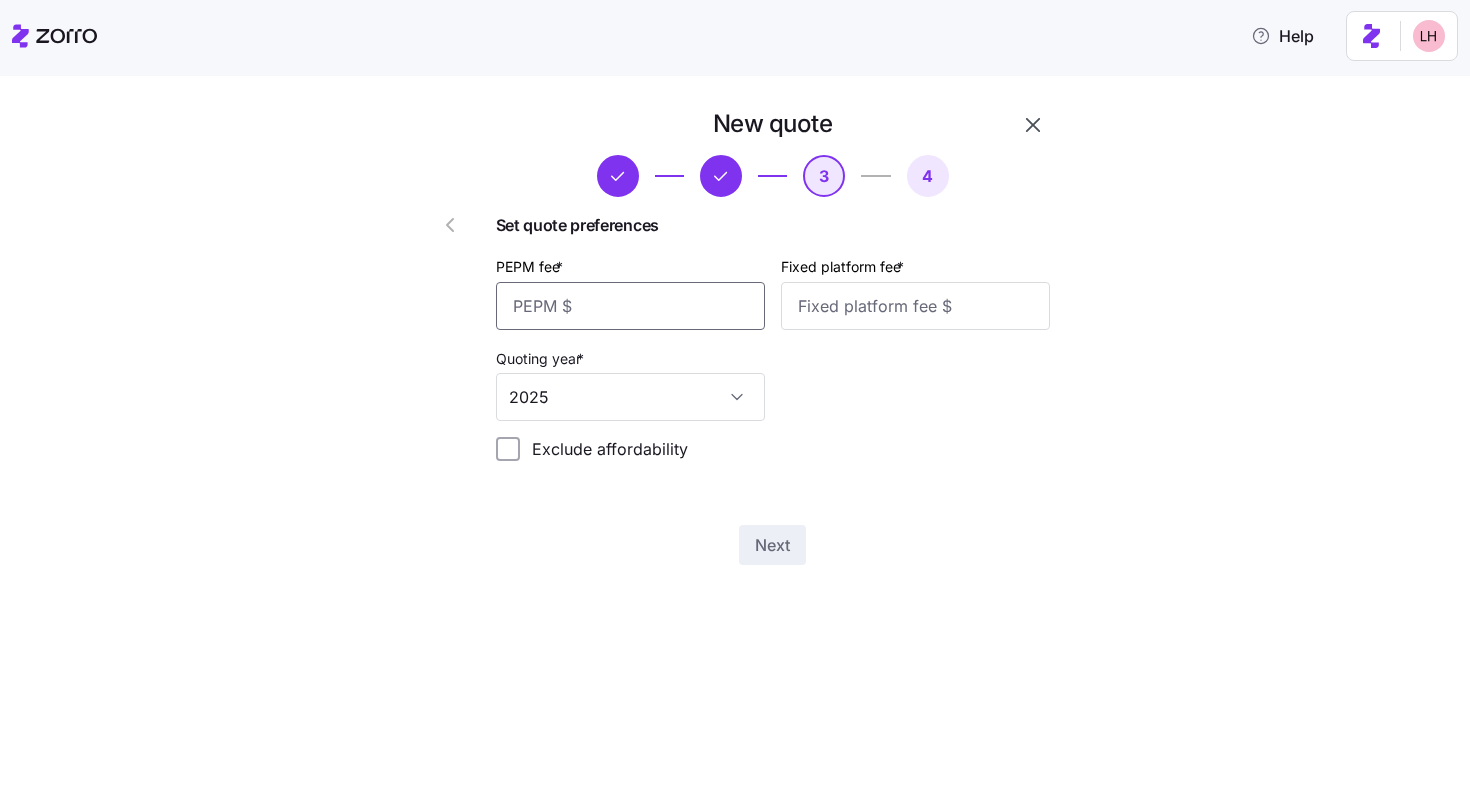 click on "PEPM fee  *" at bounding box center (630, 306) 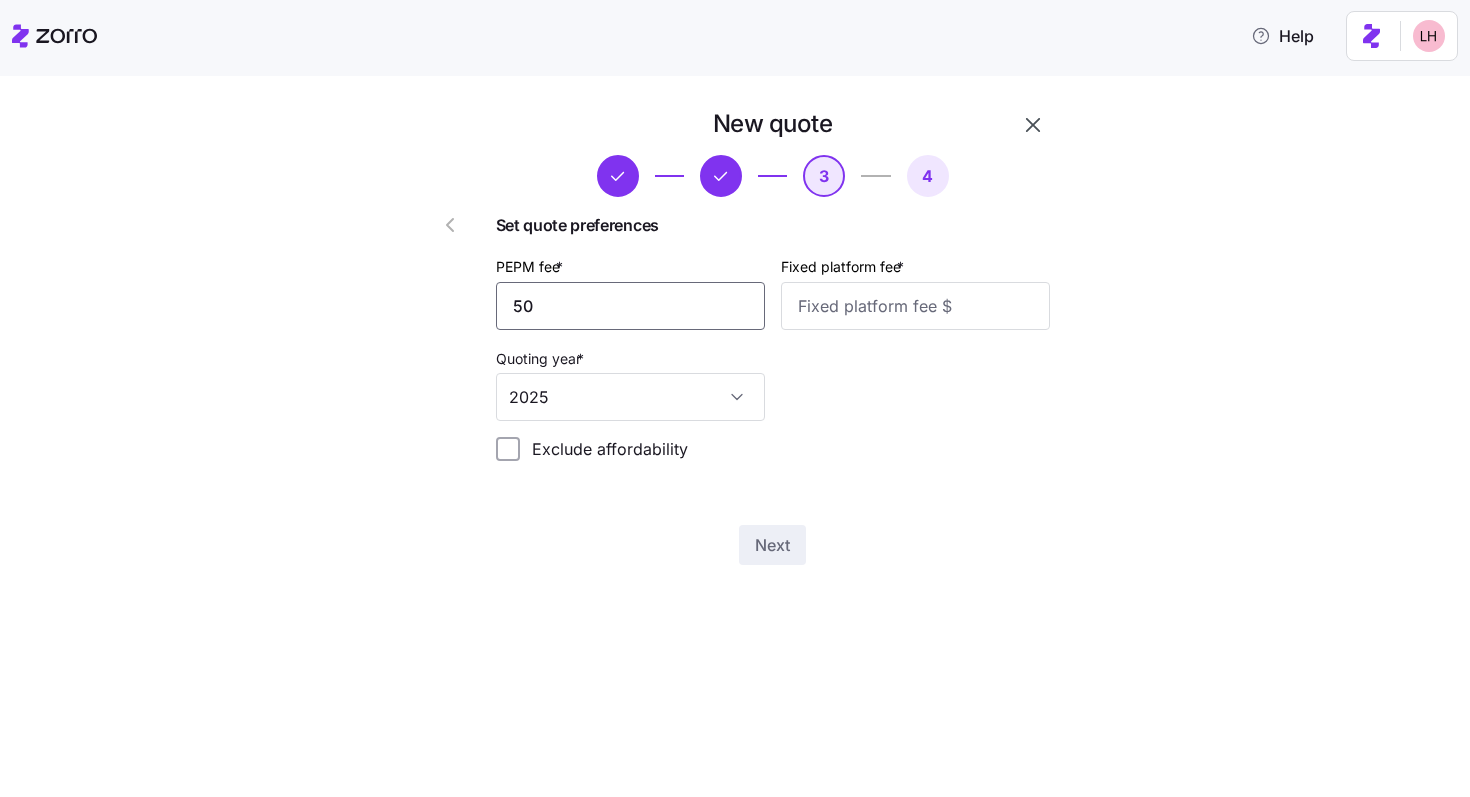 type on "50" 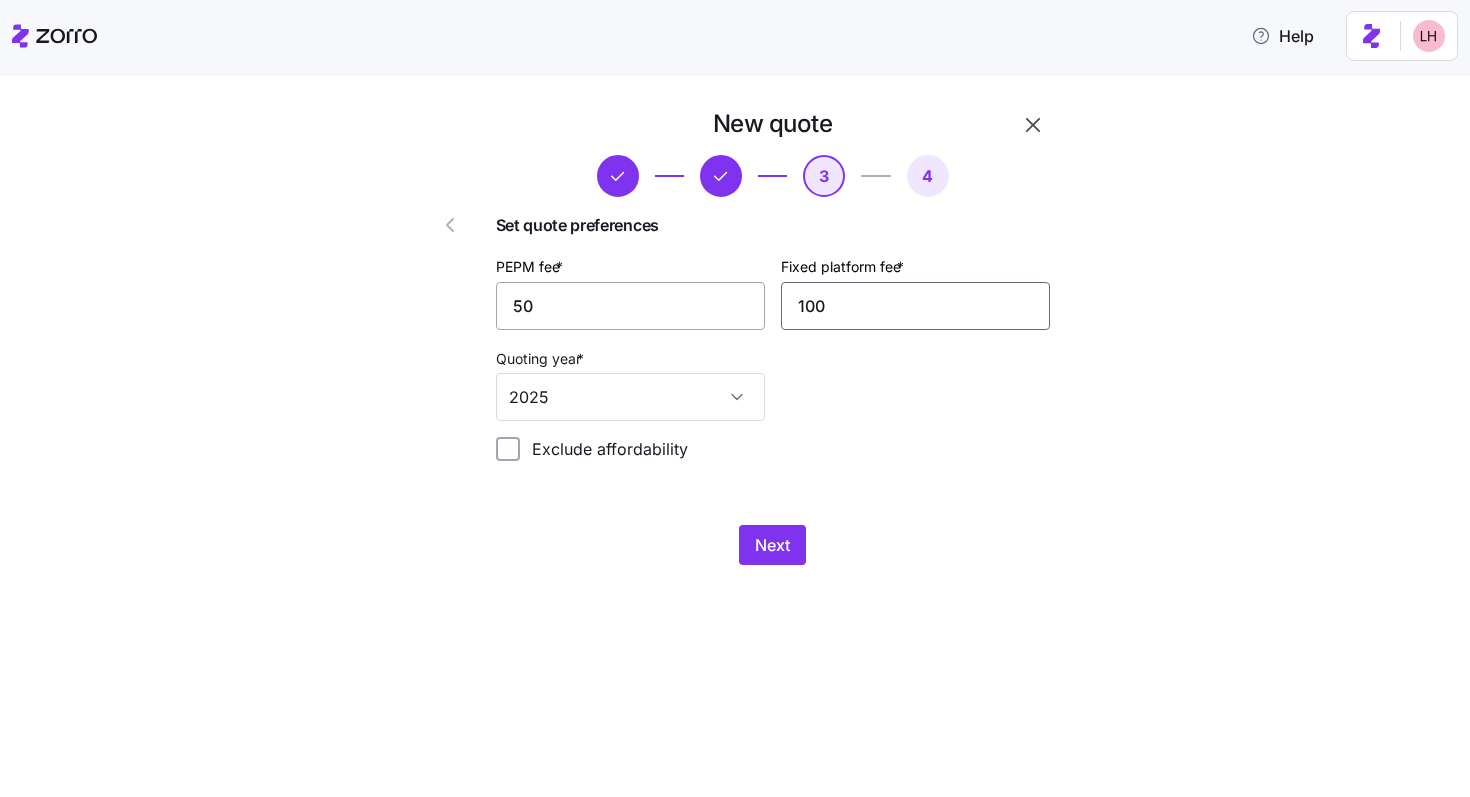 type on "100" 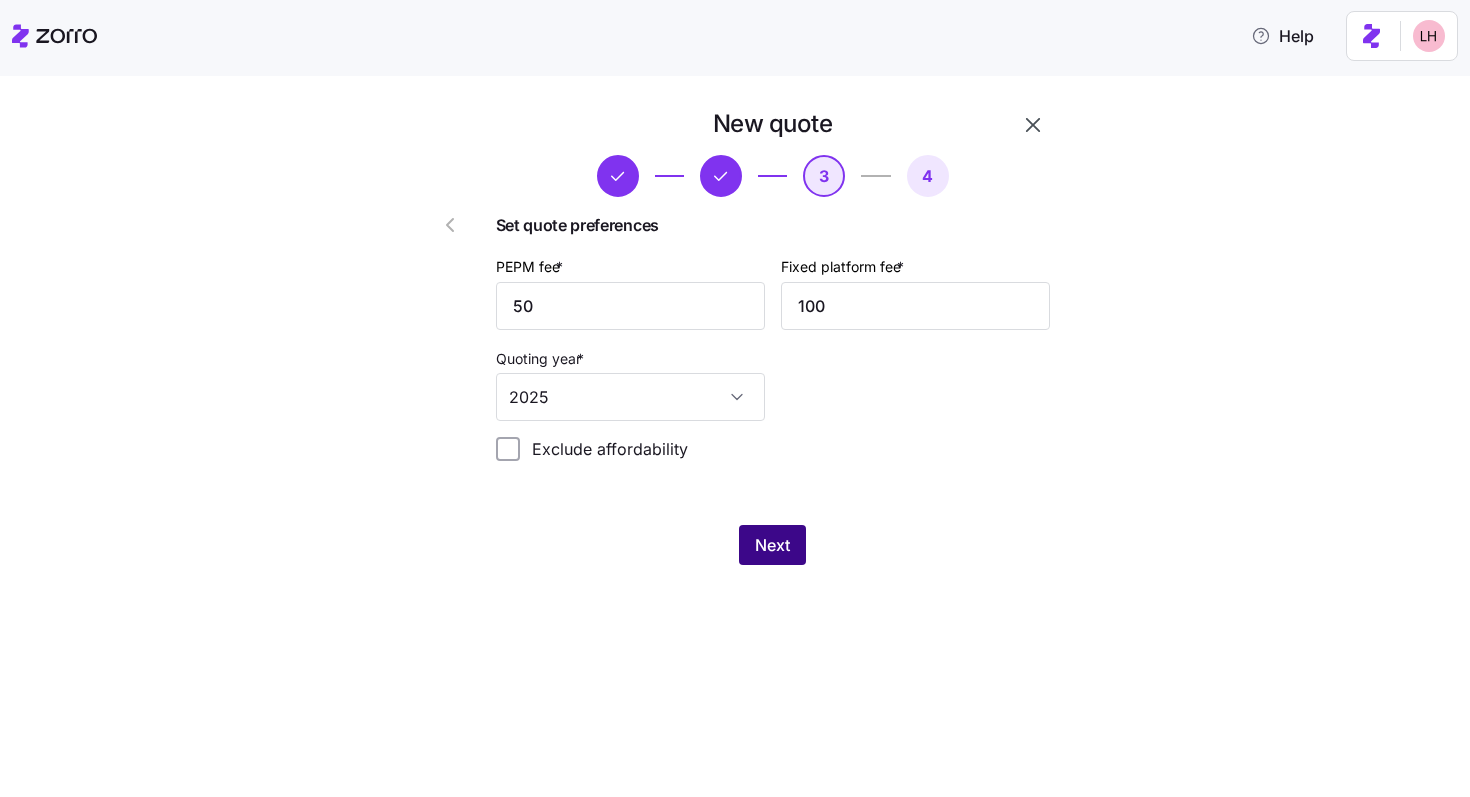 click on "Next" at bounding box center [772, 545] 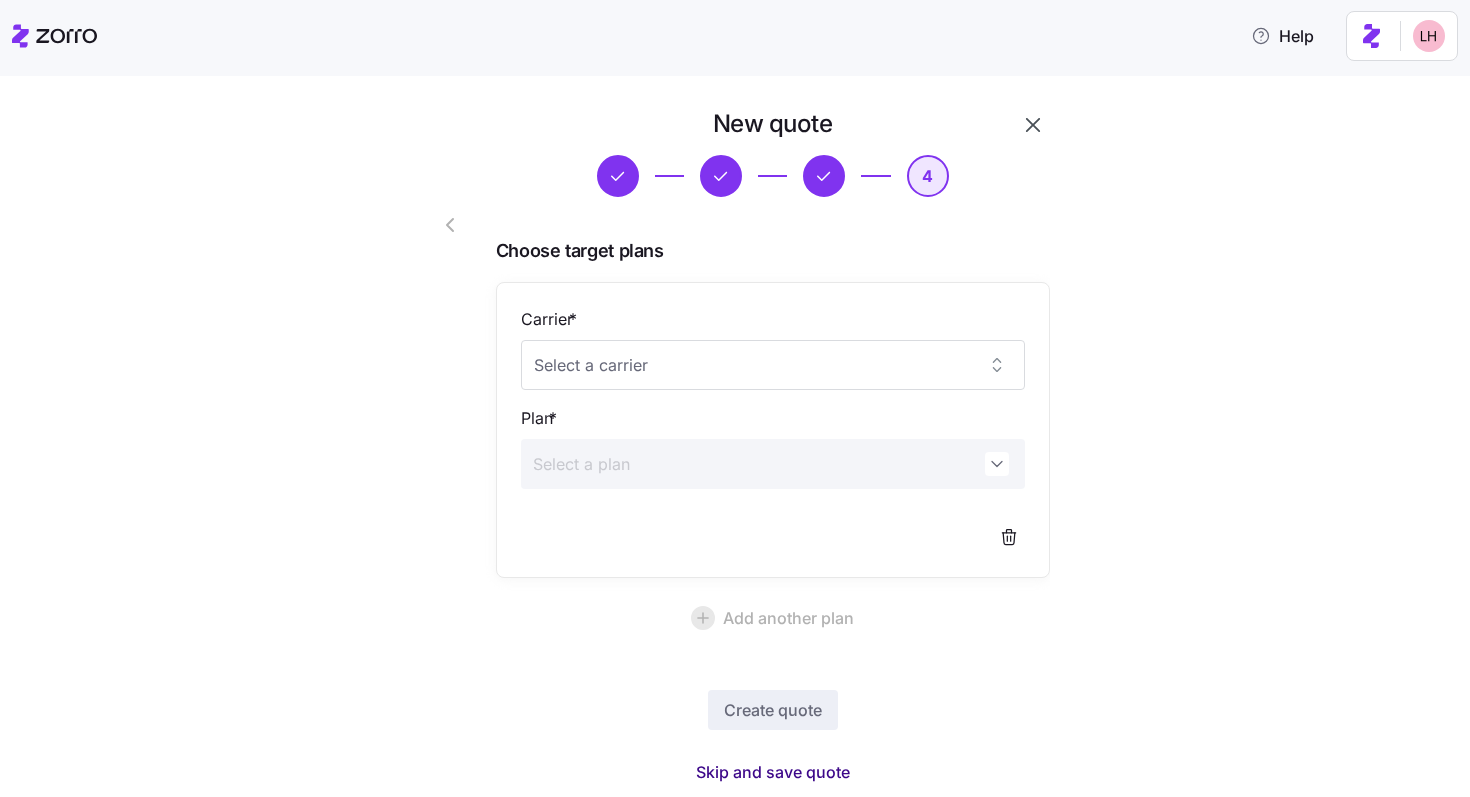 click on "Skip and save quote" at bounding box center [773, 772] 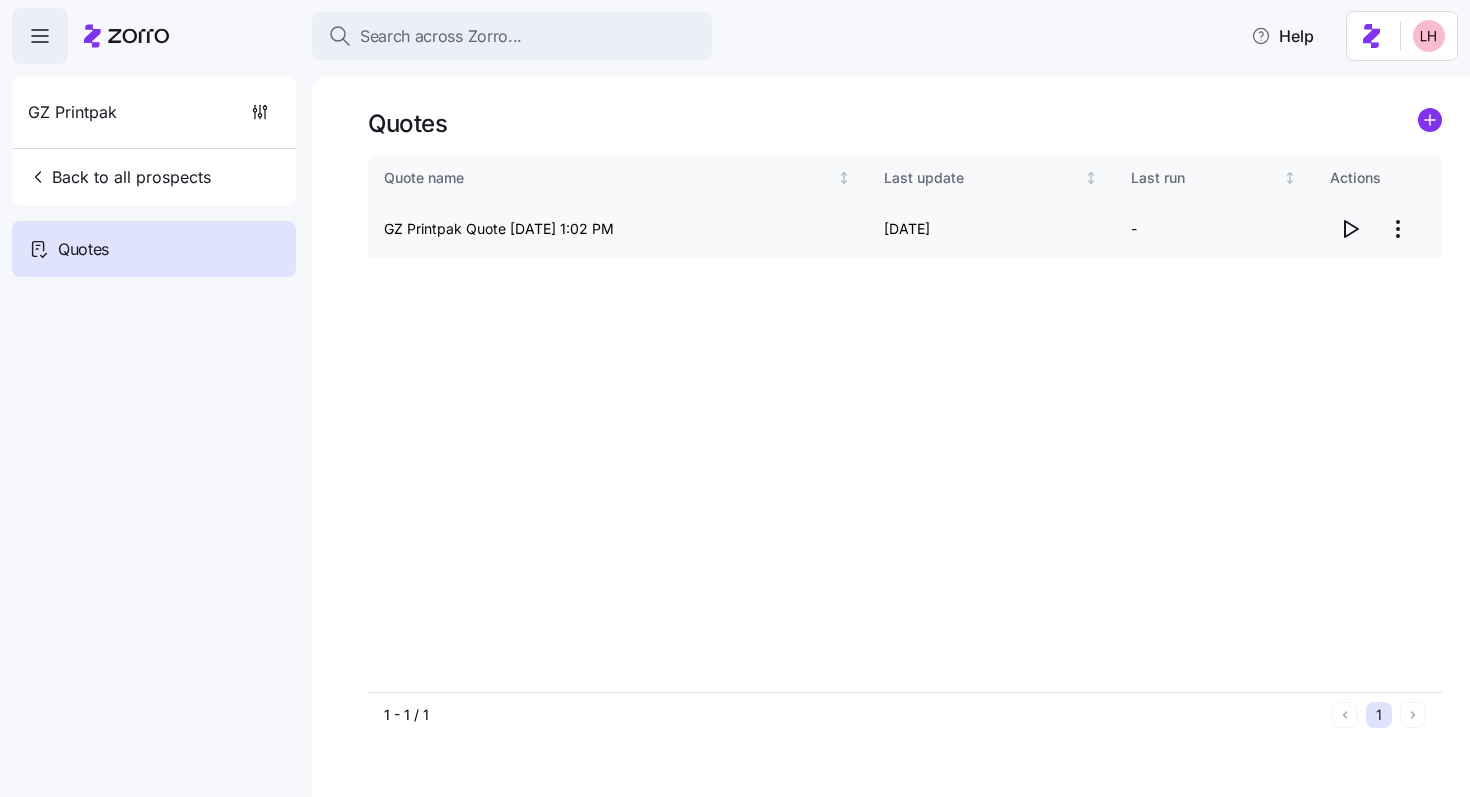 click on "Search across Zorro... Help GZ Printpak Back to all prospects Quotes Quotes Quote name Last update Last run Actions GZ Printpak Quote [DATE] 1:02 PM 07/02/2025 - 1 - 1 / 1 1 Quotes" at bounding box center (735, 392) 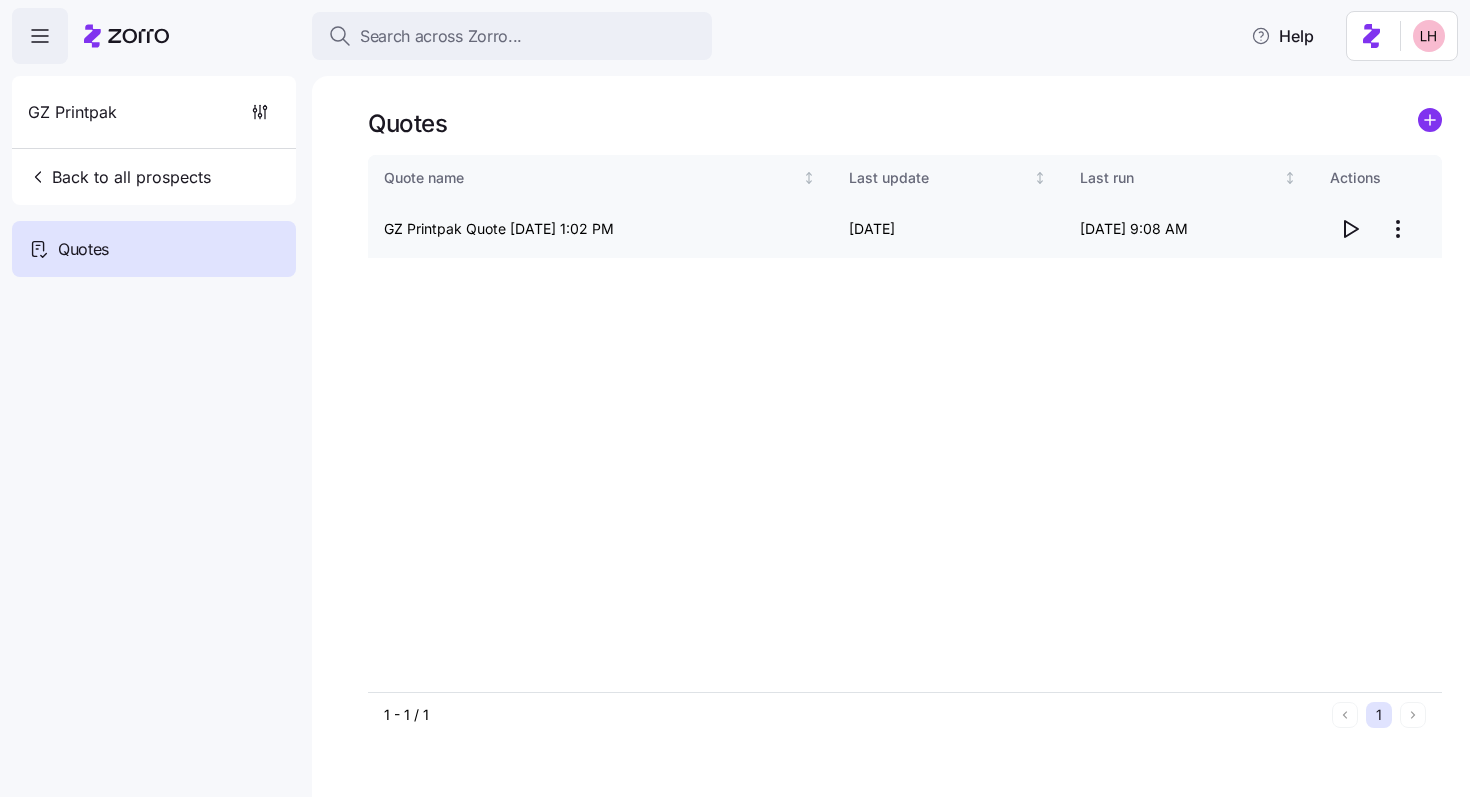 click on "Search across Zorro... Help GZ Printpak Back to all prospects Quotes Quotes Quote name Last update Last run Actions GZ Printpak Quote [DATE] 1:02 PM 07/02/2025 [DATE] 9:08 AM 1 - 1 / 1 1 Quotes" at bounding box center (735, 392) 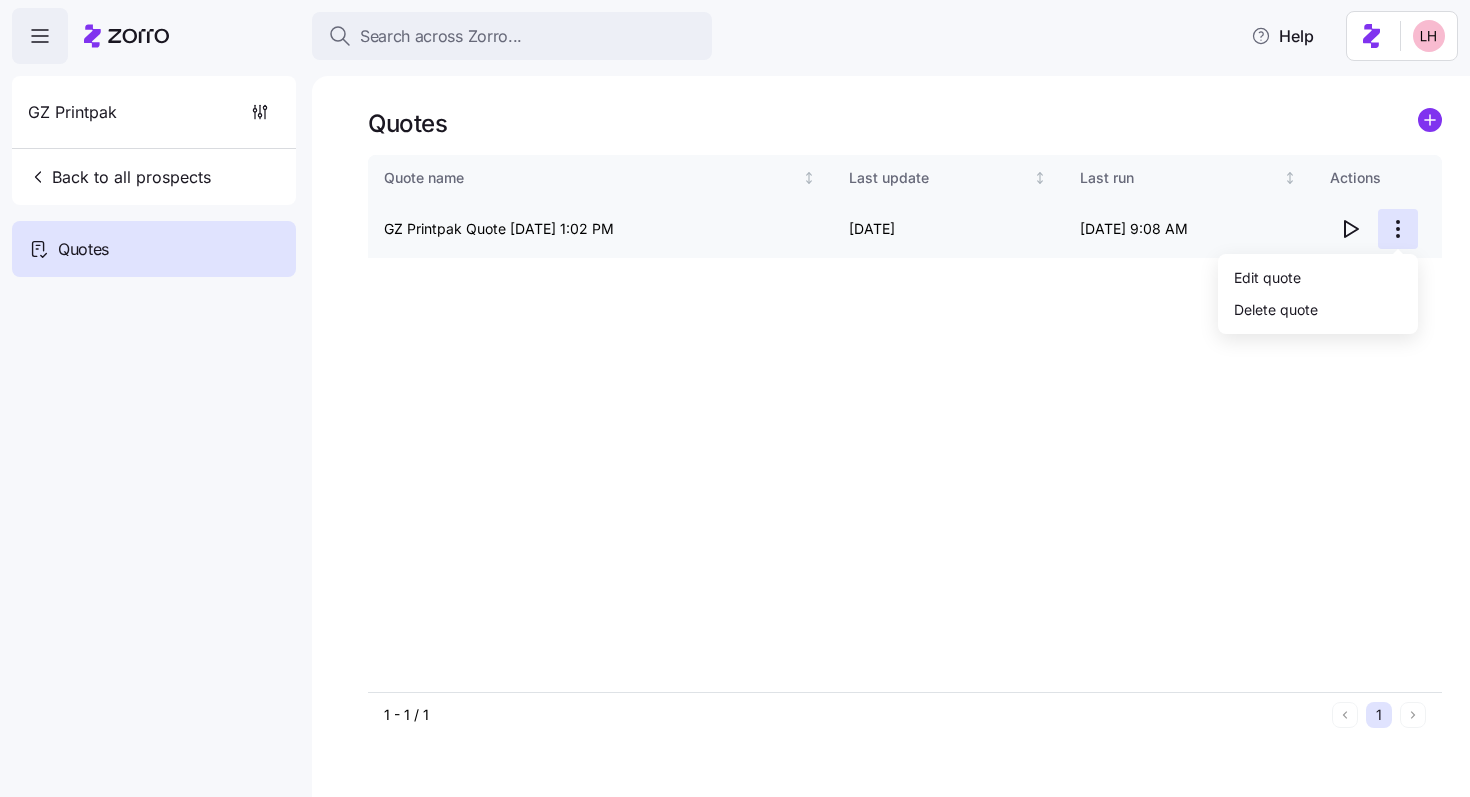 click on "Search across Zorro... Help GZ Printpak Back to all prospects Quotes Quotes Quote name Last update Last run Actions GZ Printpak Quote [DATE] 1:02 PM 07/02/2025 [DATE] 9:08 AM 1 - 1 / 1 1 Quotes Edit quote Delete quote" at bounding box center [735, 392] 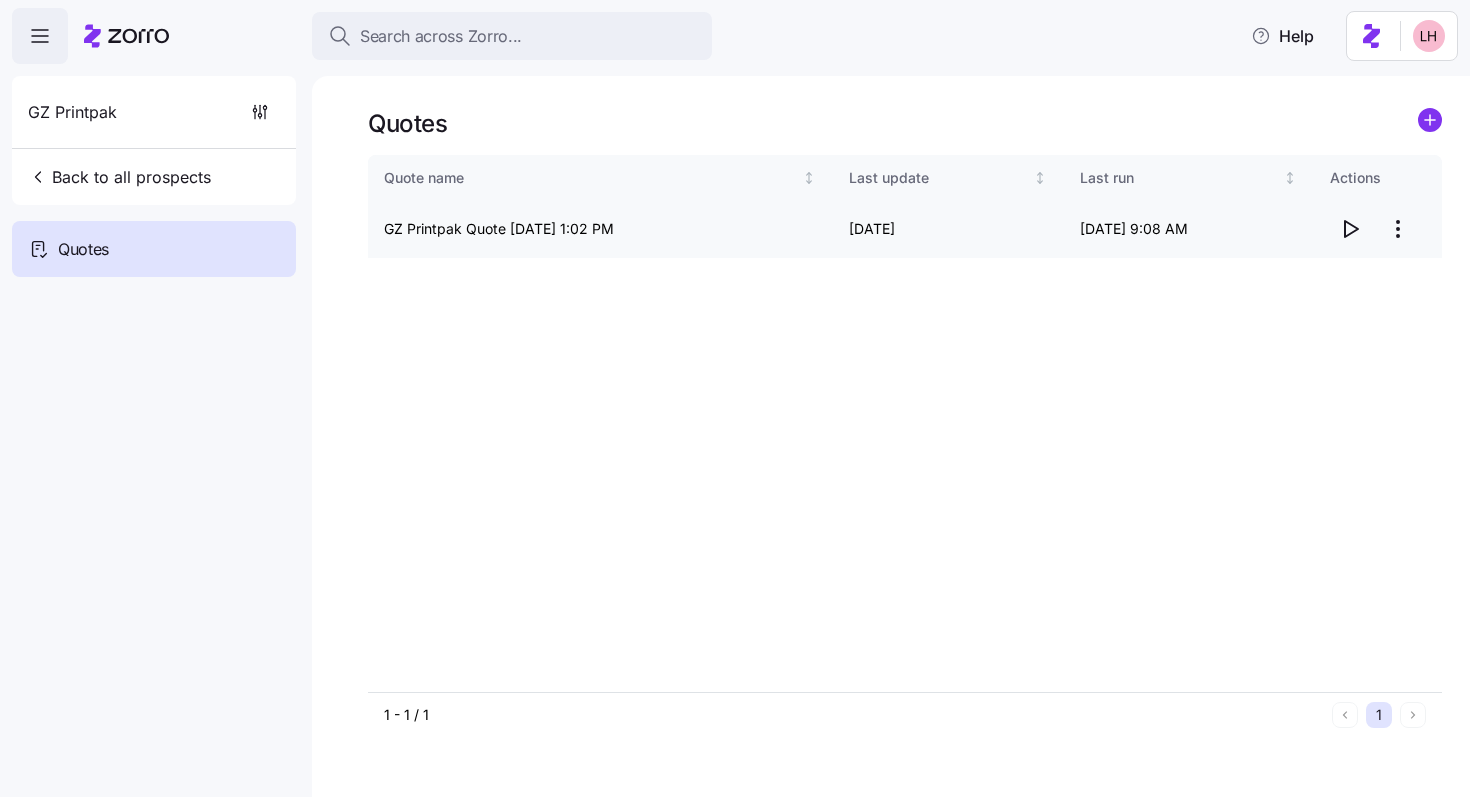 click on "Search across Zorro... Help GZ Printpak Back to all prospects Quotes Quotes Quote name Last update Last run Actions GZ Printpak Quote [DATE] 1:02 PM 07/02/2025 [DATE] 9:08 AM 1 - 1 / 1 1 Quotes" at bounding box center (735, 392) 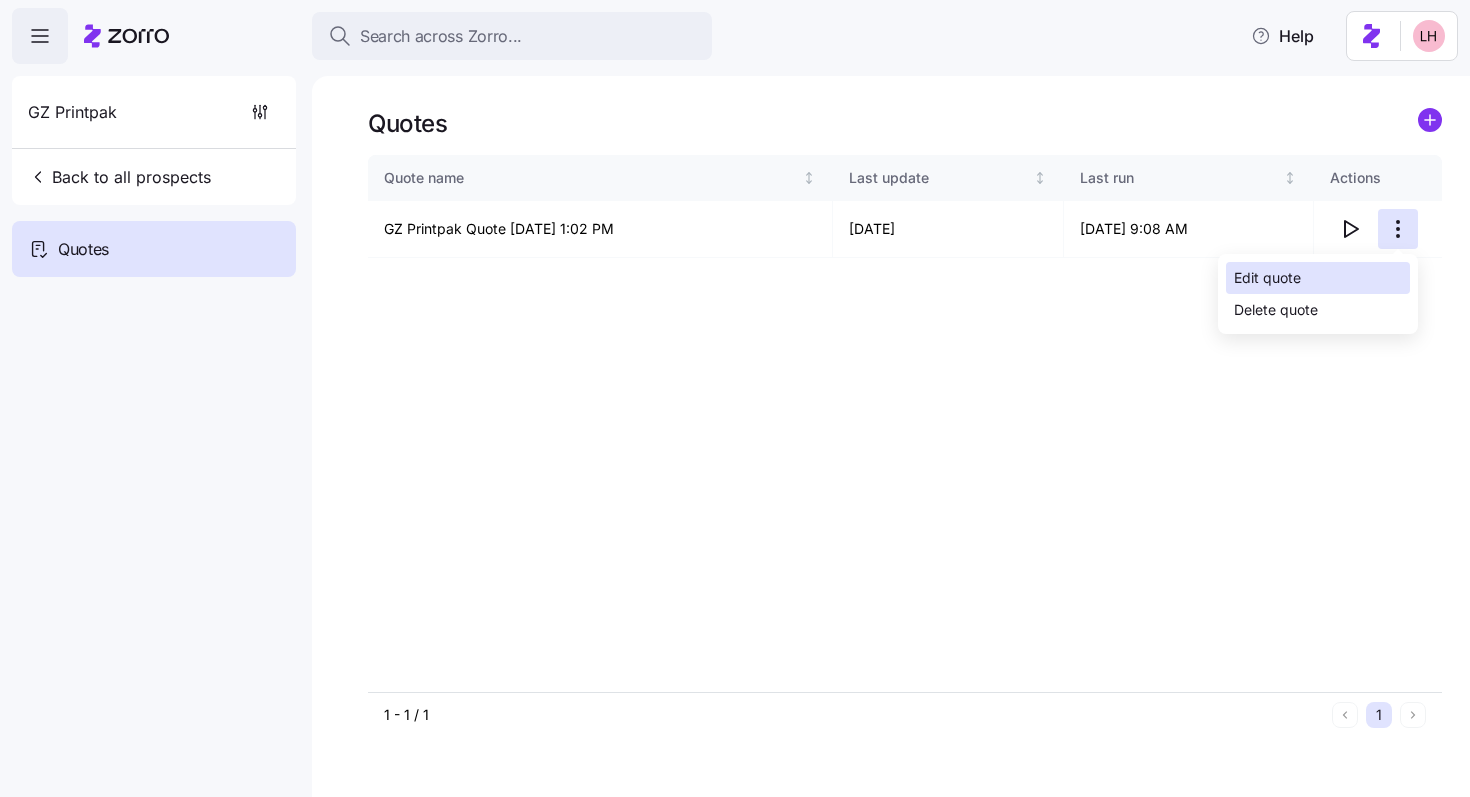 click on "Edit quote" at bounding box center [1318, 278] 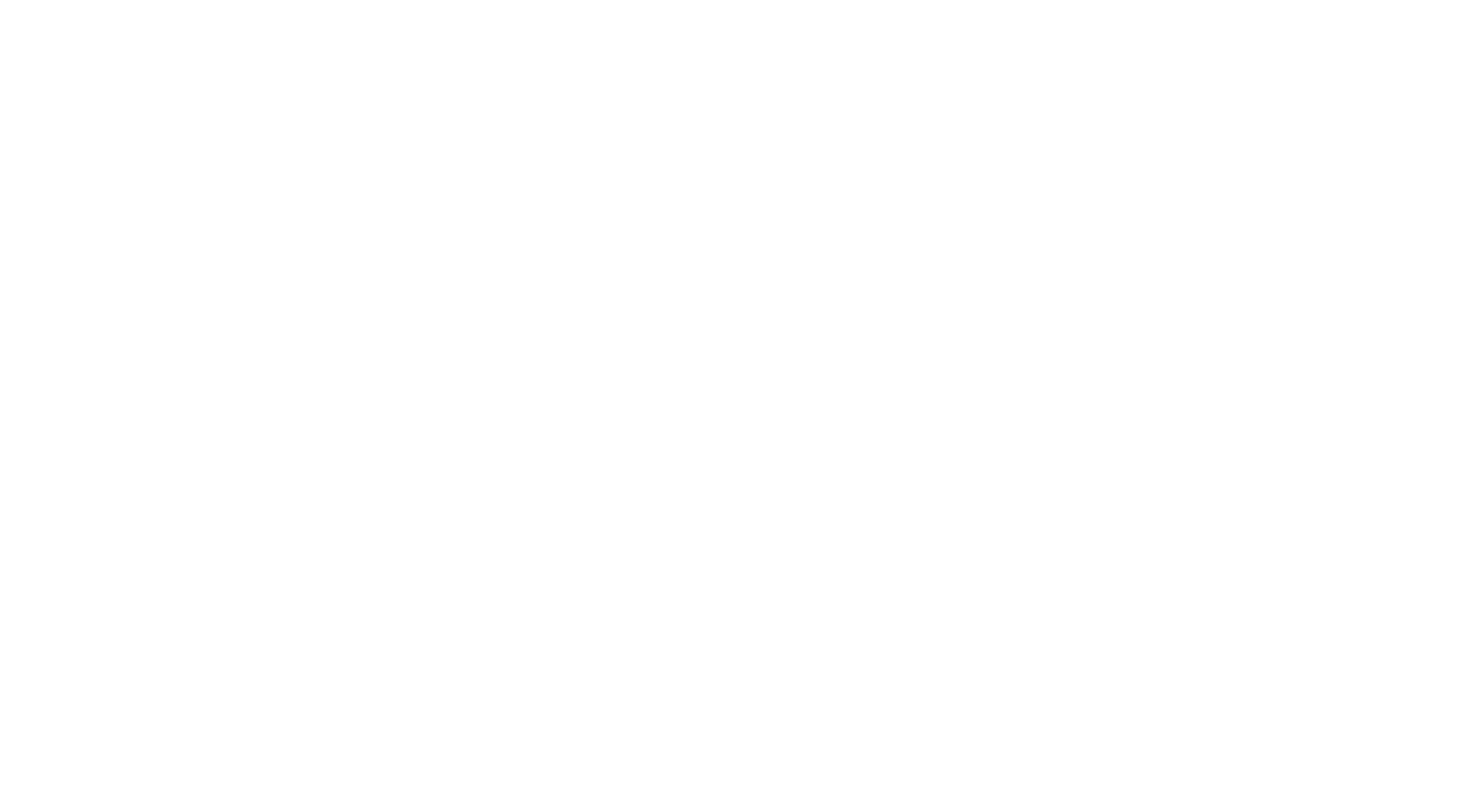 scroll, scrollTop: 0, scrollLeft: 0, axis: both 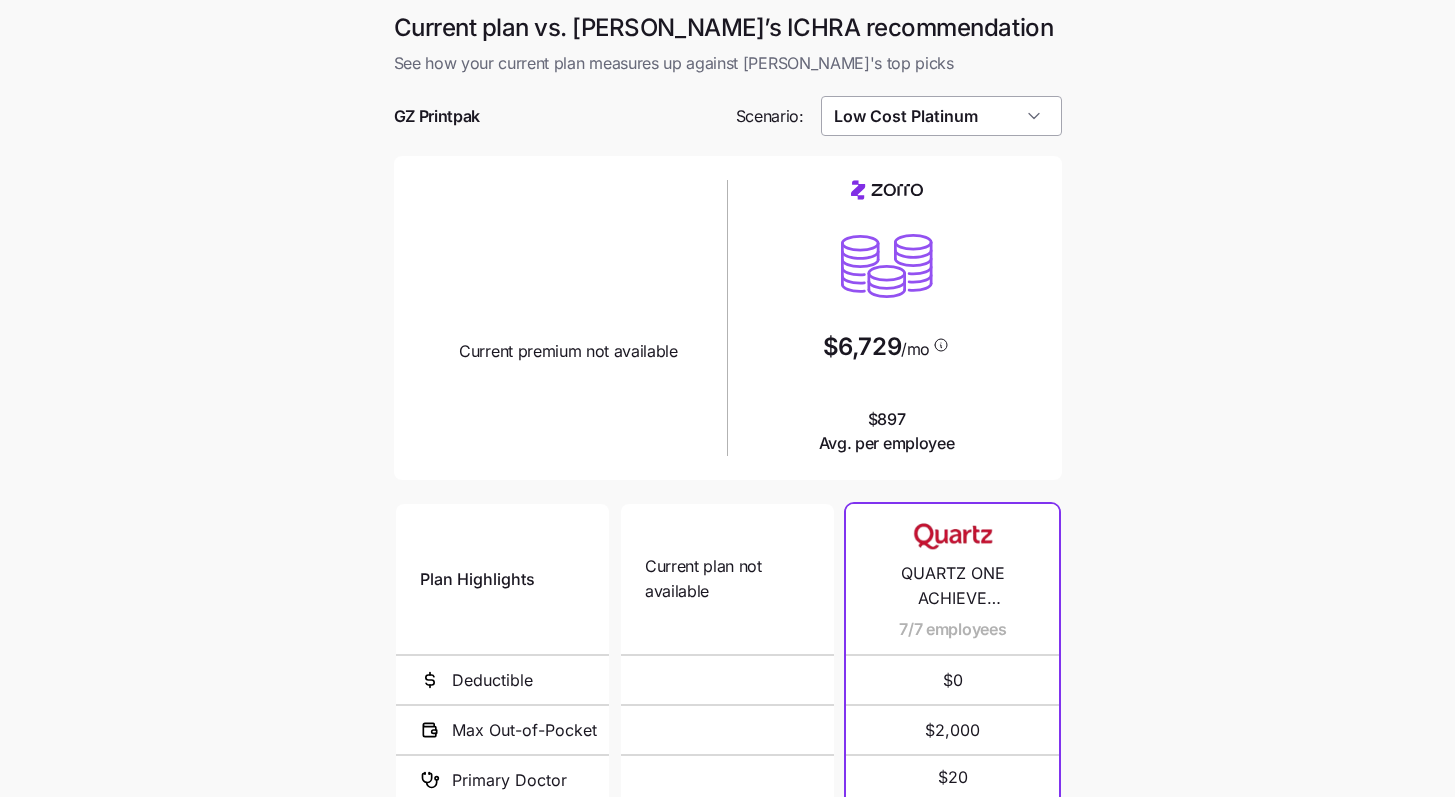 click on "Low Cost Platinum" at bounding box center (941, 116) 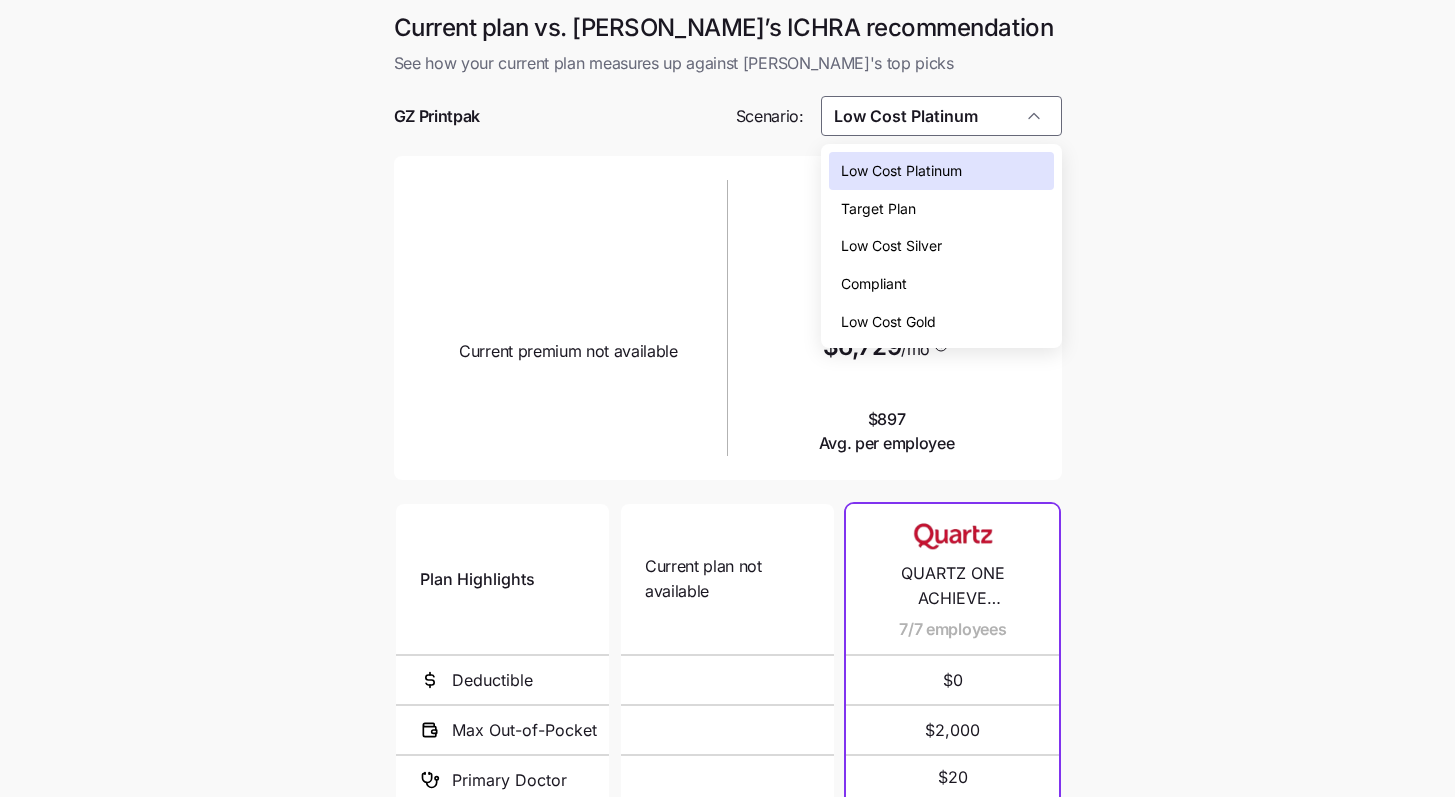 click on "Low Cost Silver" at bounding box center [941, 246] 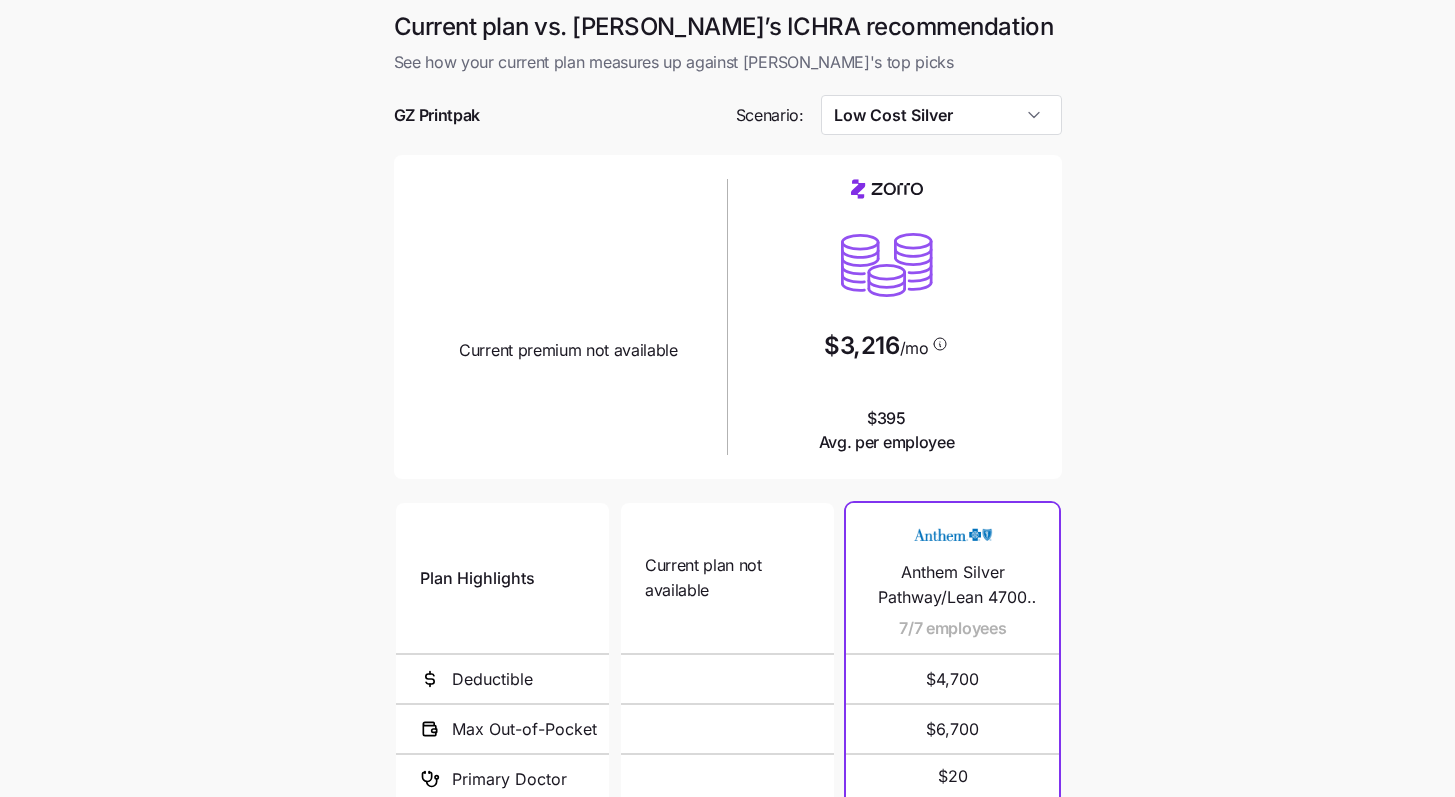 scroll, scrollTop: 0, scrollLeft: 0, axis: both 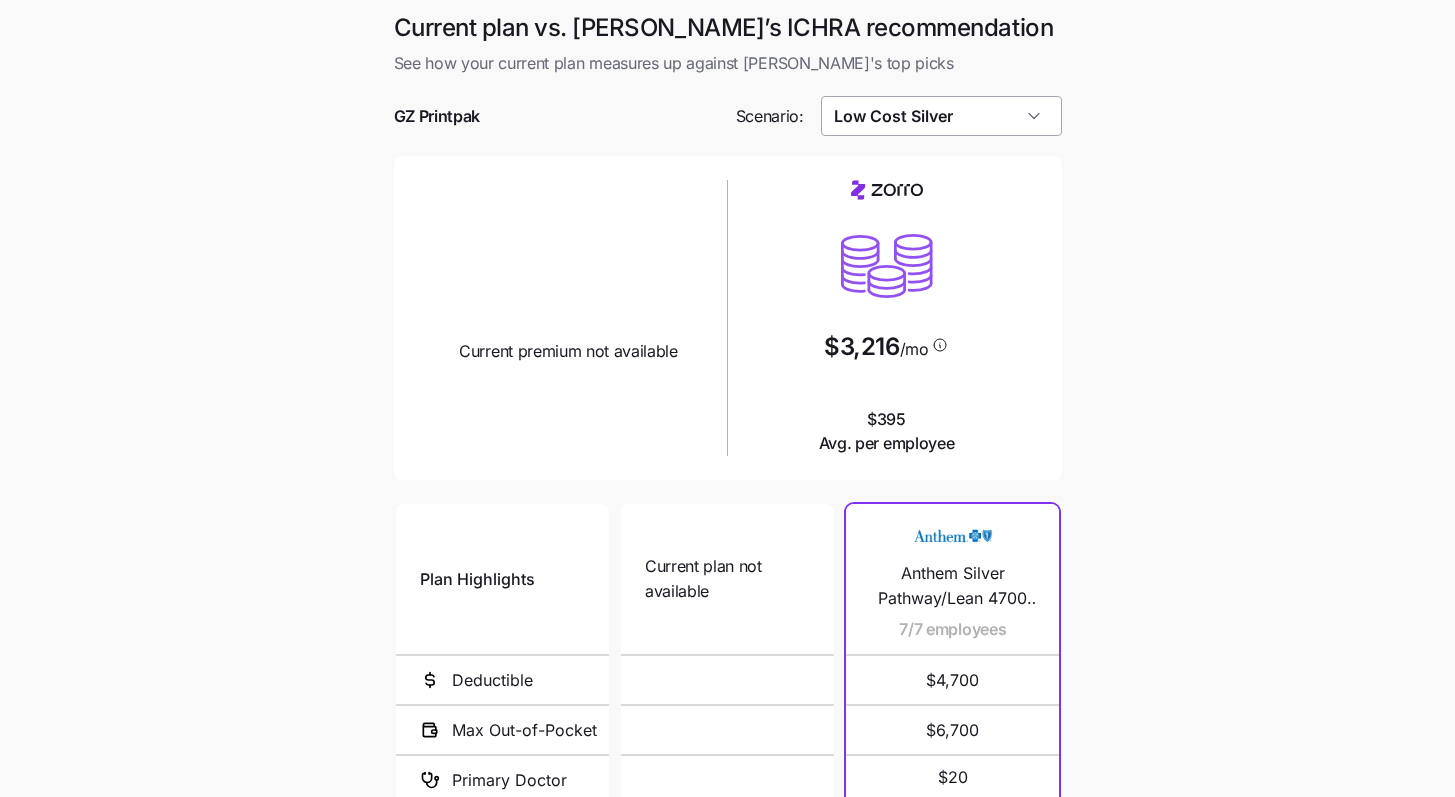 click on "Low Cost Silver" at bounding box center [941, 116] 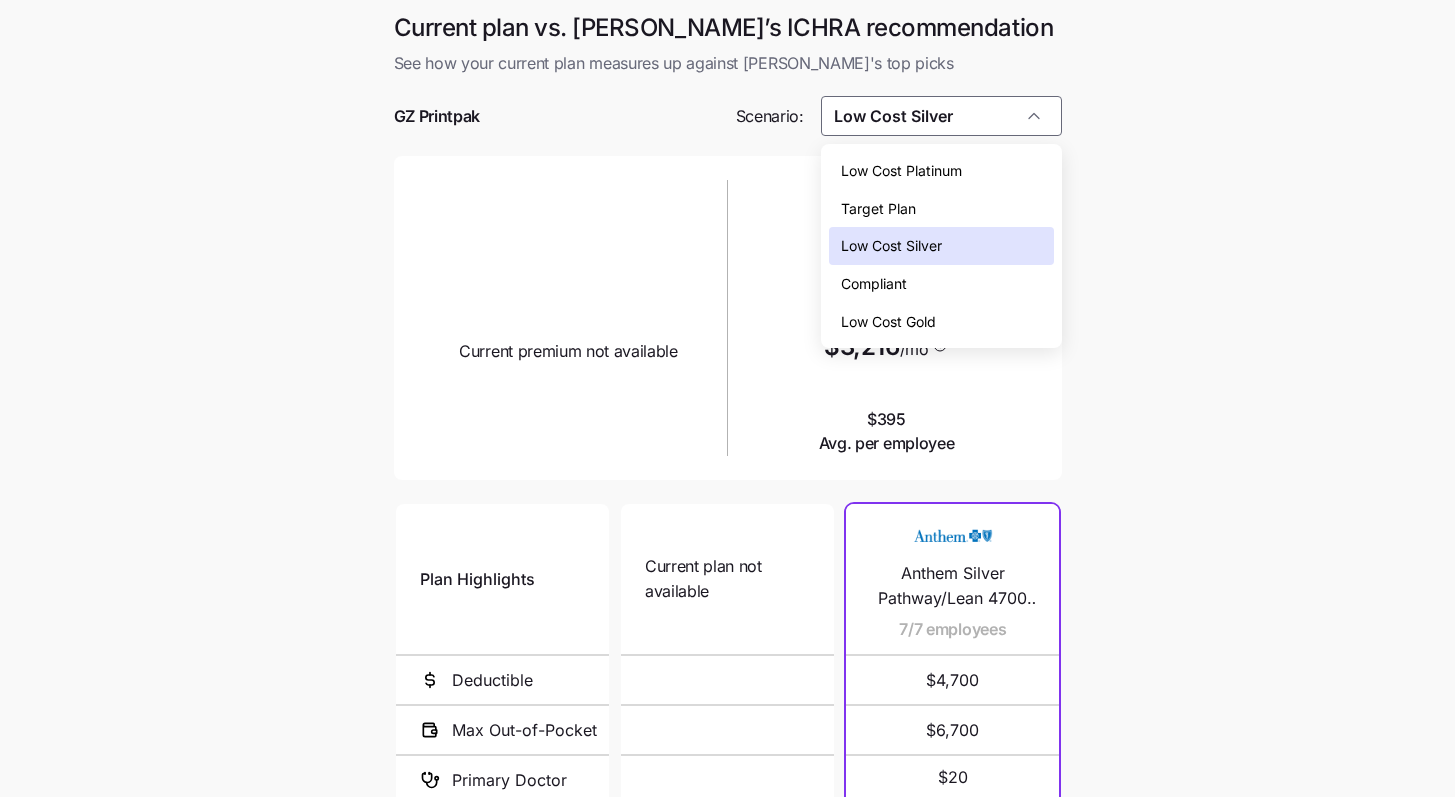 click on "Compliant" at bounding box center [941, 284] 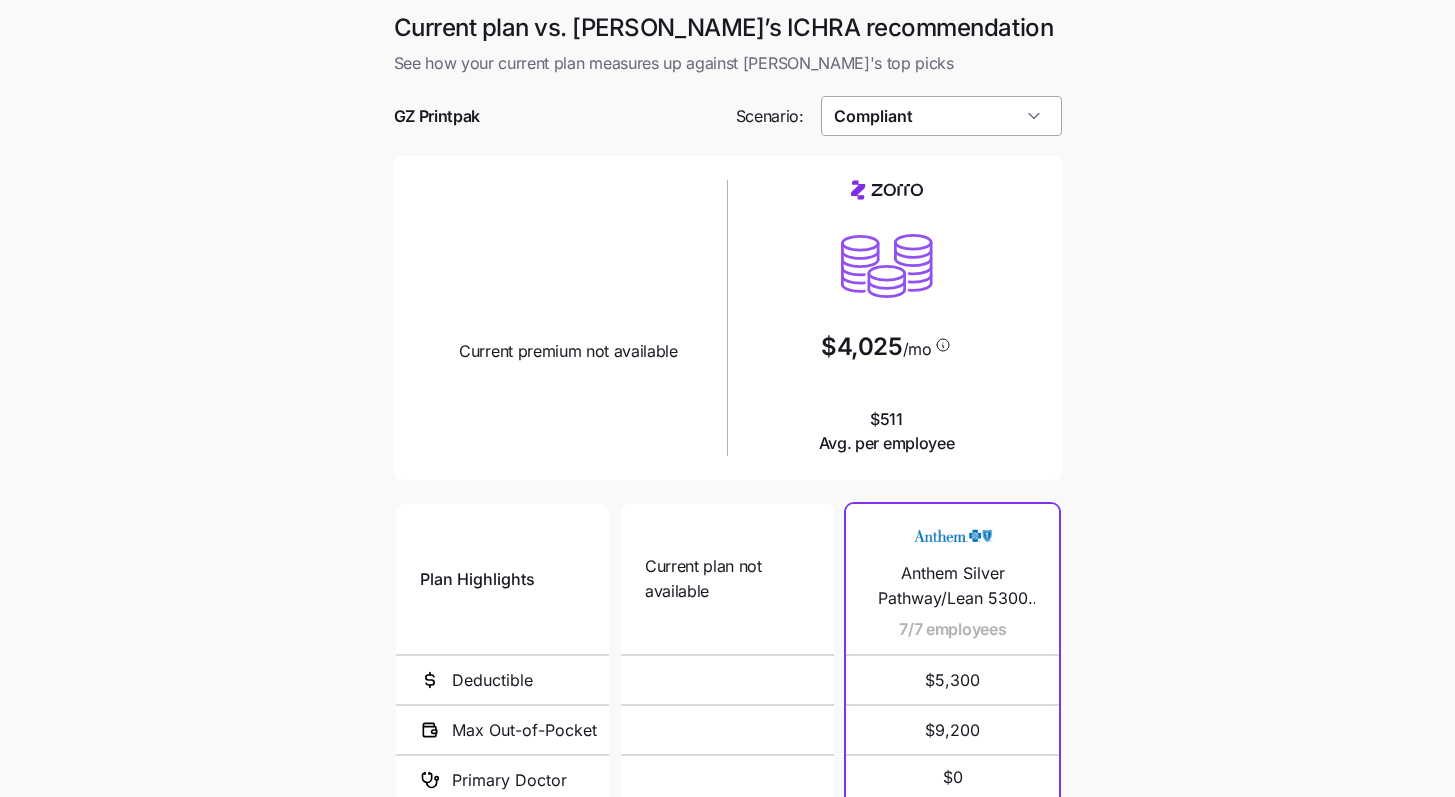 click on "Compliant" at bounding box center (941, 116) 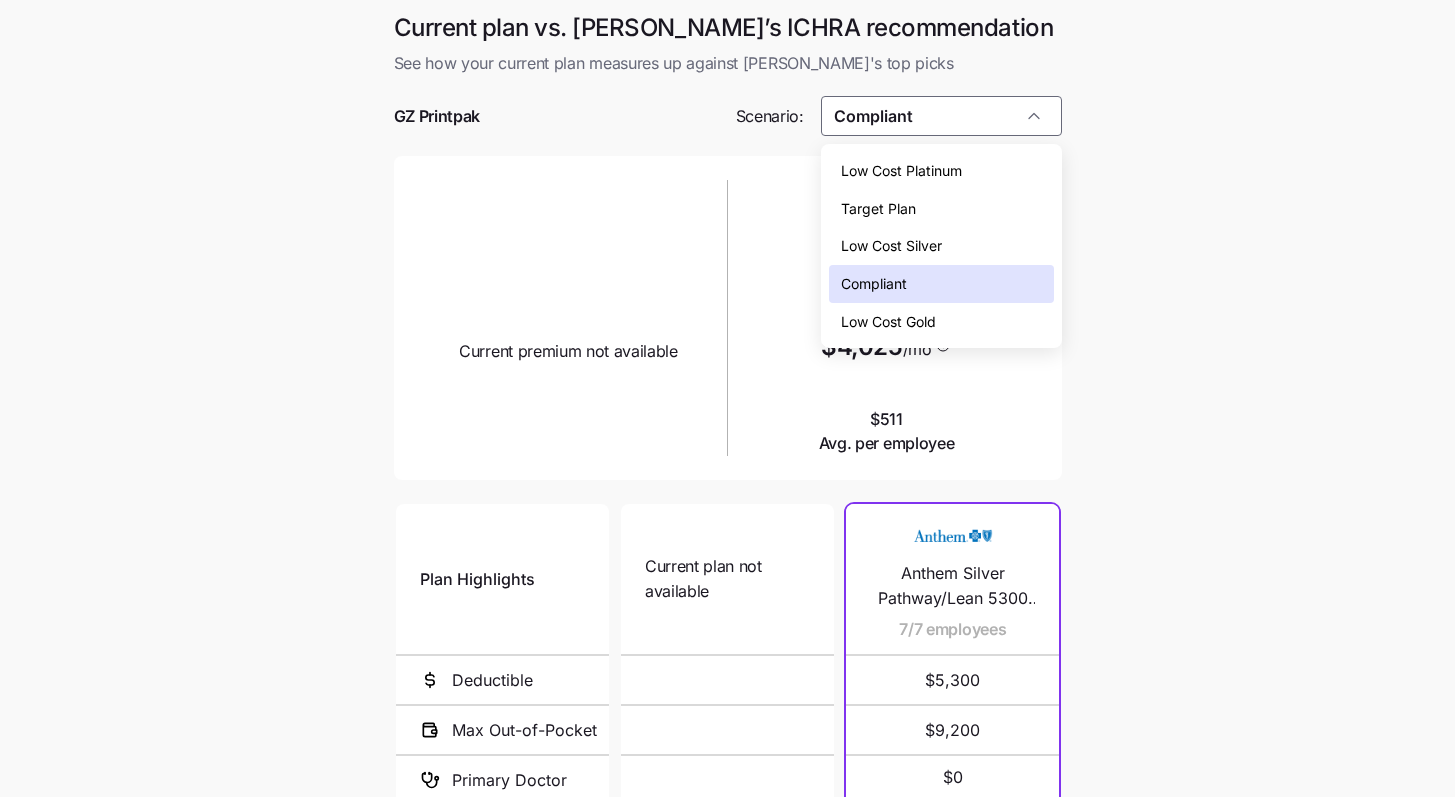 click on "Low Cost Gold" at bounding box center [888, 322] 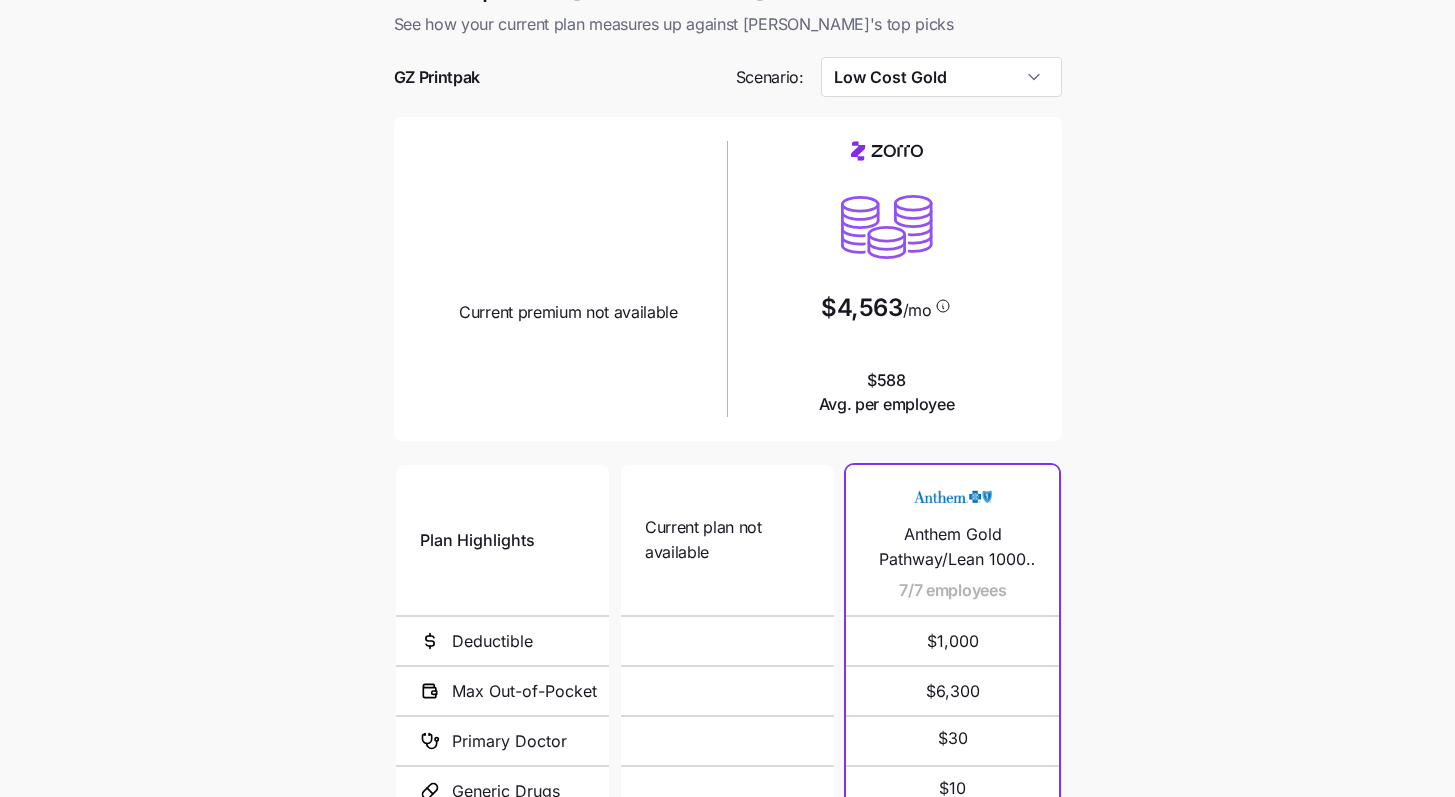 scroll, scrollTop: 0, scrollLeft: 0, axis: both 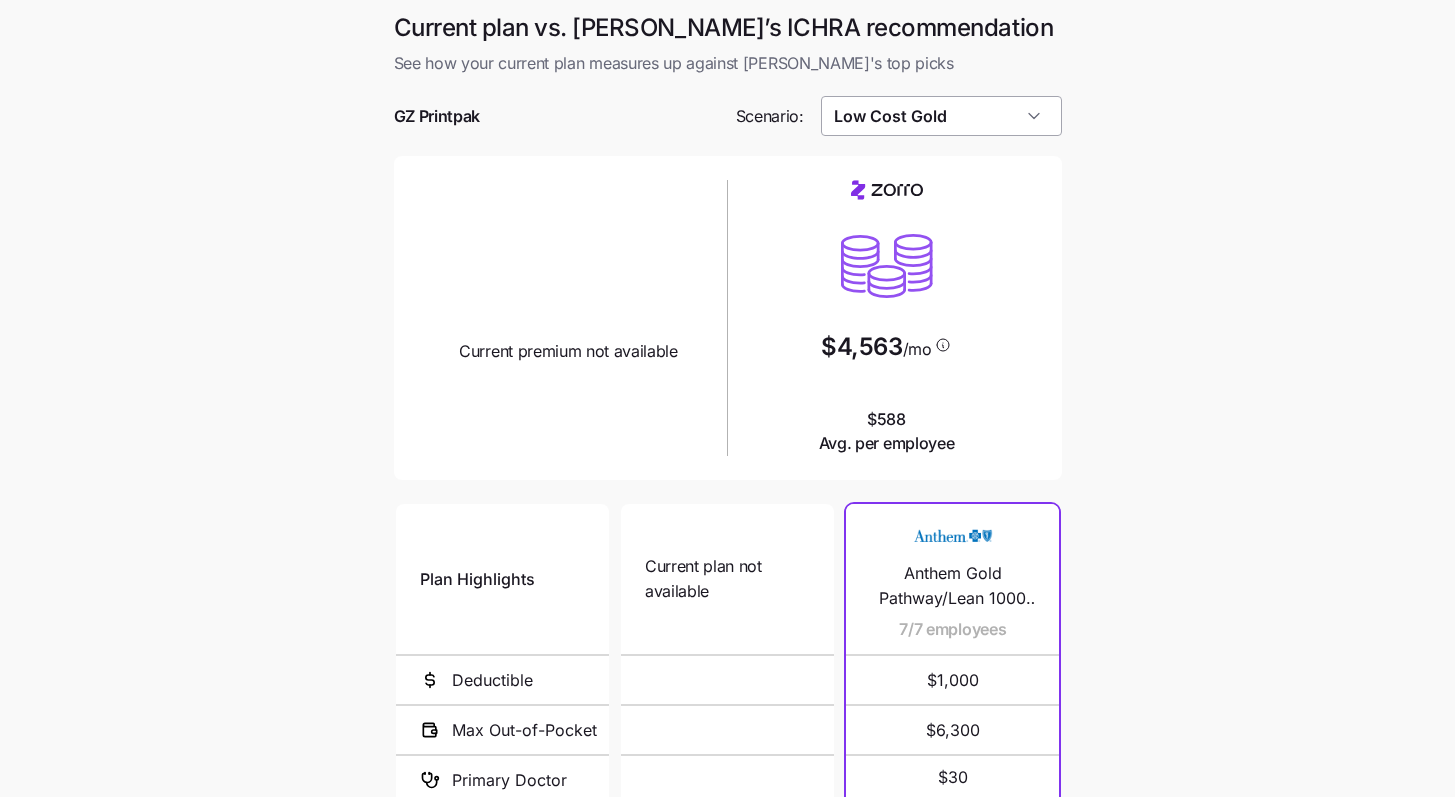 click on "Low Cost Gold" at bounding box center (941, 116) 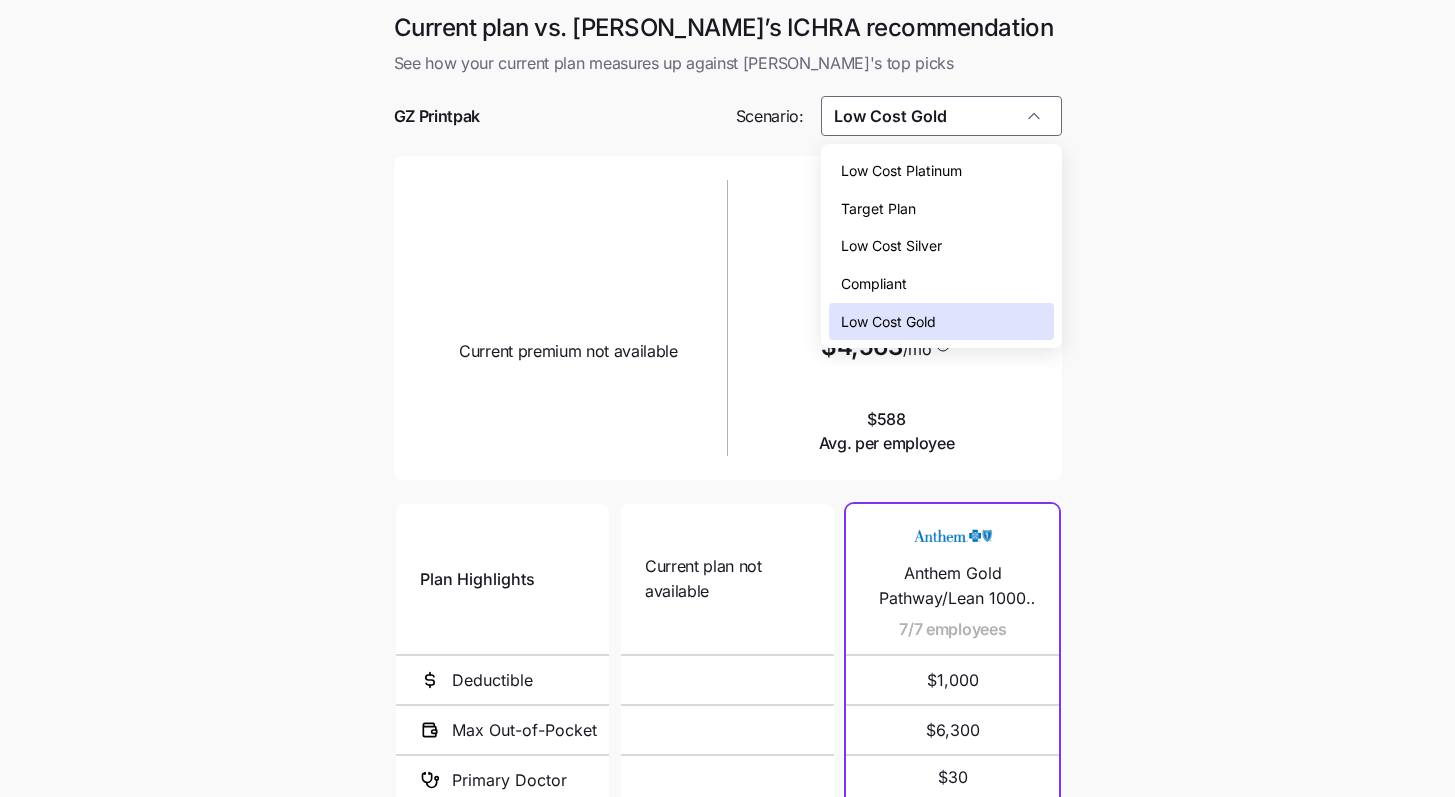 click on "Low Cost Silver" at bounding box center (941, 246) 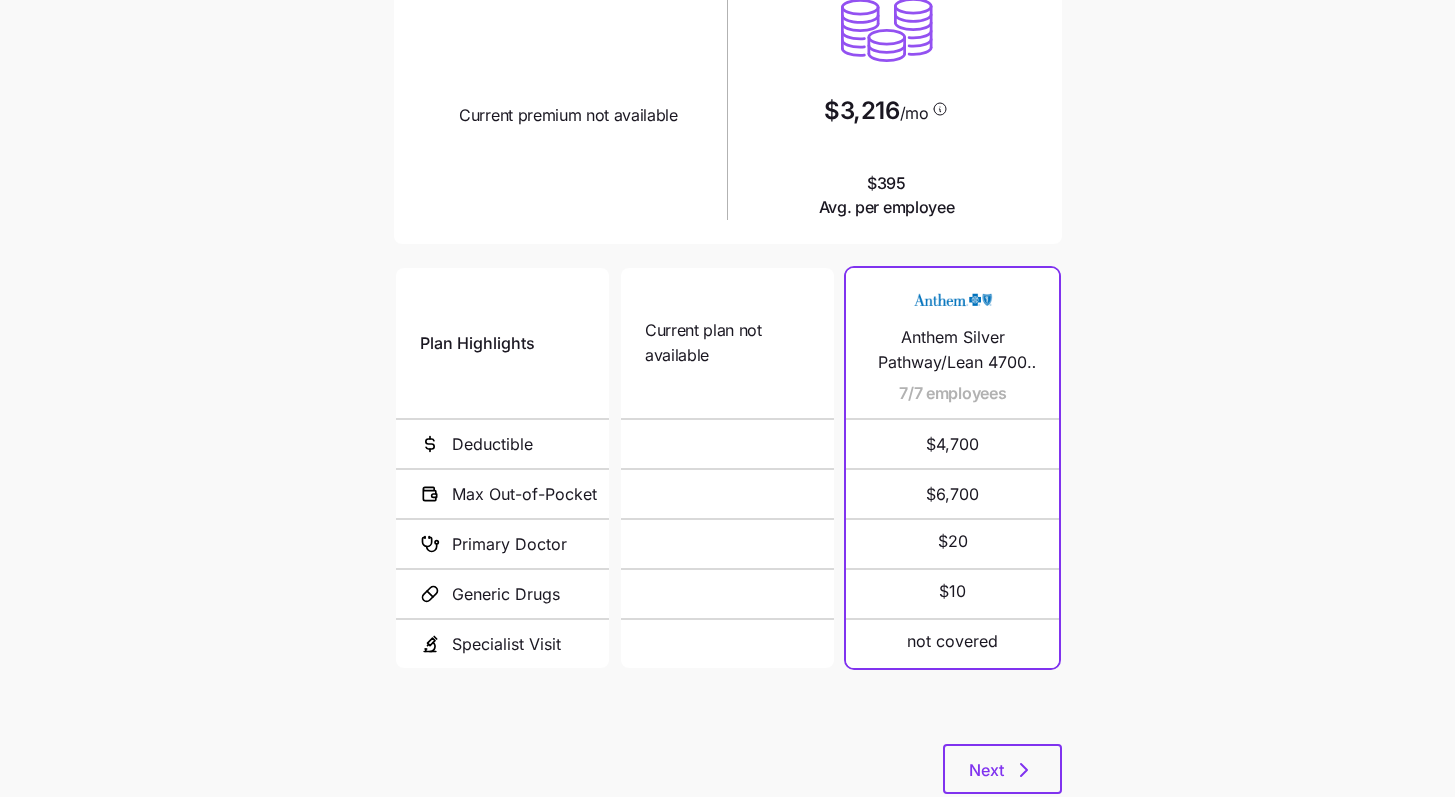 scroll, scrollTop: 121, scrollLeft: 0, axis: vertical 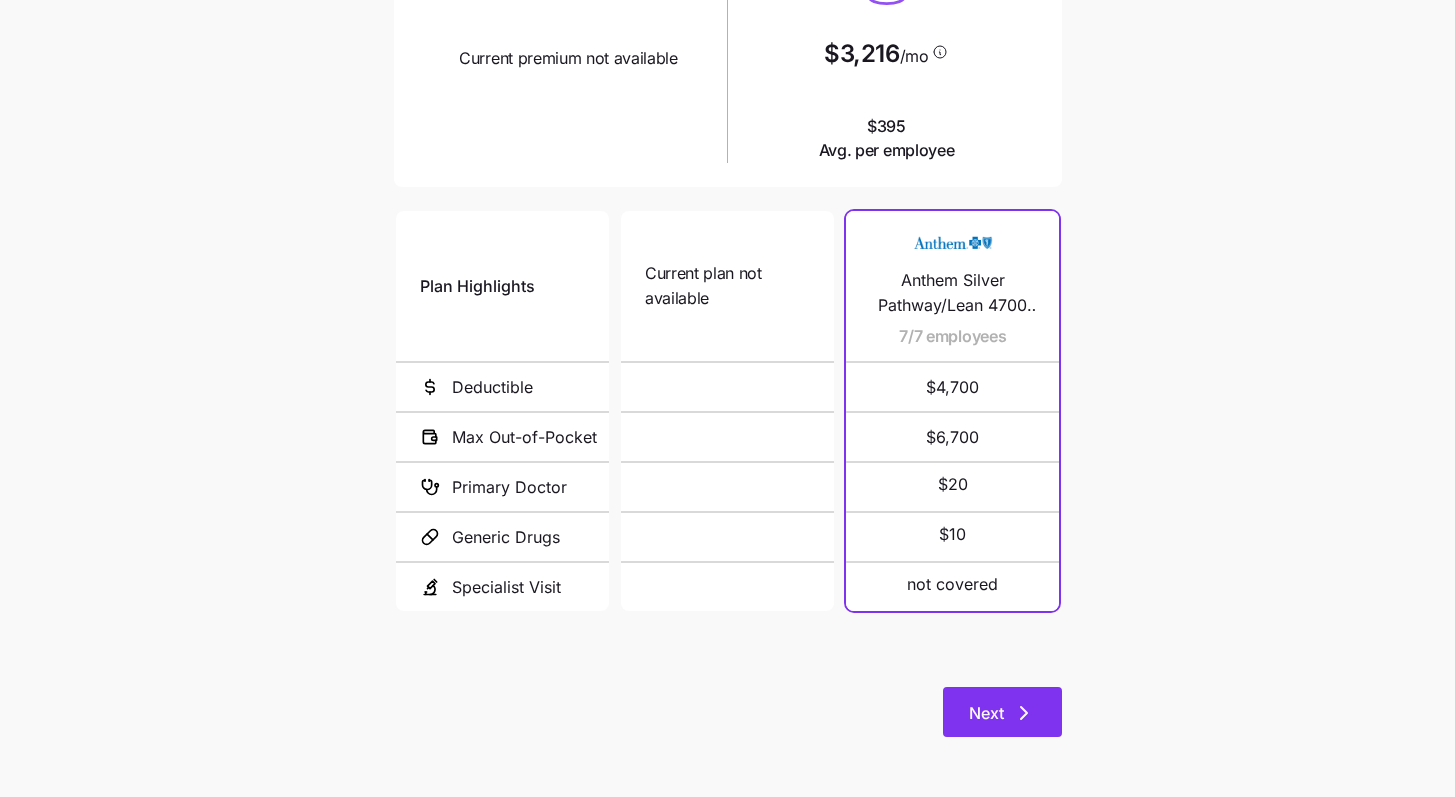 click 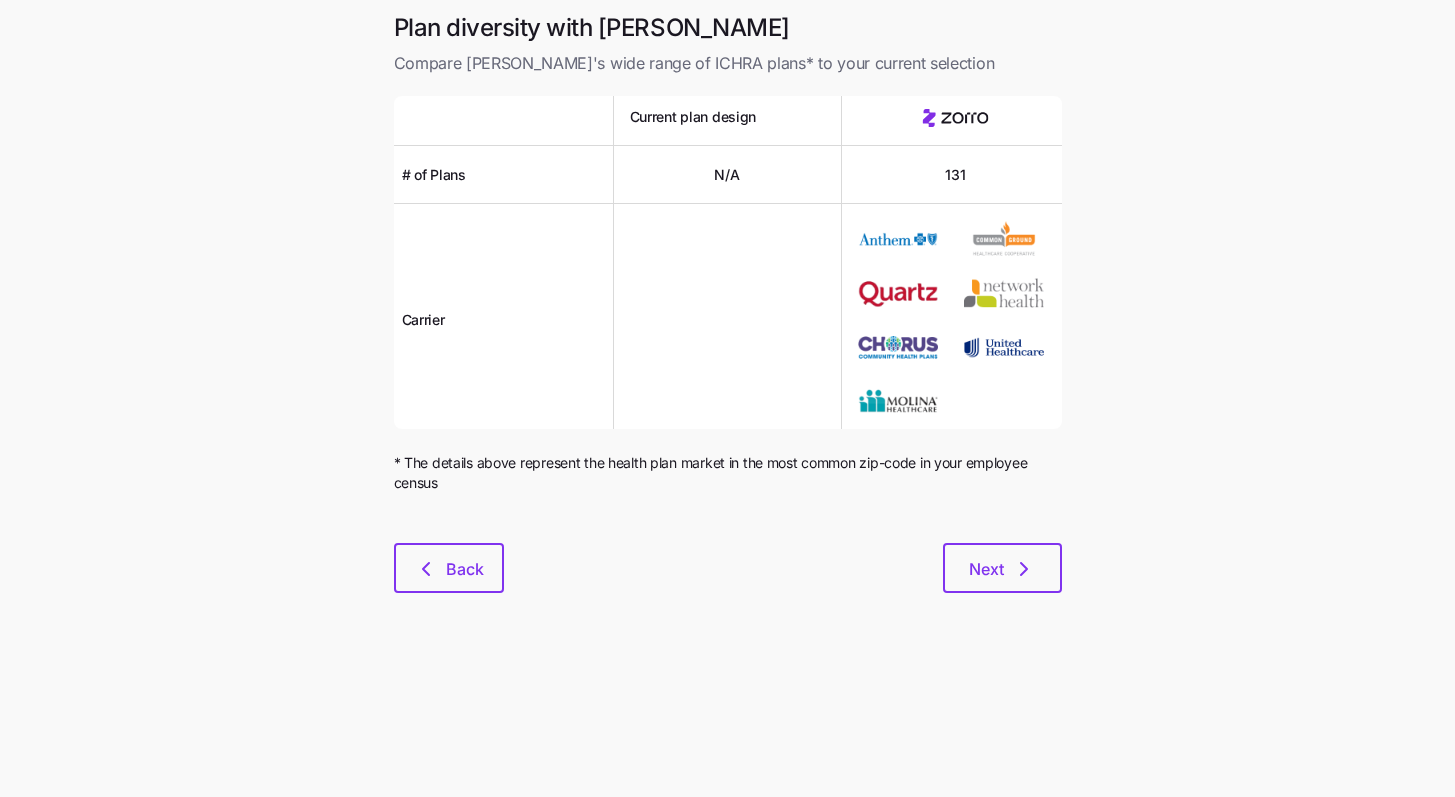 scroll, scrollTop: 0, scrollLeft: 0, axis: both 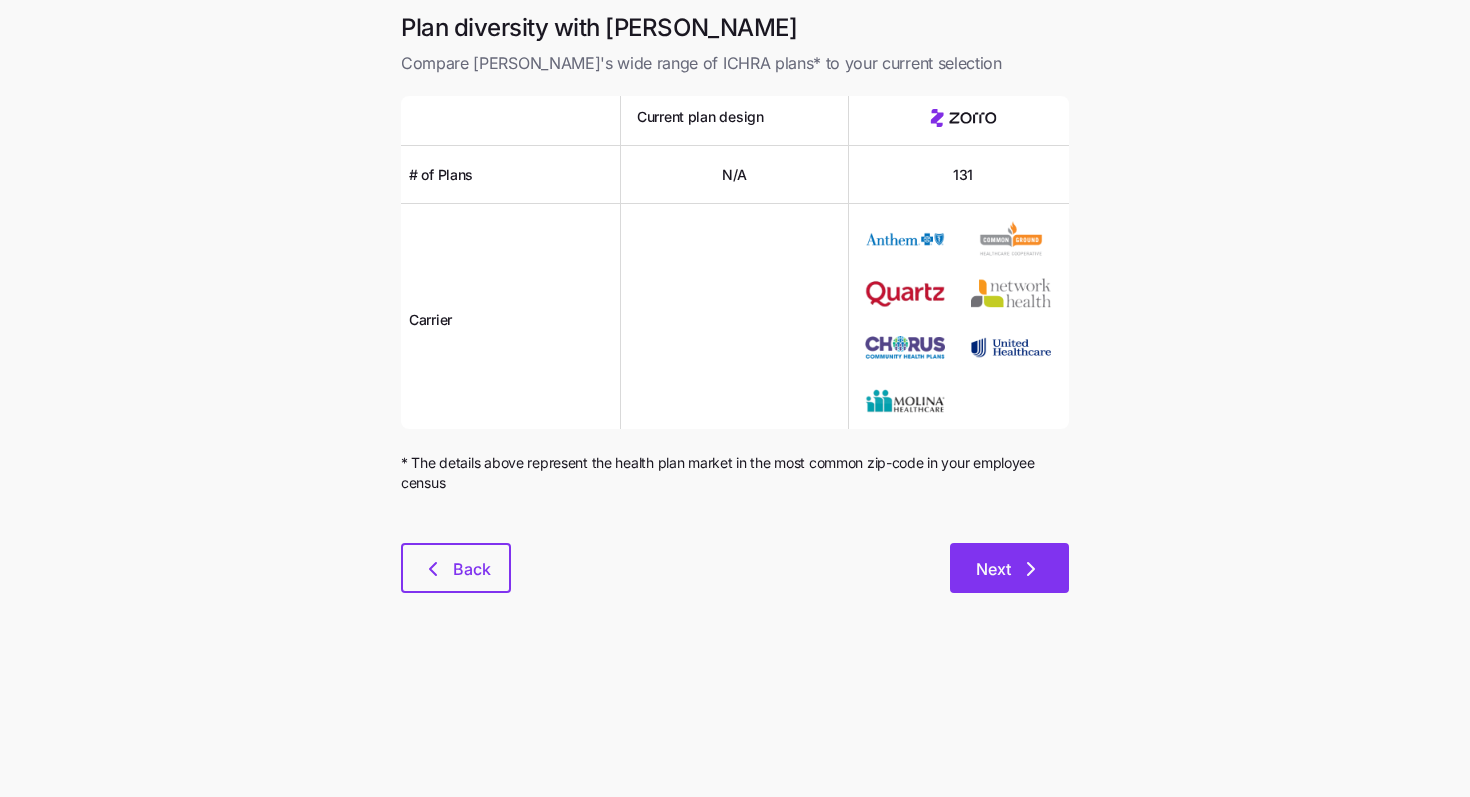 click 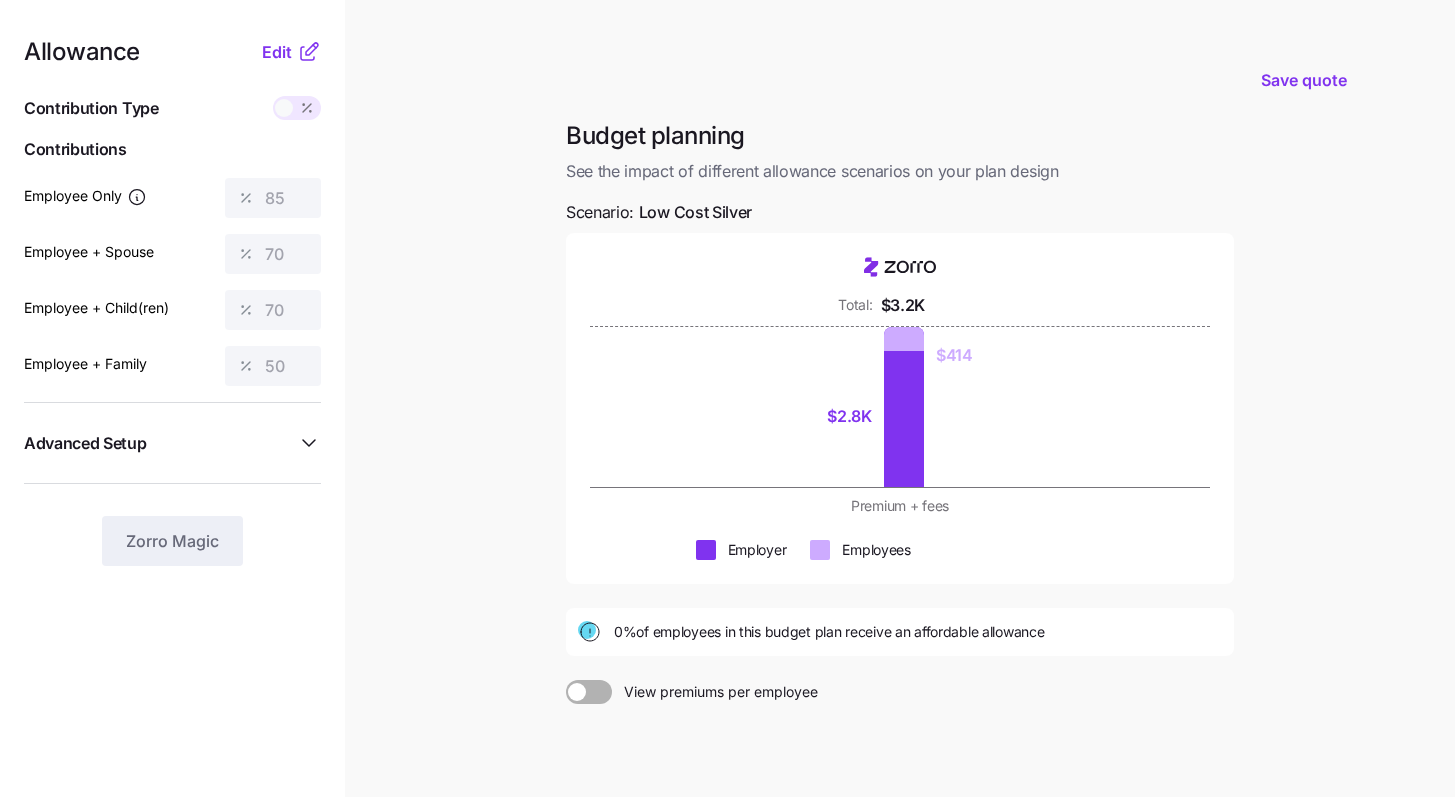 click at bounding box center (577, 692) 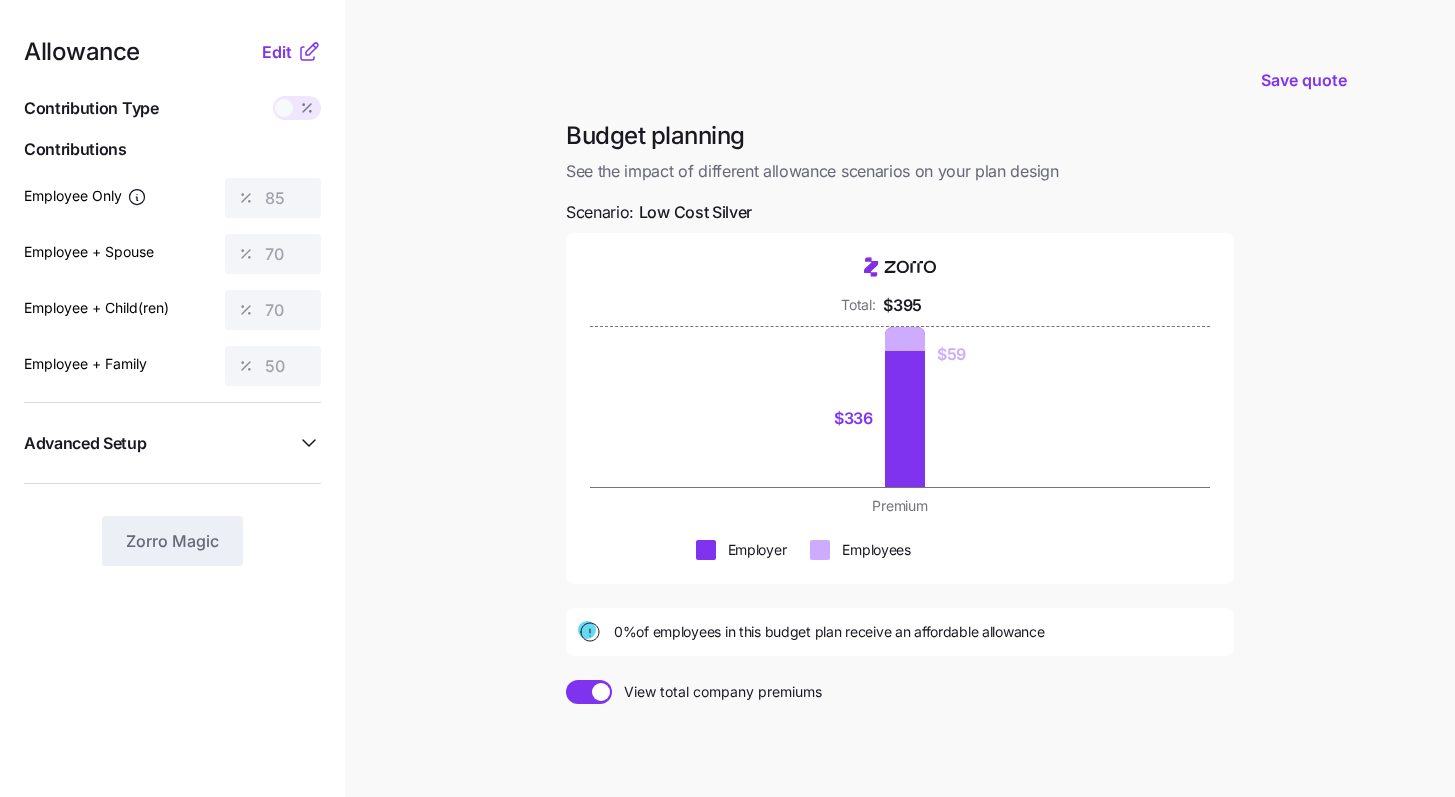 click 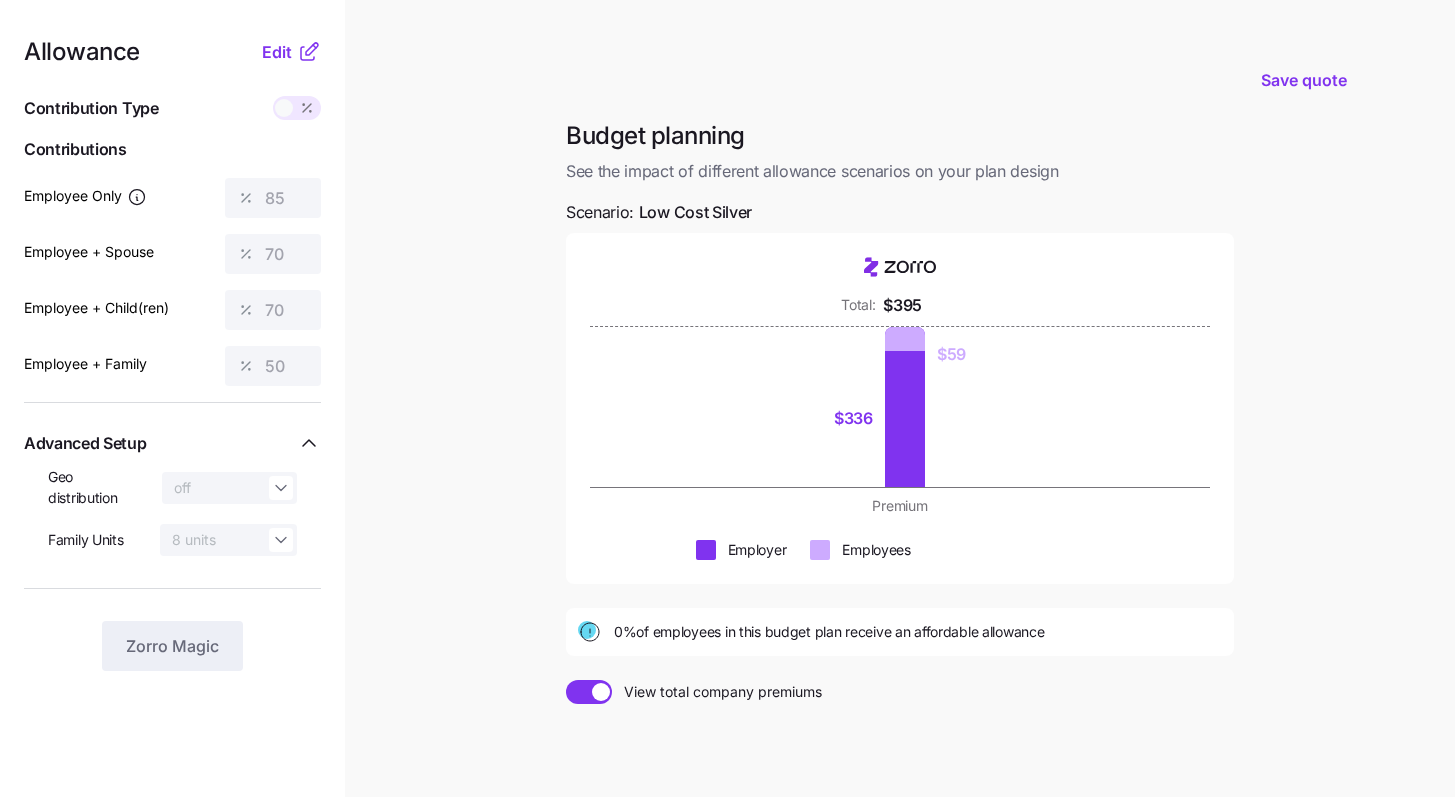 click at bounding box center (284, 108) 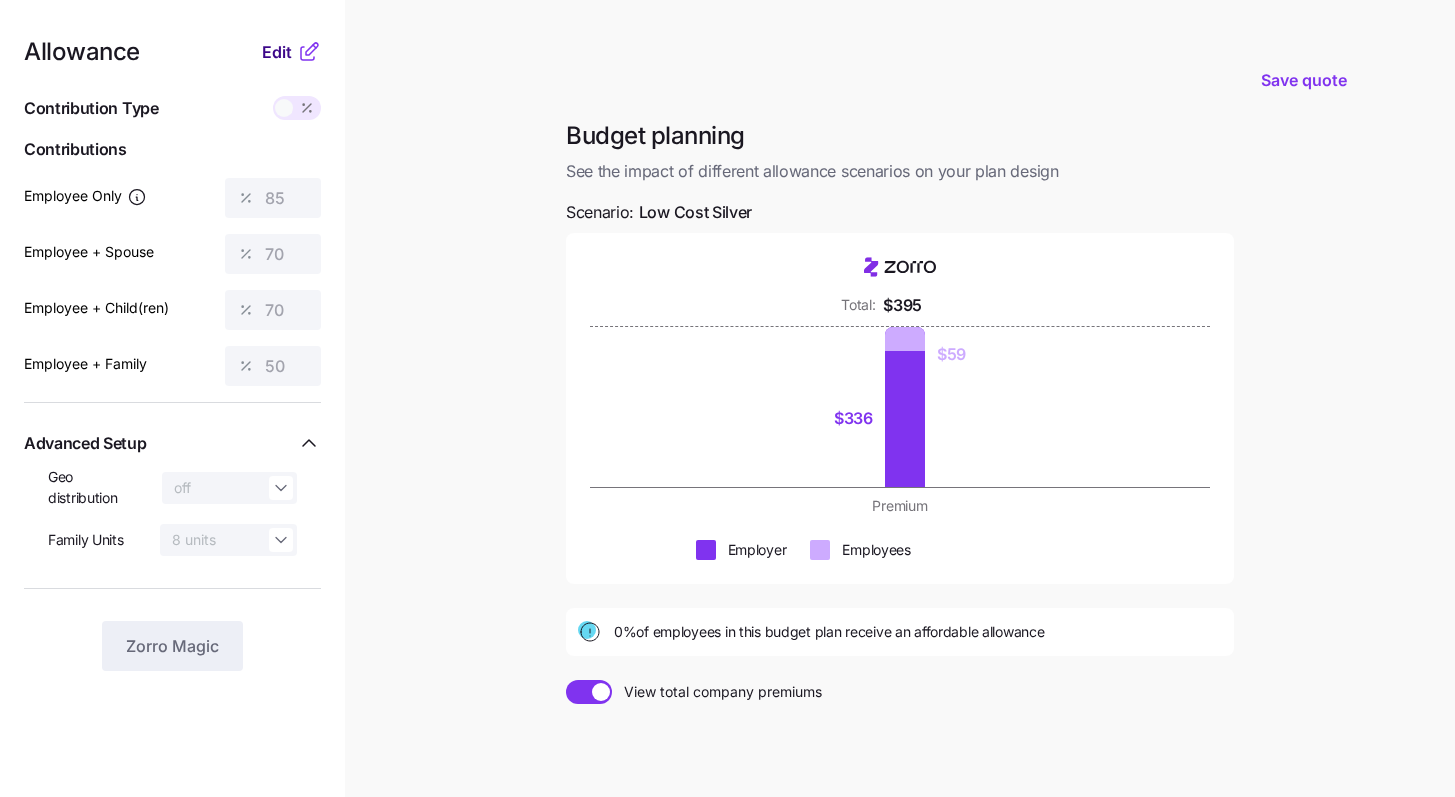click on "Edit" at bounding box center (277, 52) 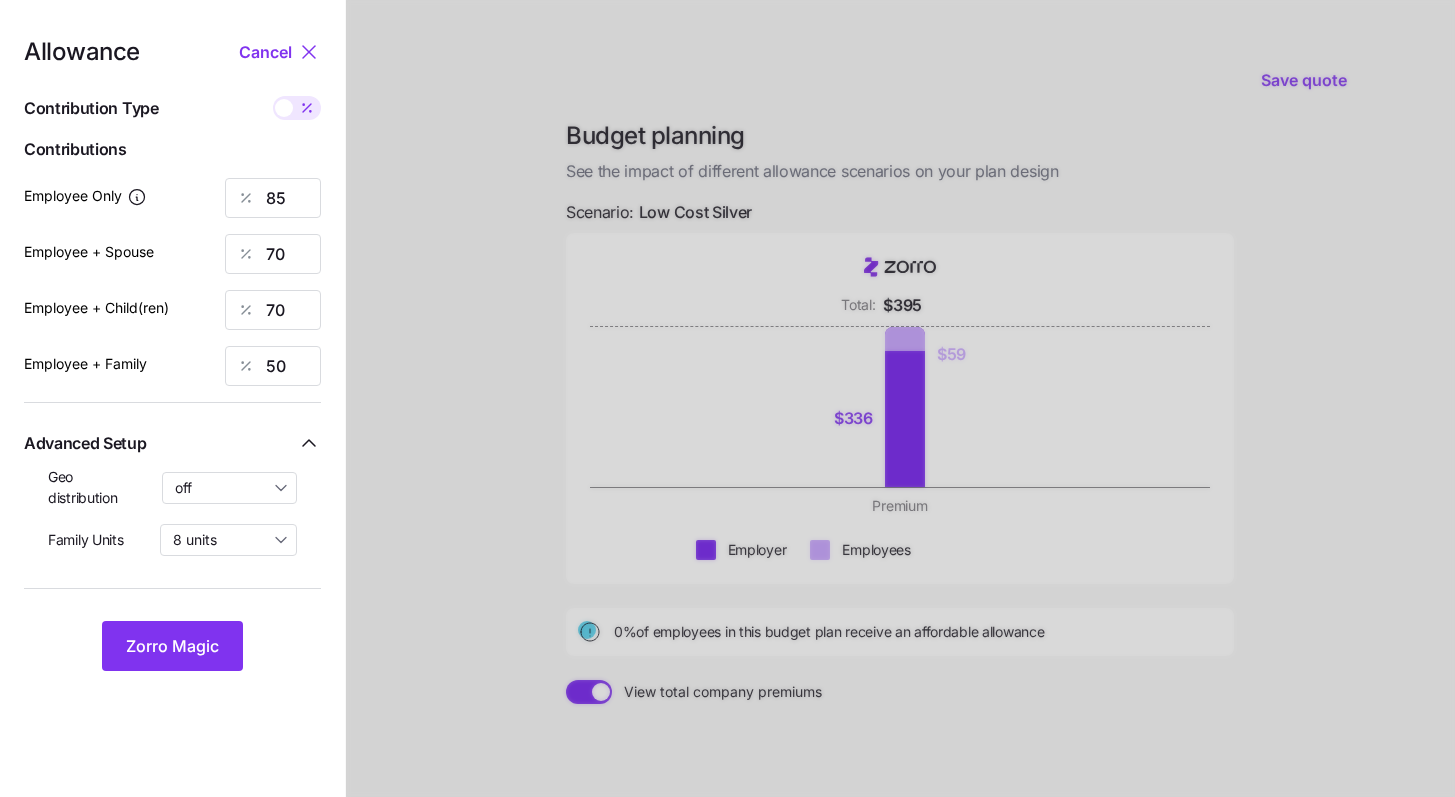 click at bounding box center [284, 108] 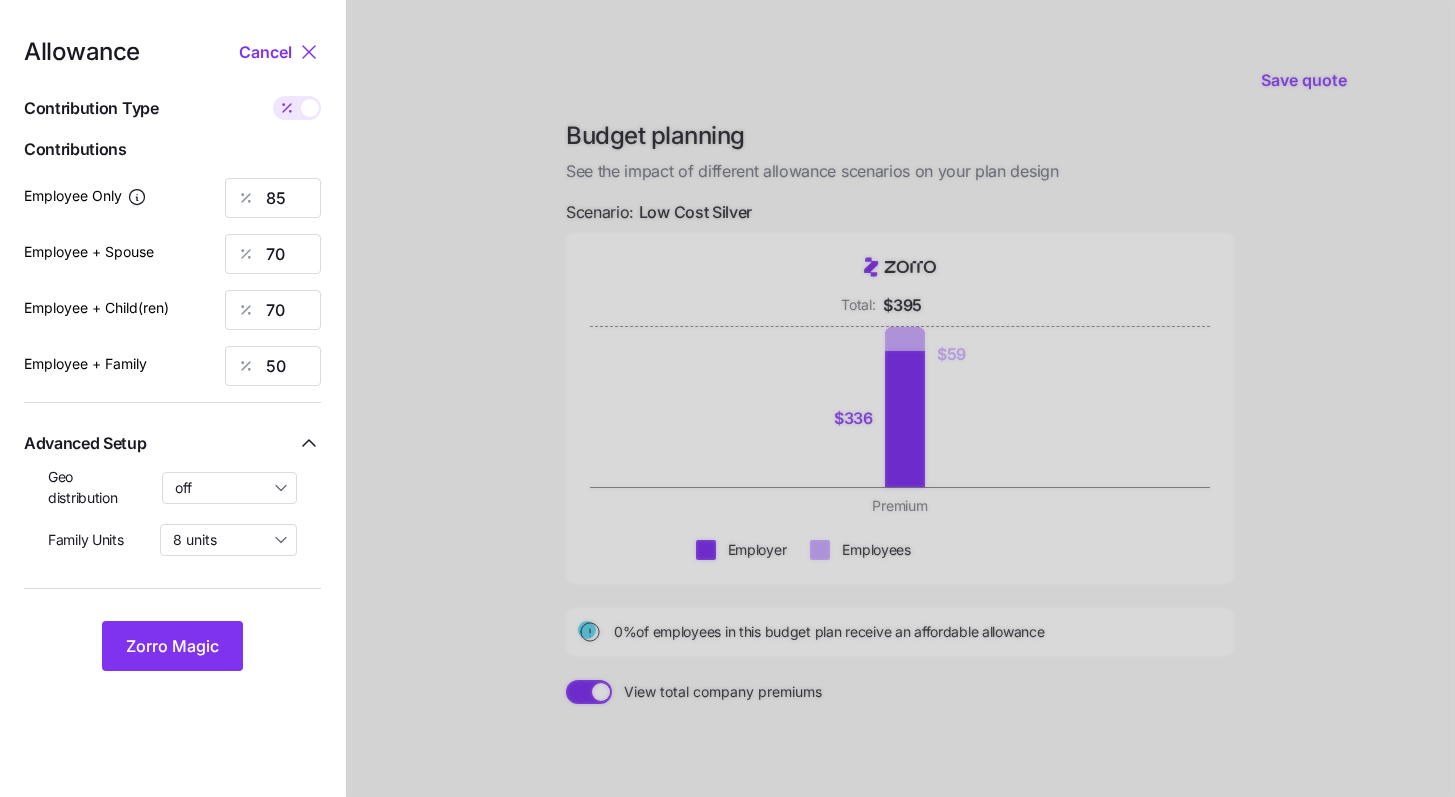type on "336" 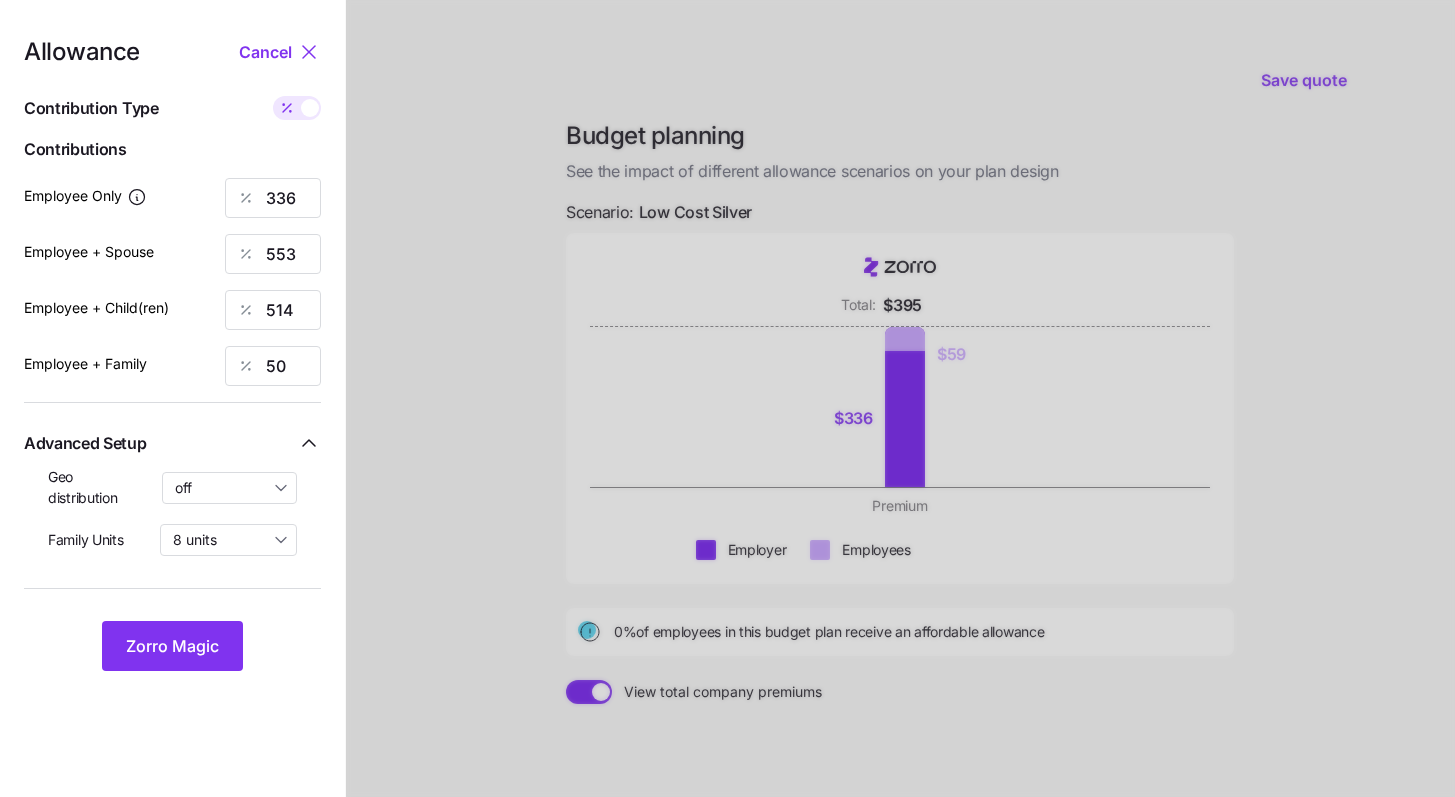 type on "565" 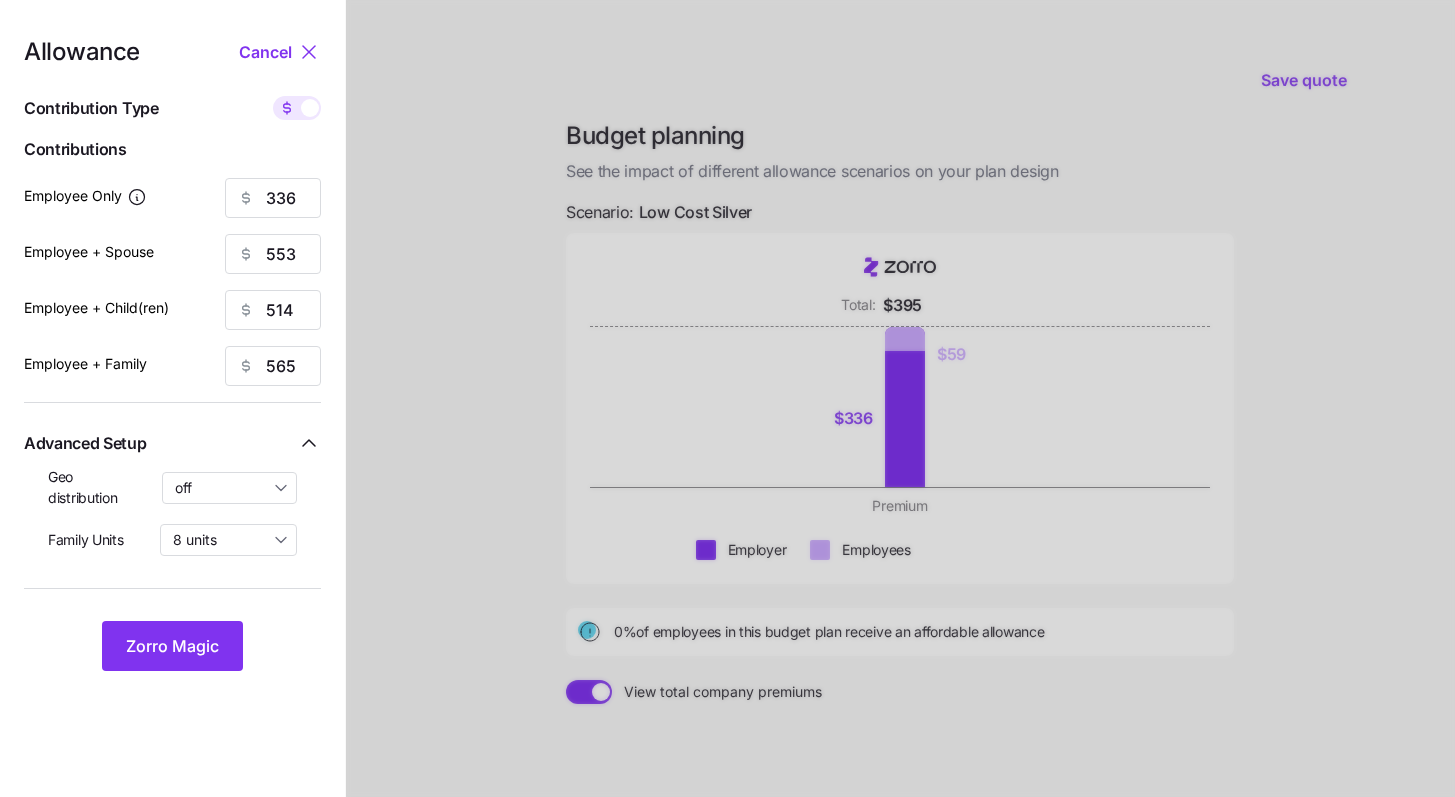 click 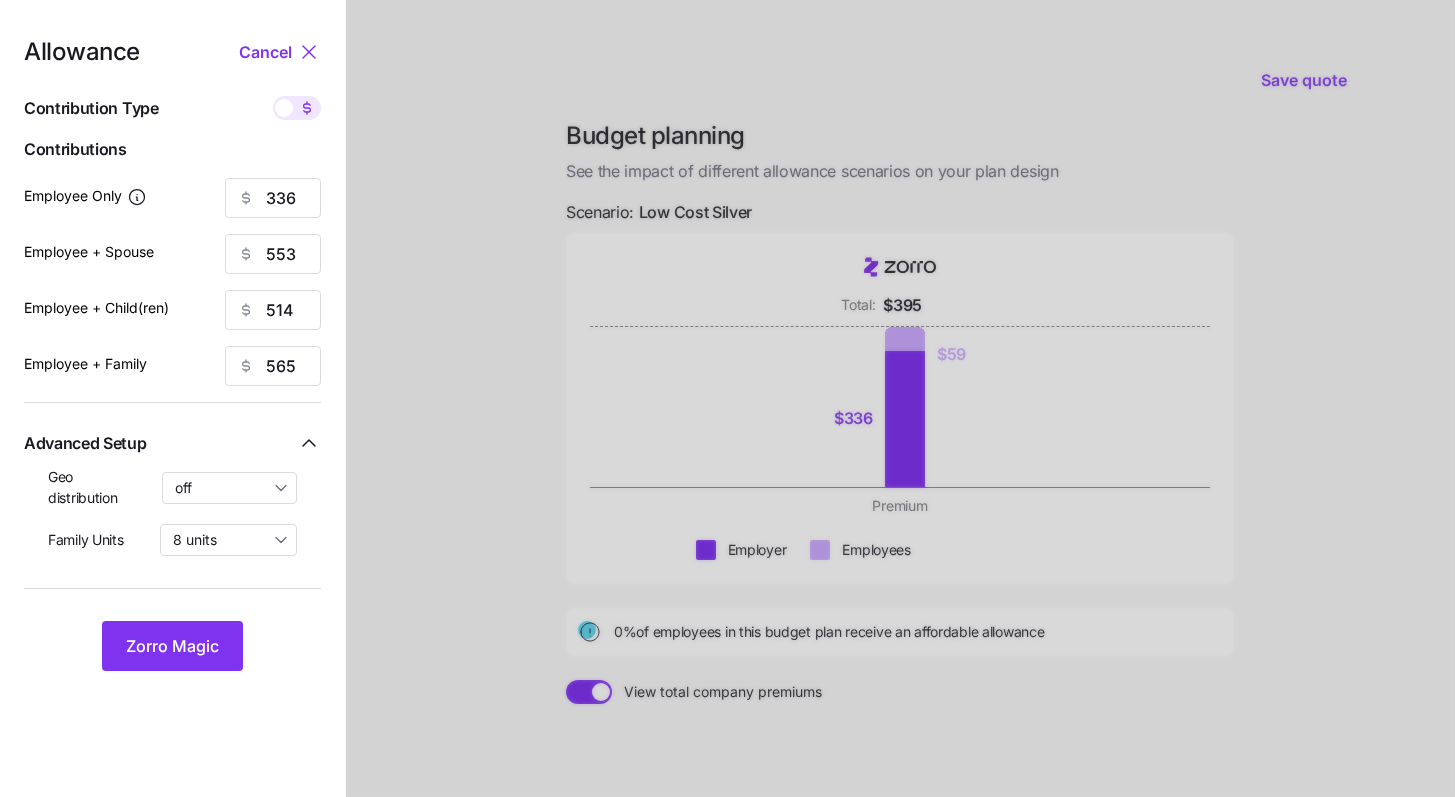 type on "85" 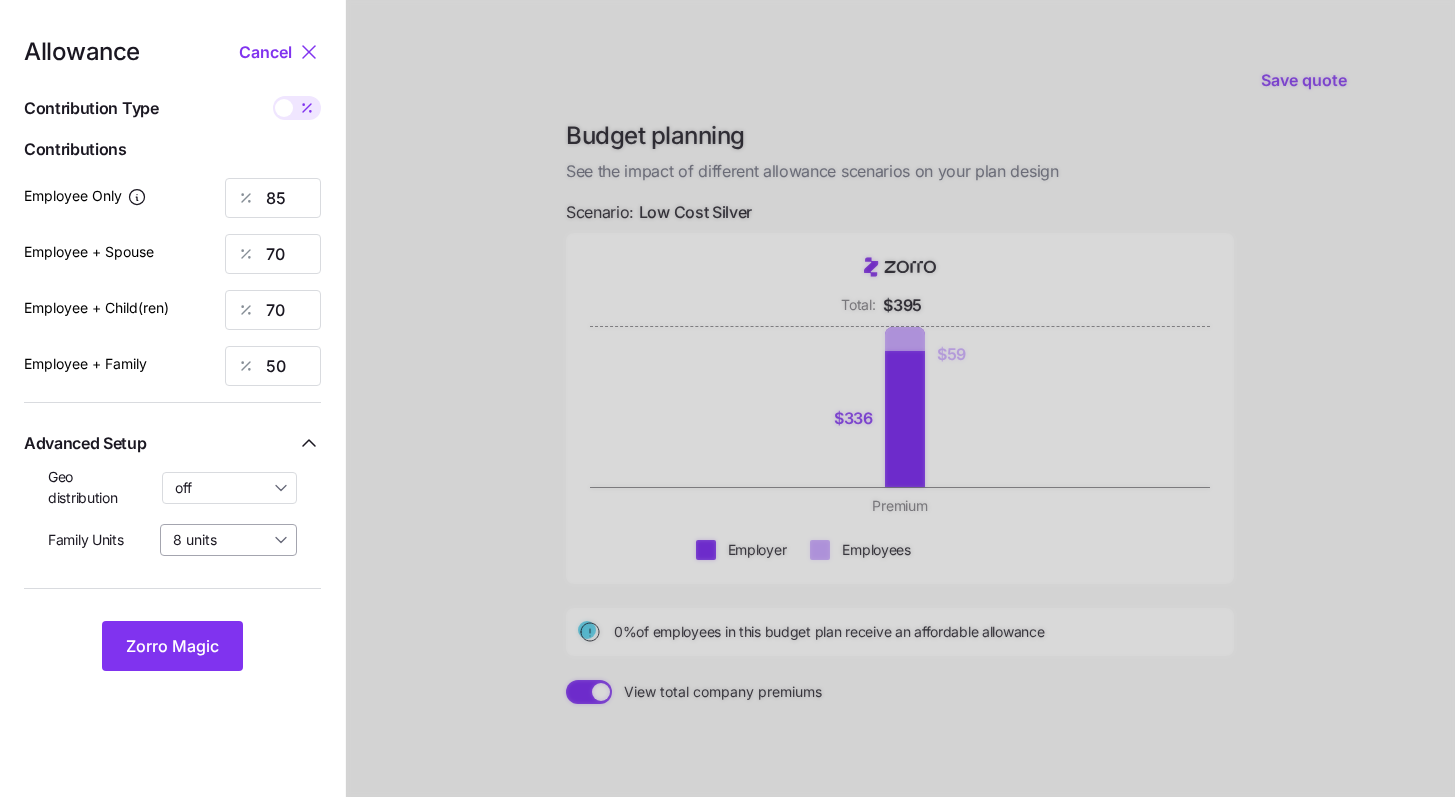 click on "8 units" at bounding box center (228, 540) 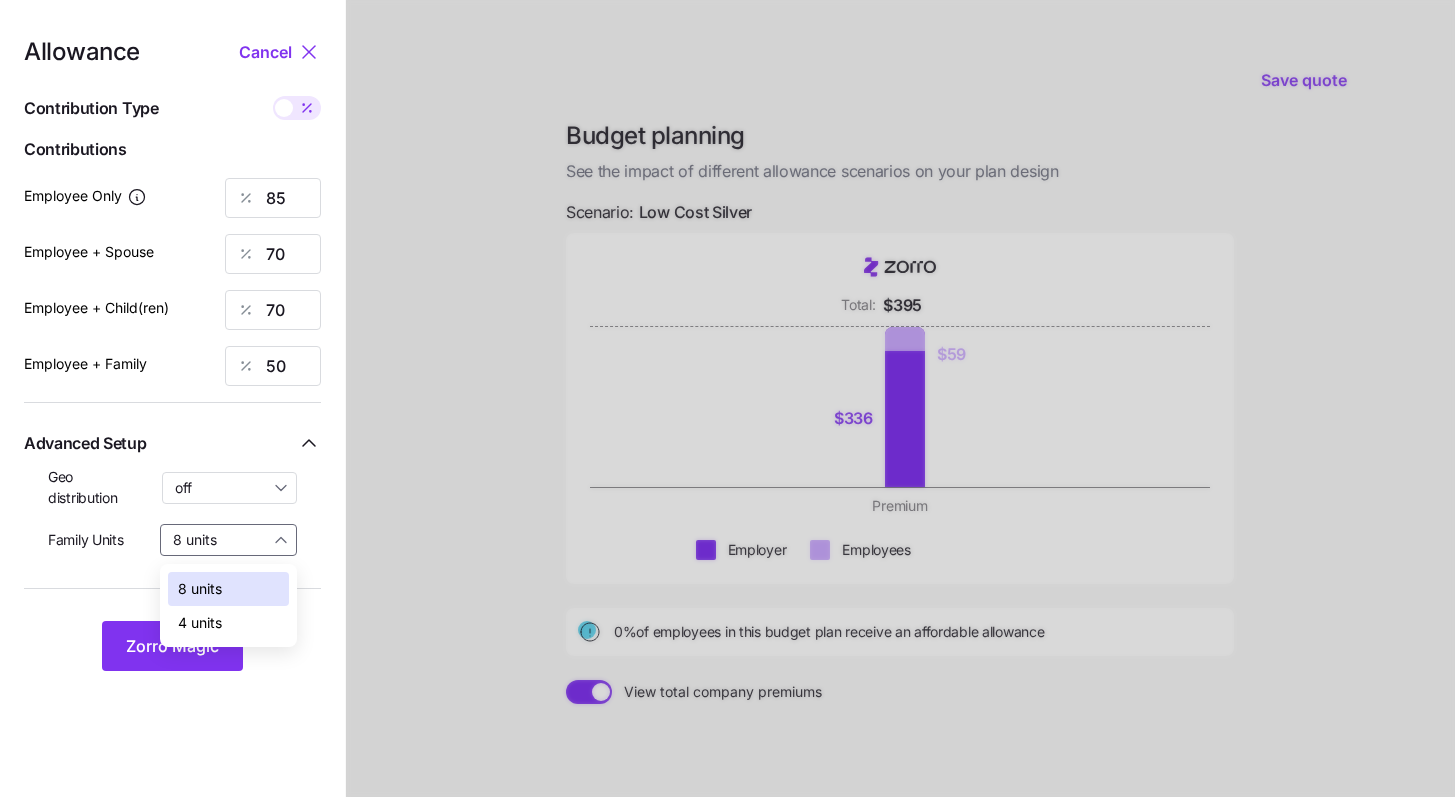 click on "4 units" at bounding box center [200, 623] 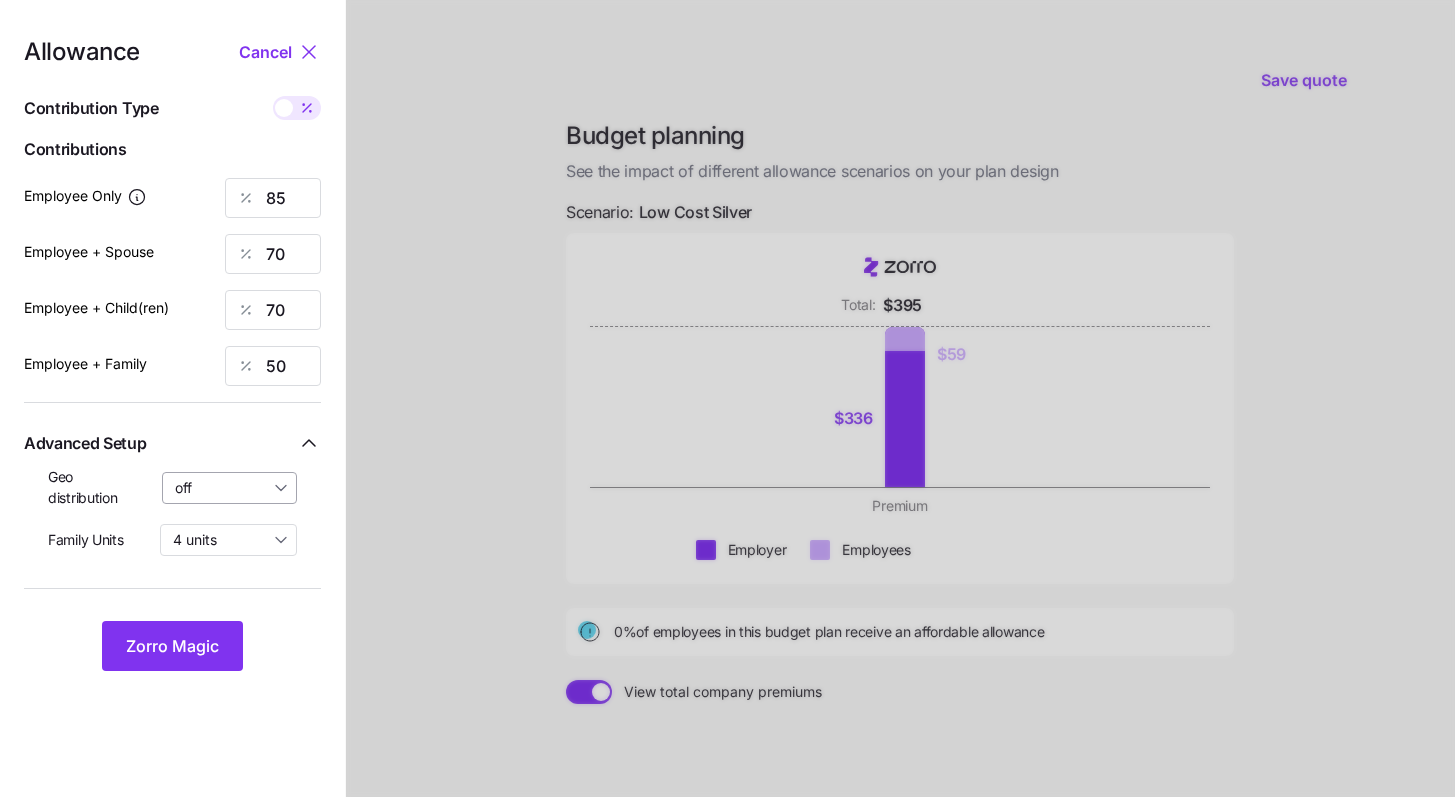 click on "off" at bounding box center [230, 488] 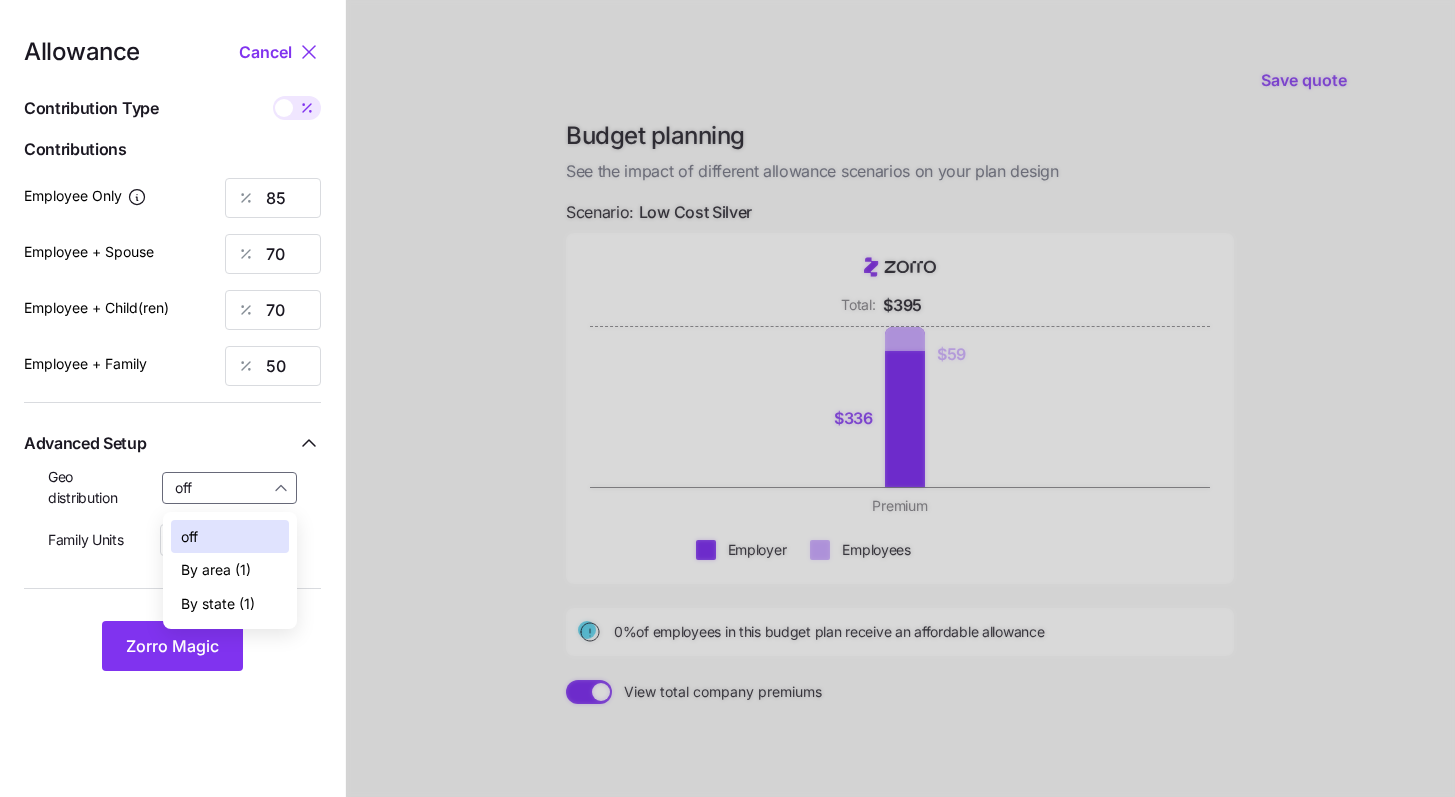click on "By area (1)" at bounding box center (230, 570) 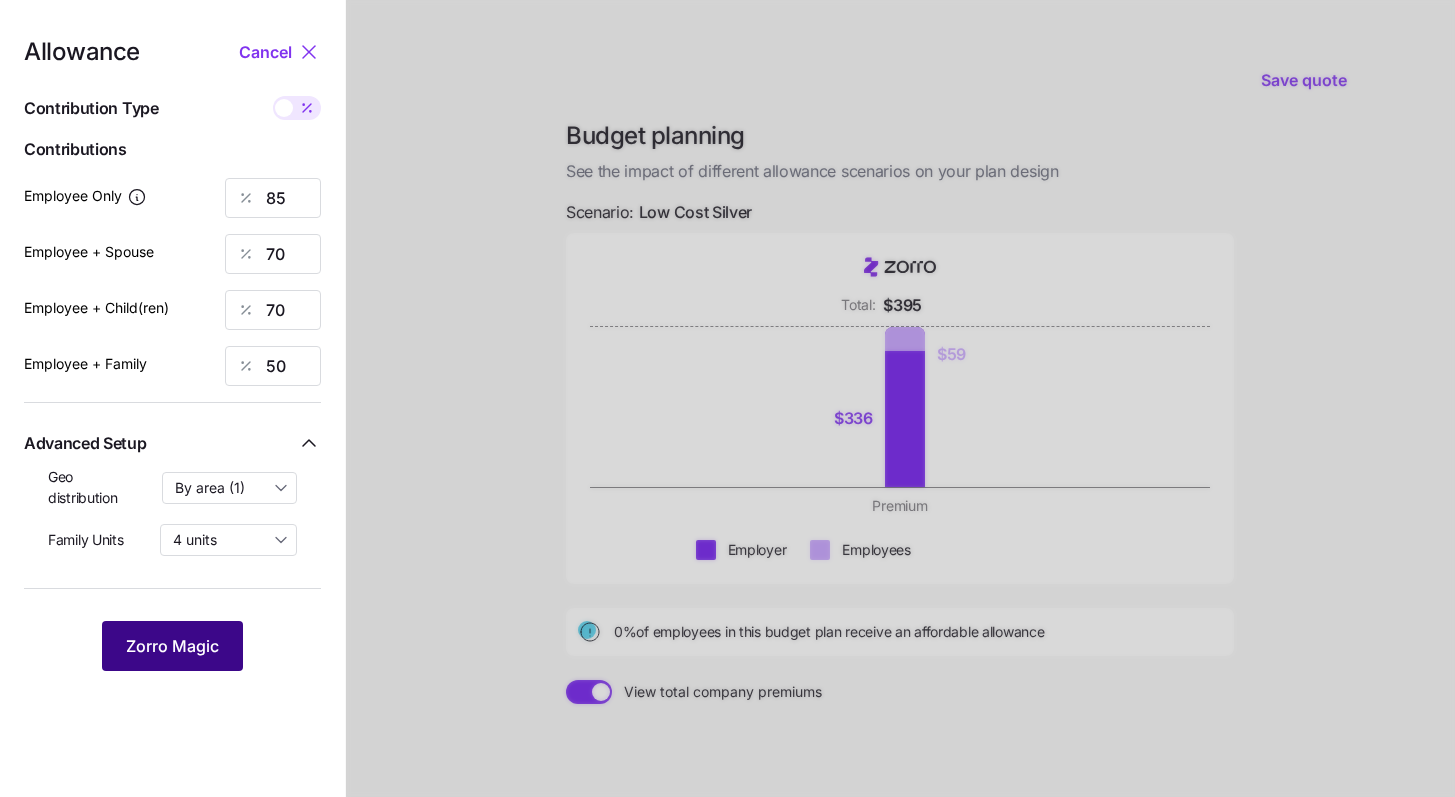 click on "Zorro Magic" at bounding box center (172, 646) 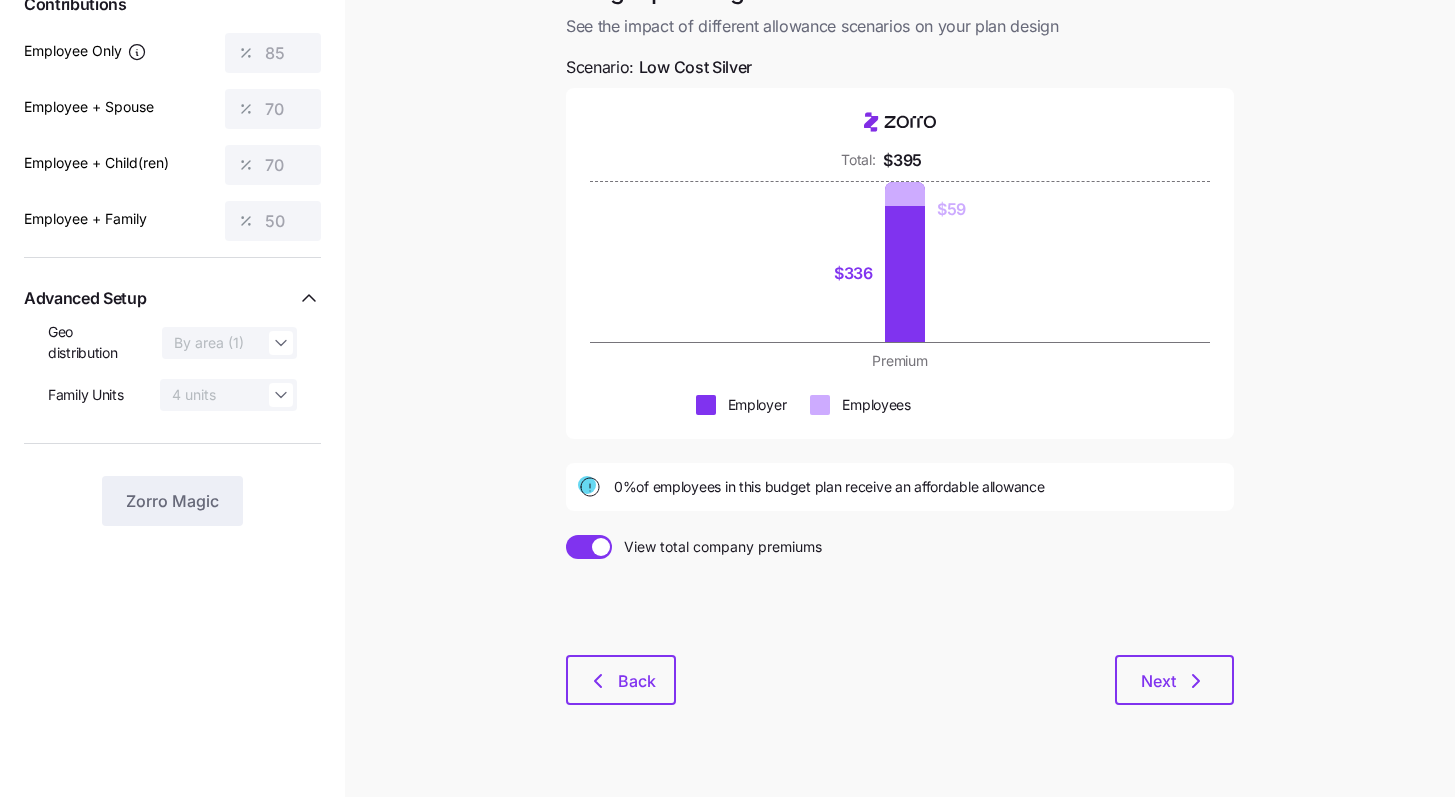 scroll, scrollTop: 181, scrollLeft: 0, axis: vertical 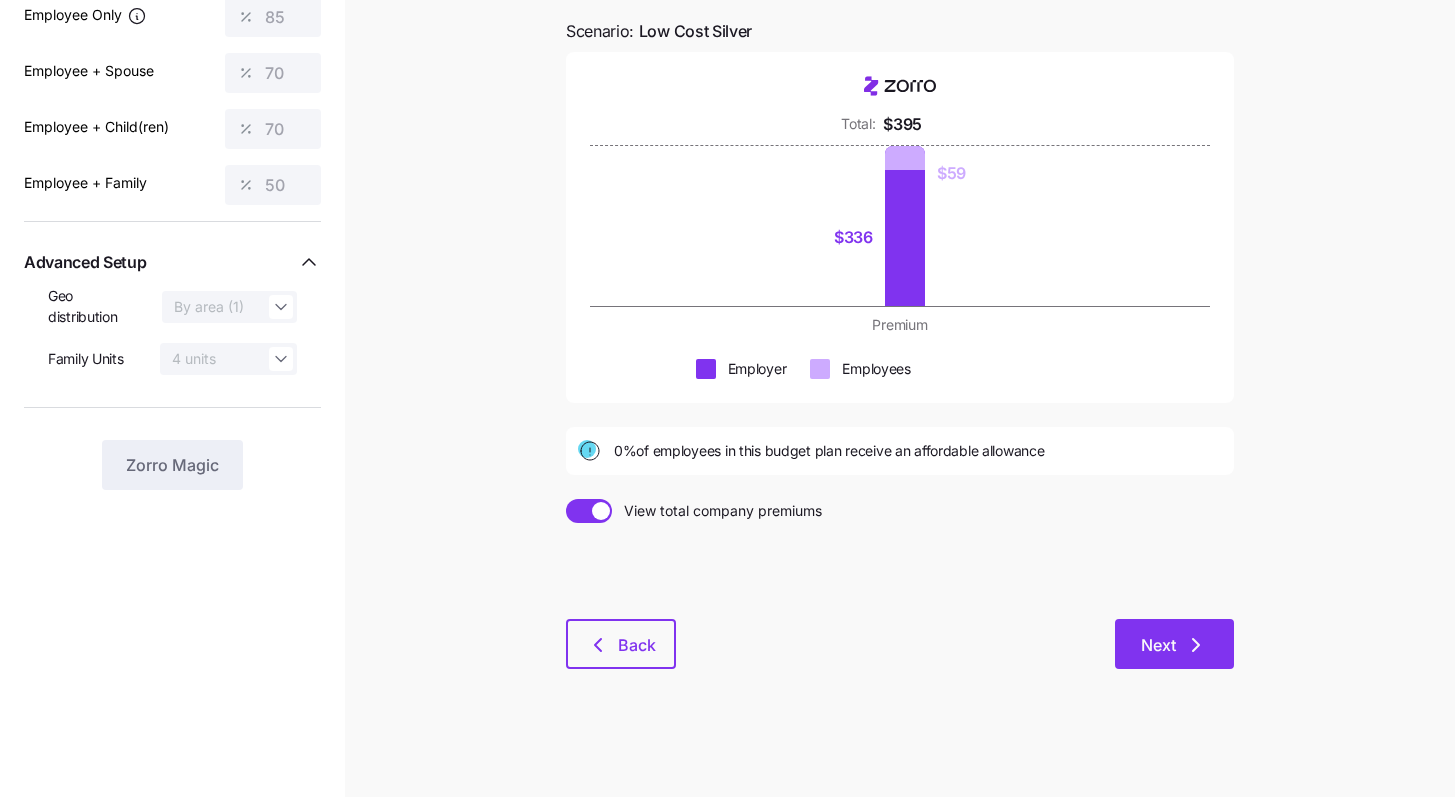 click on "Next" at bounding box center (1158, 645) 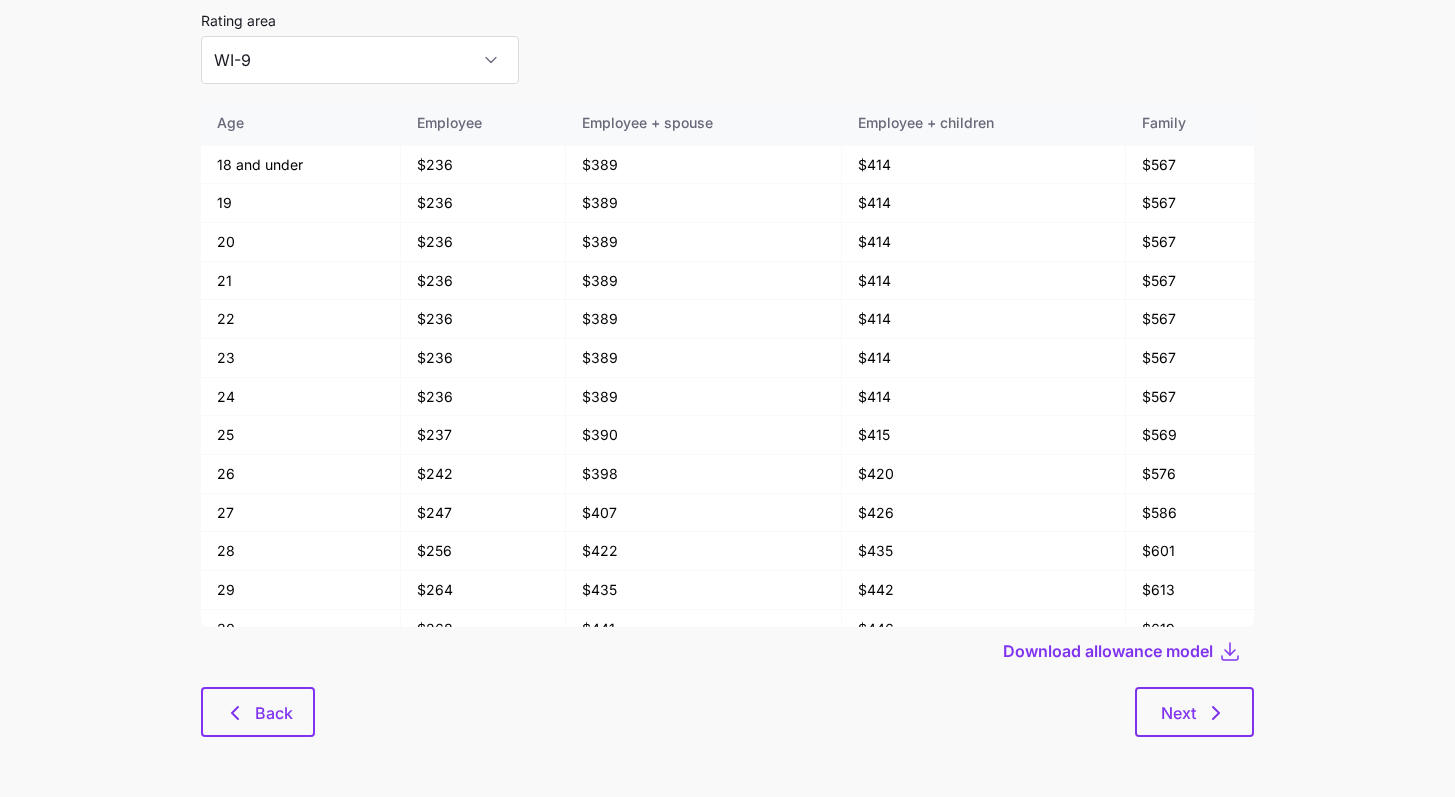 scroll, scrollTop: 0, scrollLeft: 0, axis: both 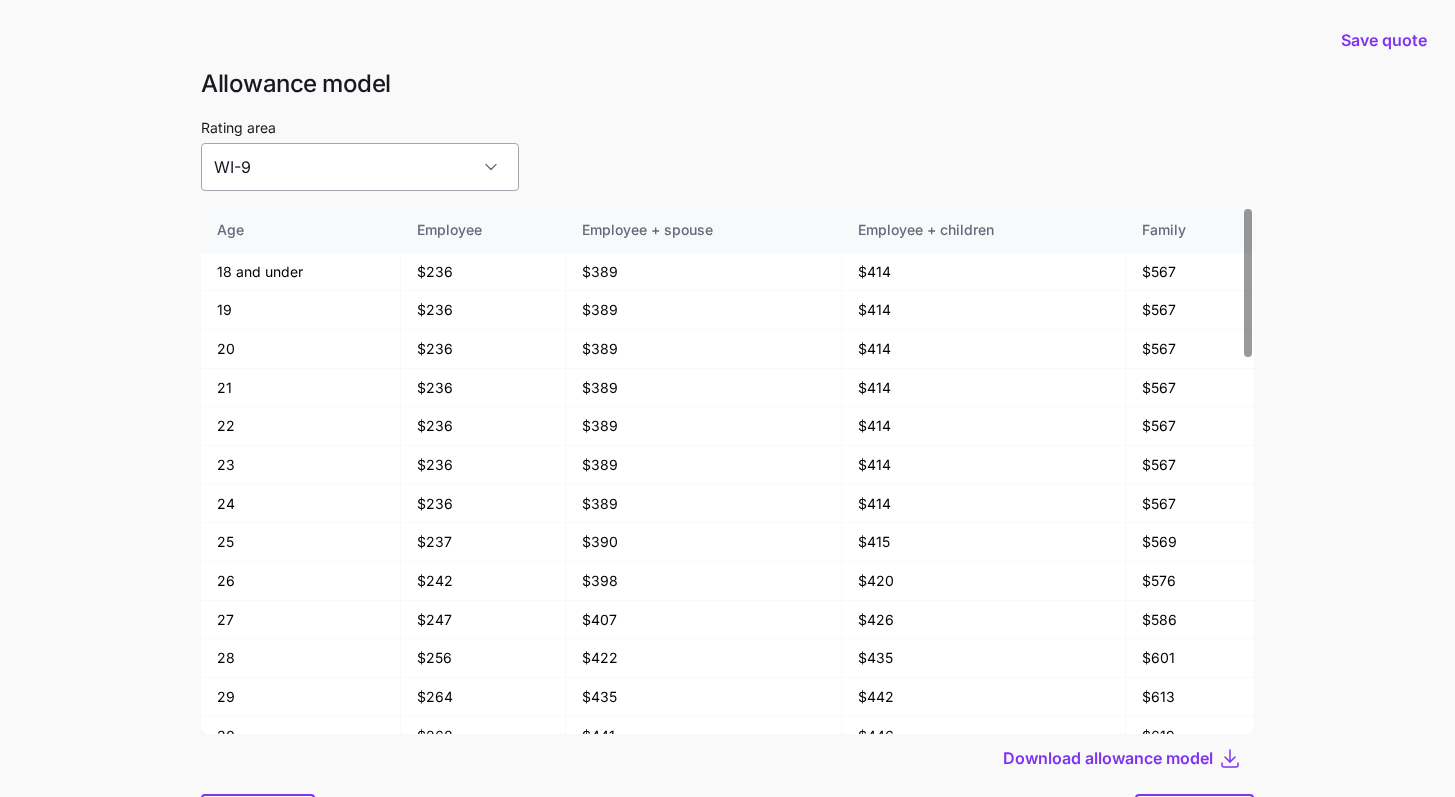 click on "WI-9" at bounding box center [360, 167] 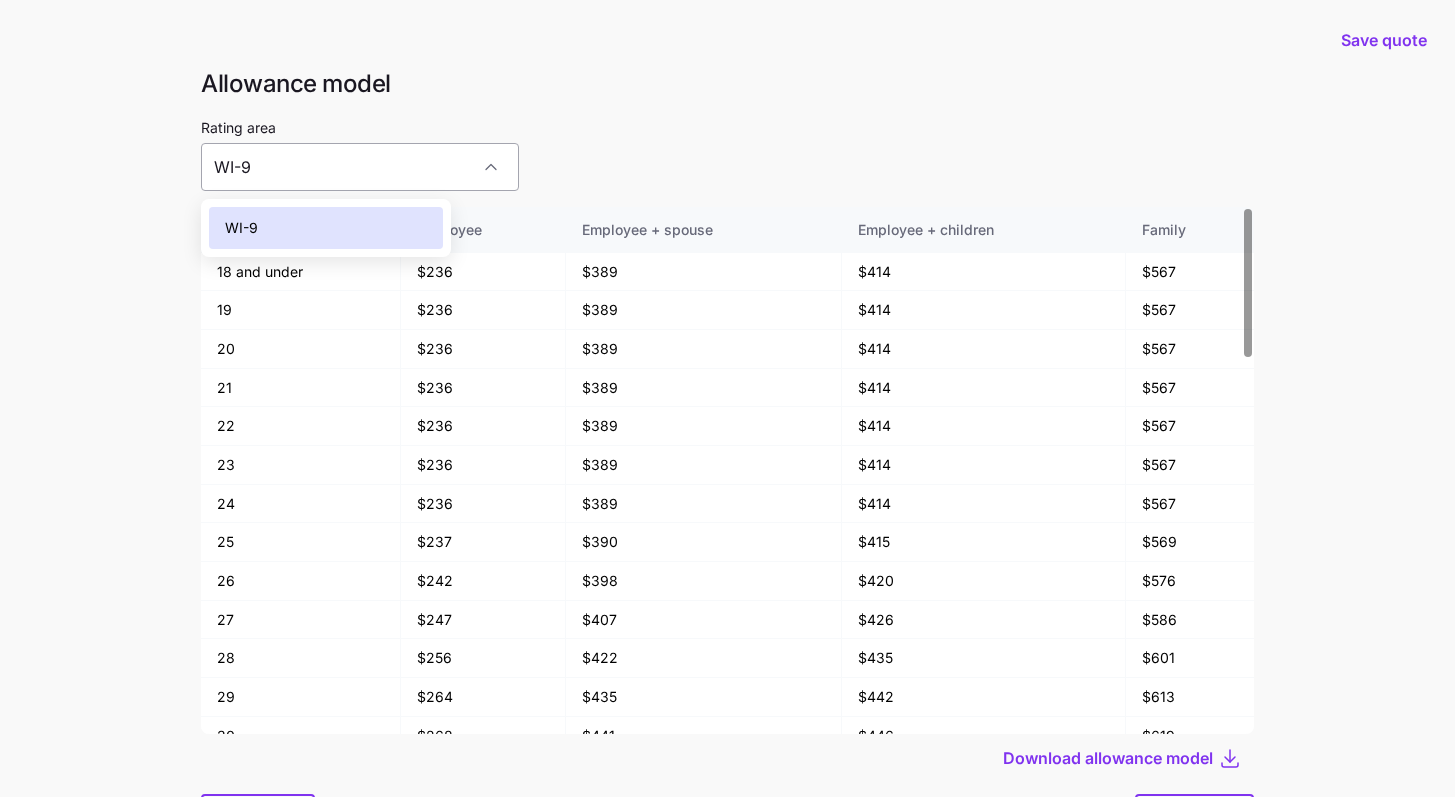 click on "WI-9" at bounding box center [360, 167] 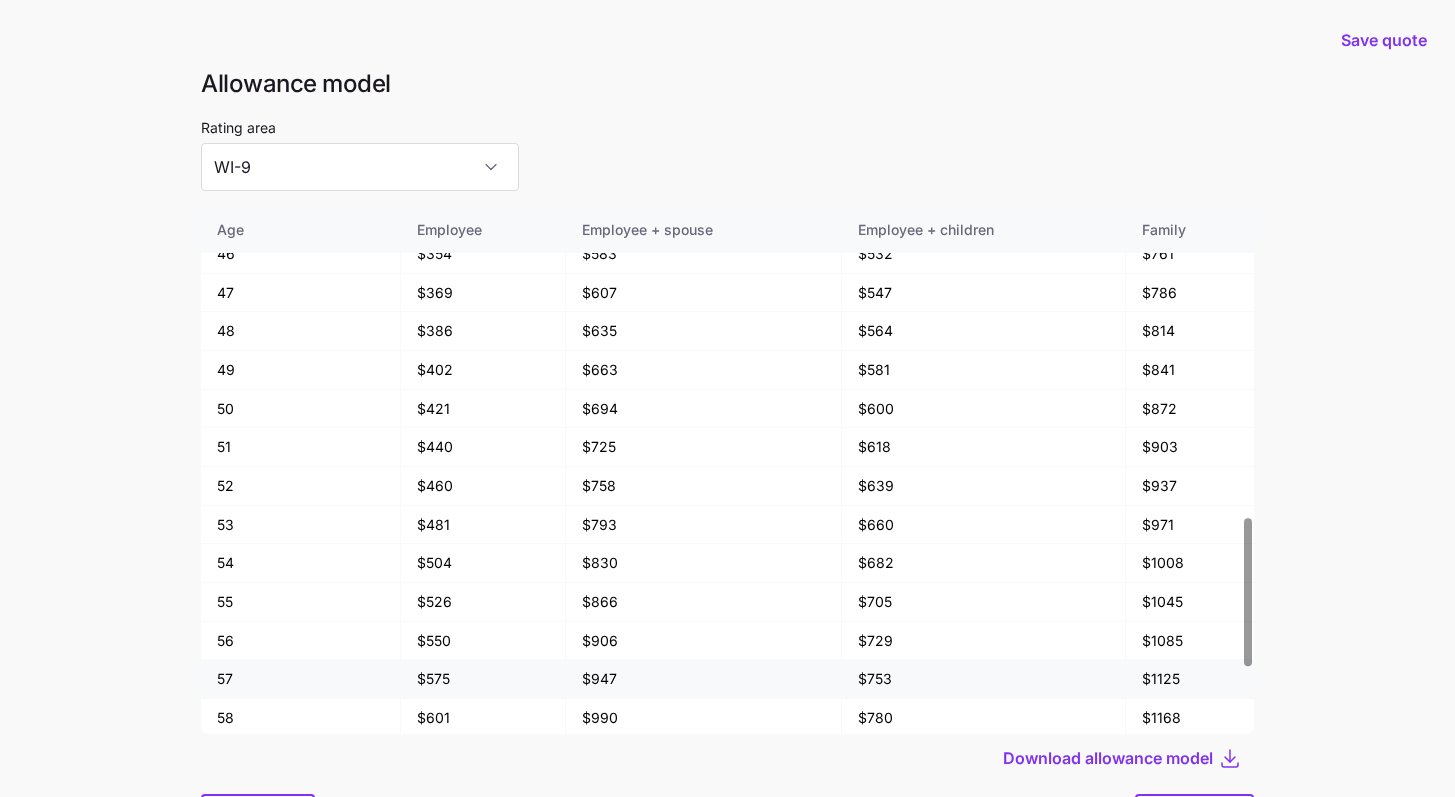 scroll, scrollTop: 1336, scrollLeft: 0, axis: vertical 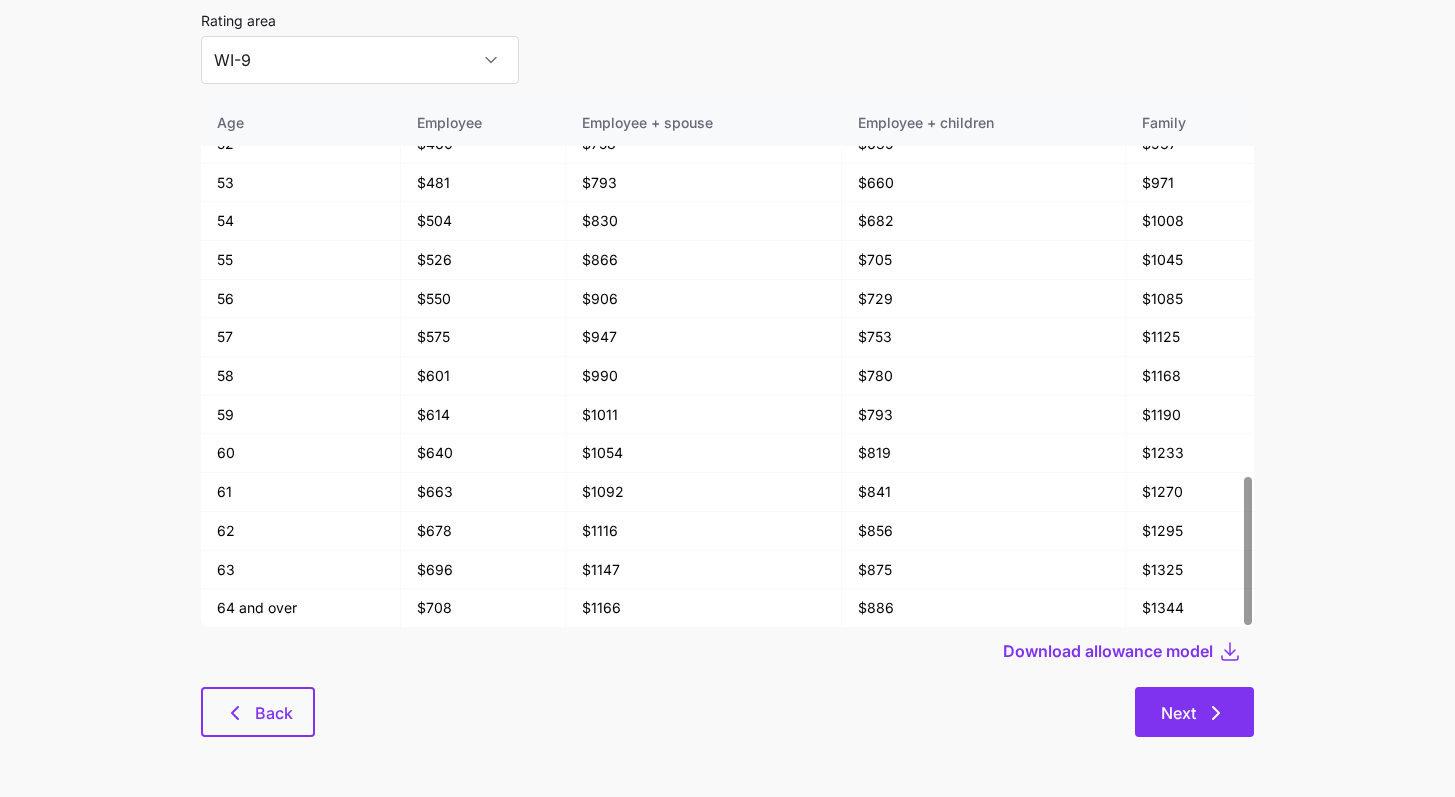 click 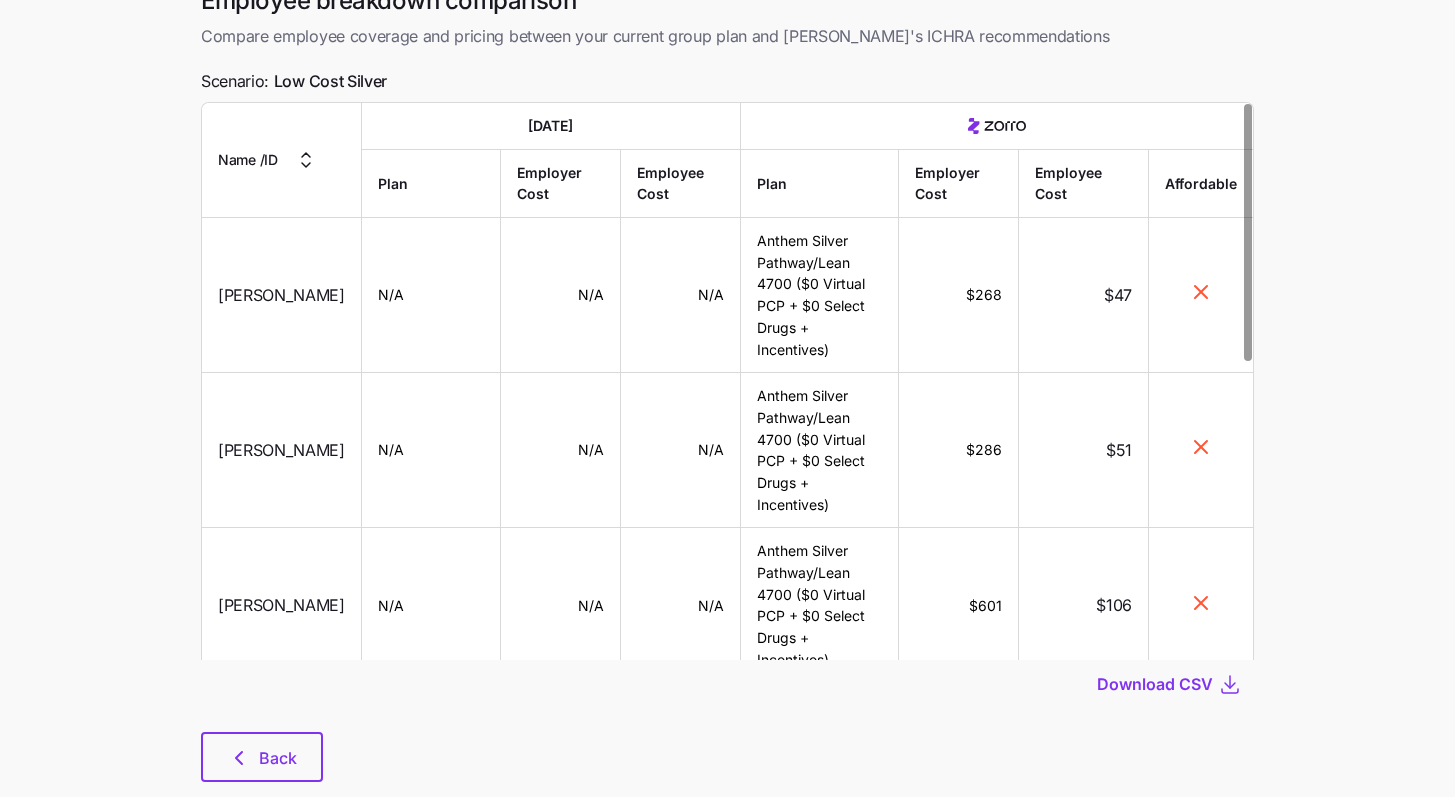 scroll, scrollTop: 0, scrollLeft: 0, axis: both 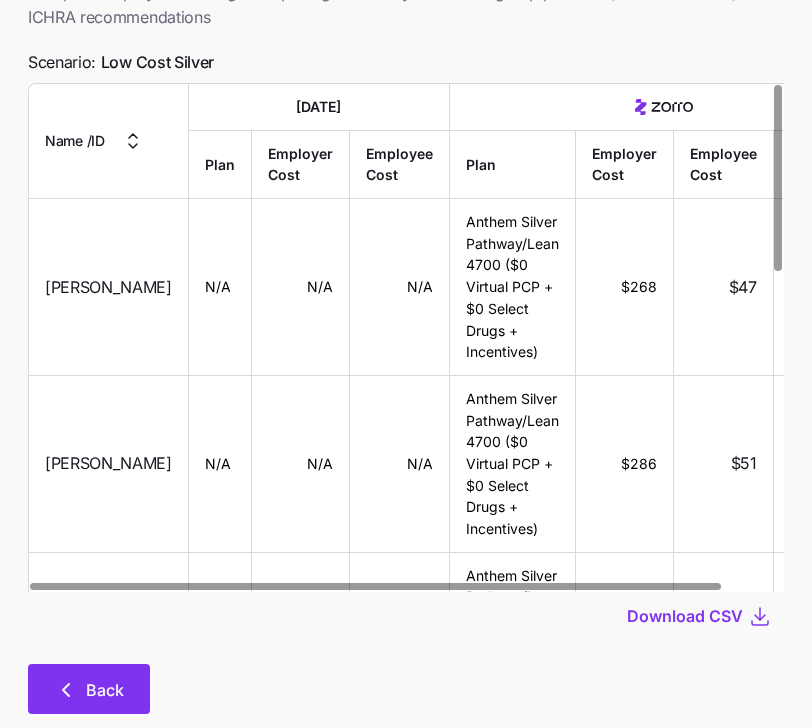click on "Back" at bounding box center [105, 690] 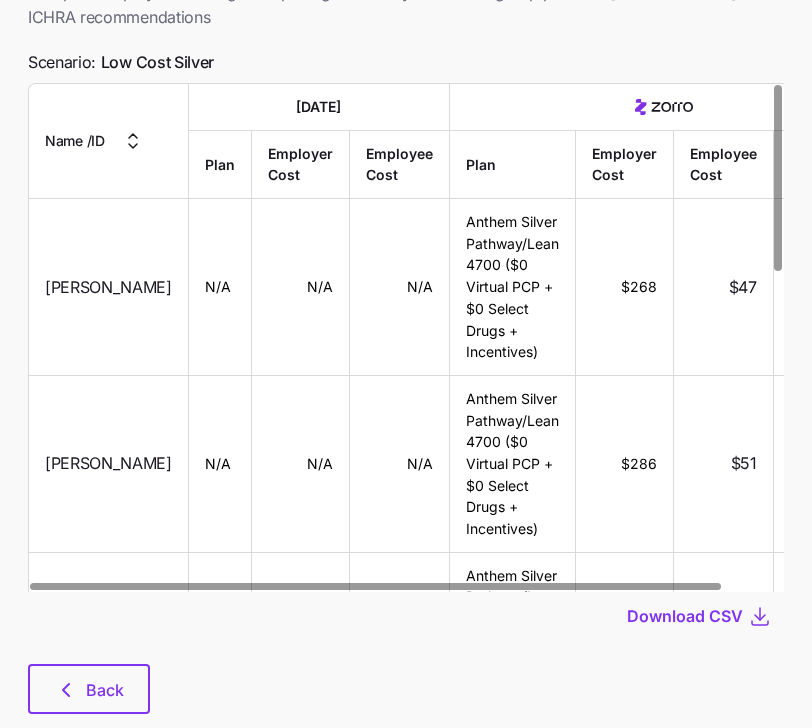 scroll, scrollTop: 0, scrollLeft: 0, axis: both 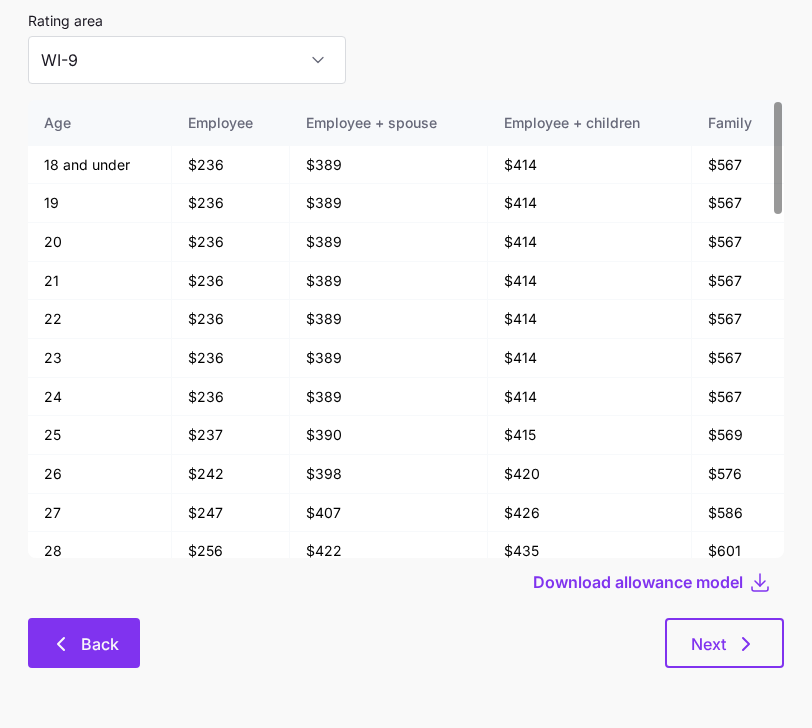 click on "Back" at bounding box center [84, 643] 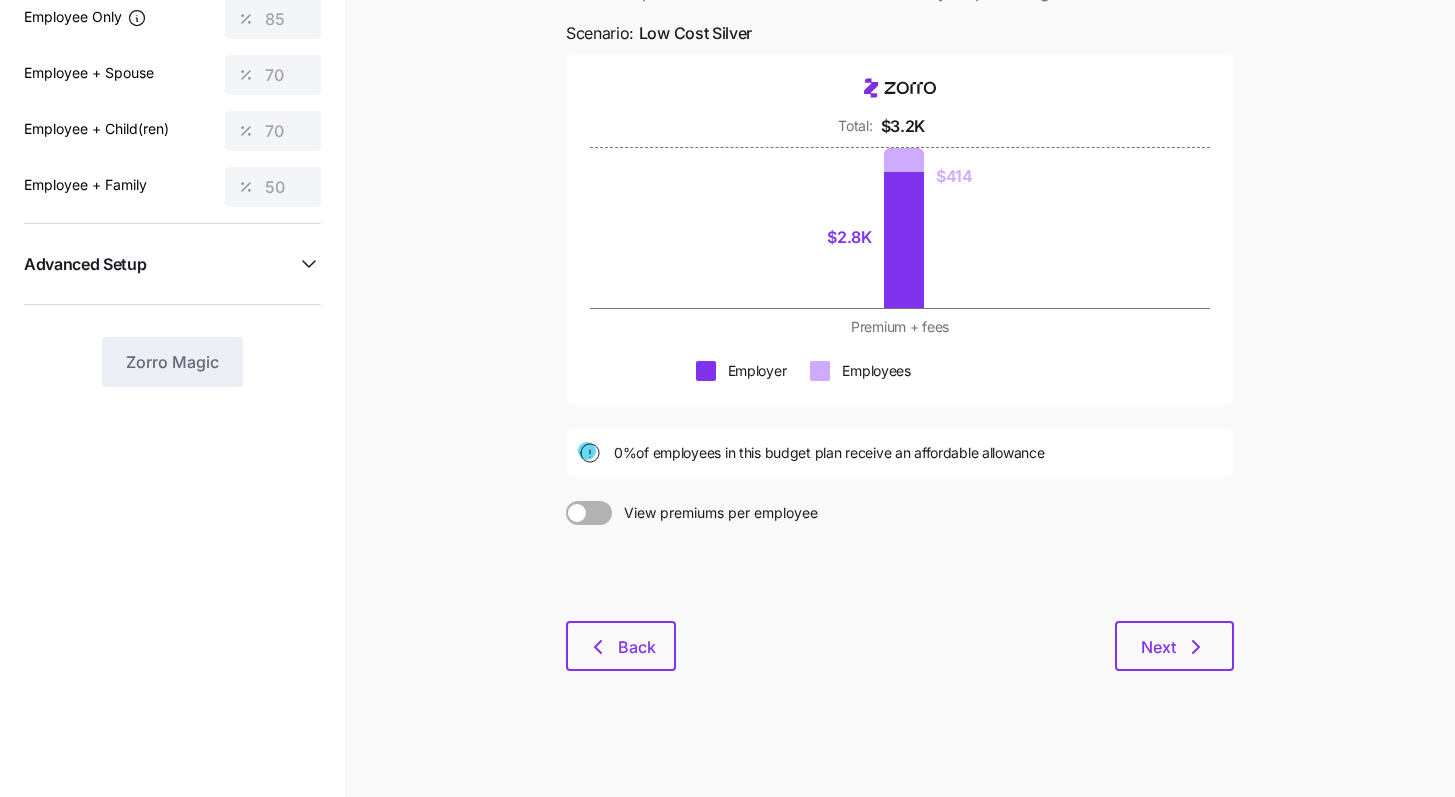 scroll, scrollTop: 181, scrollLeft: 0, axis: vertical 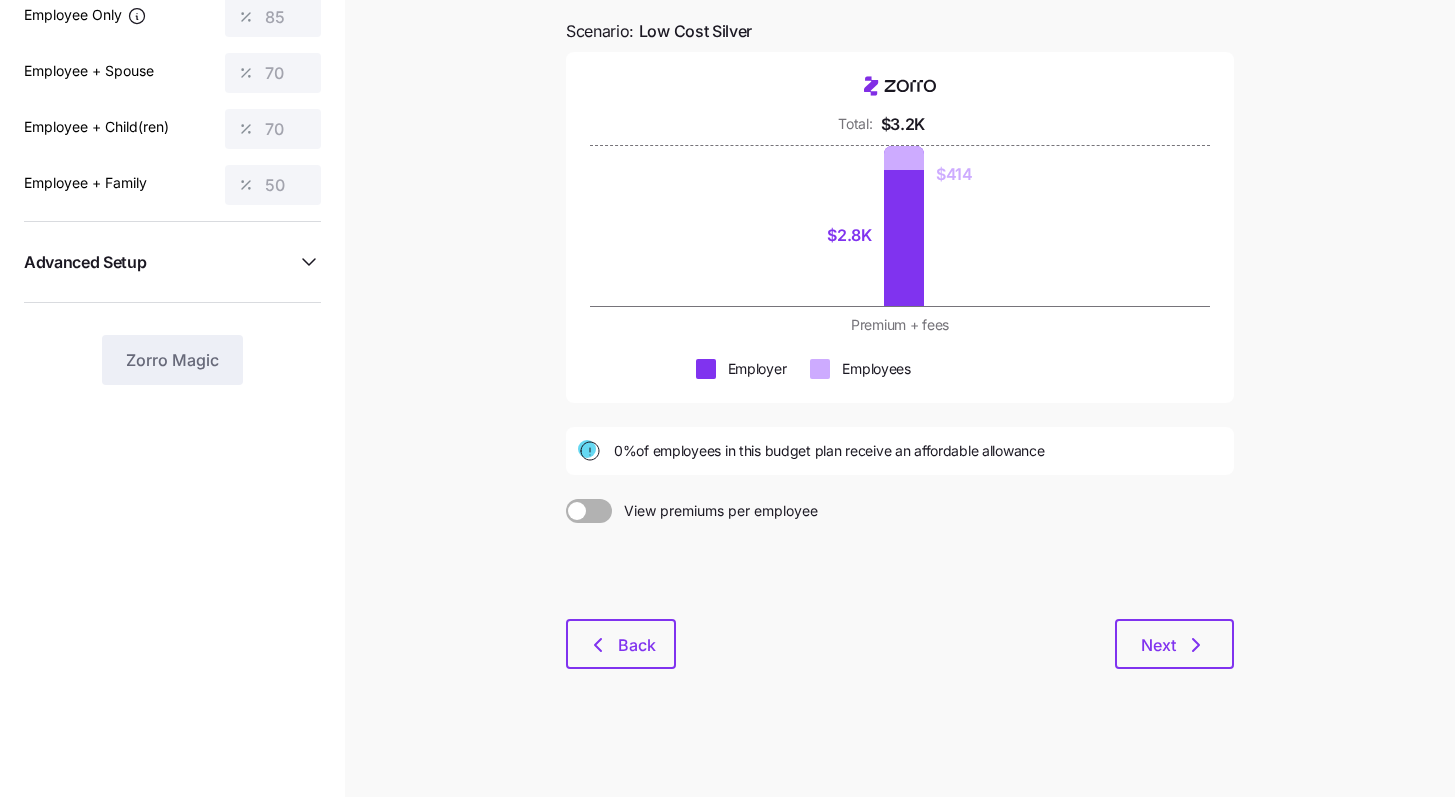 click 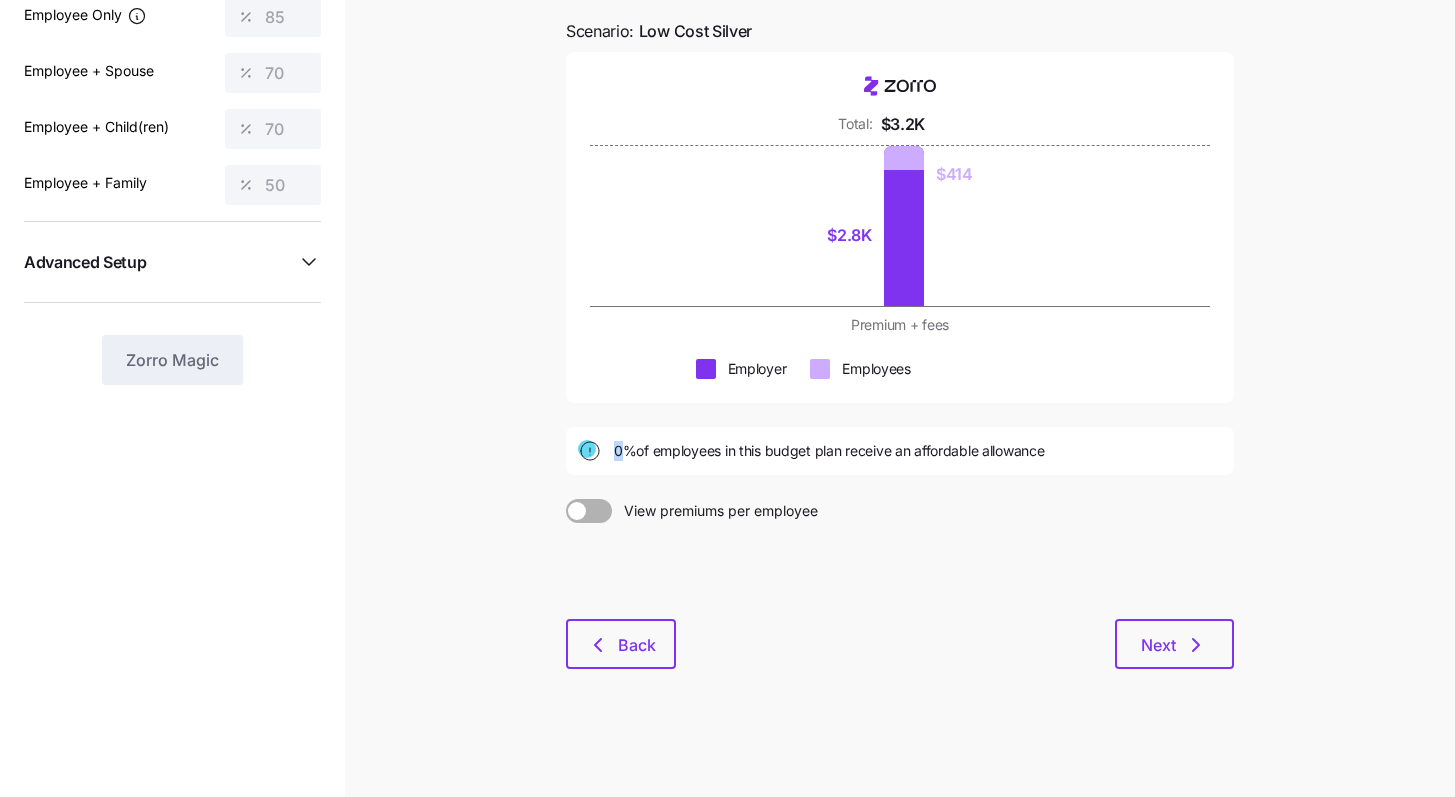 click 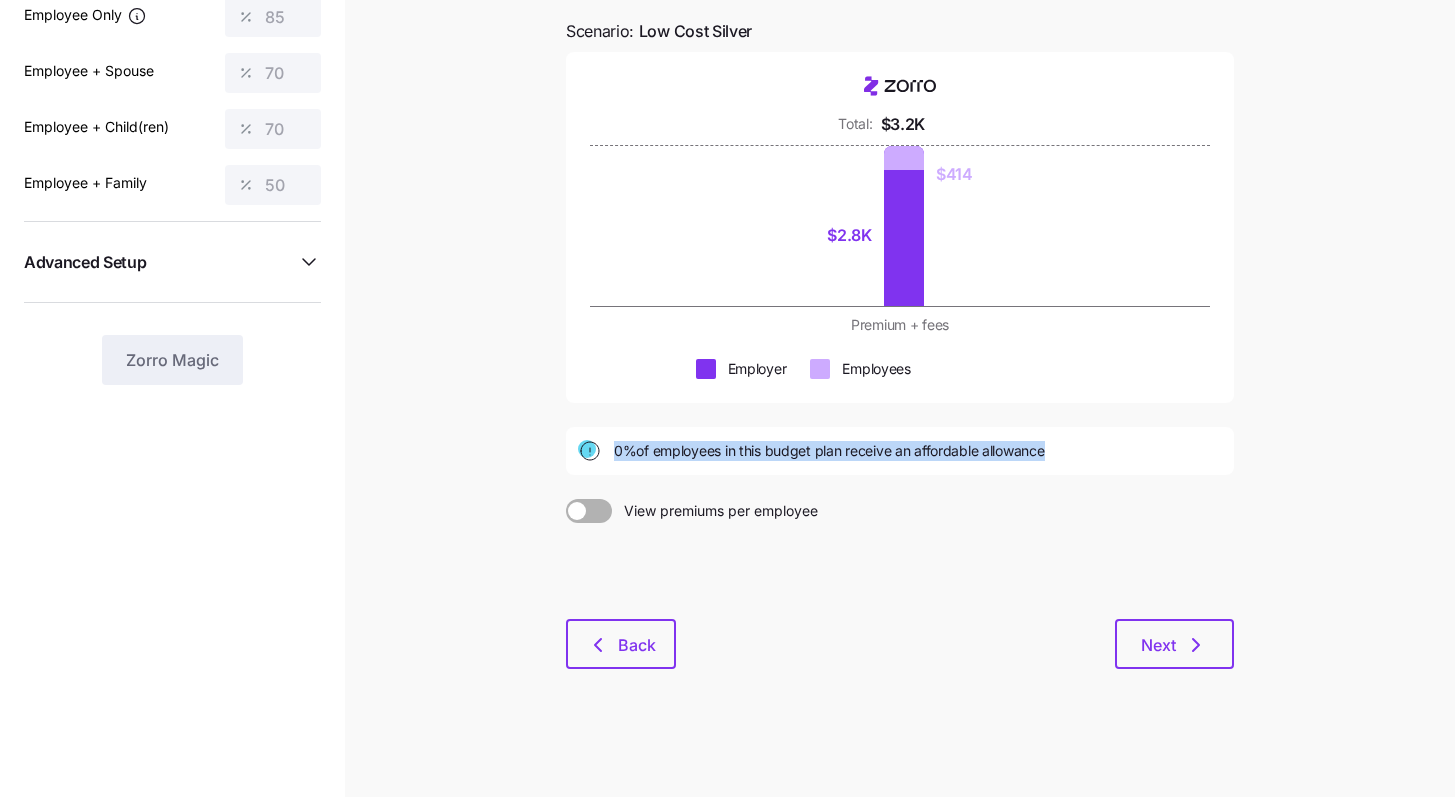 click 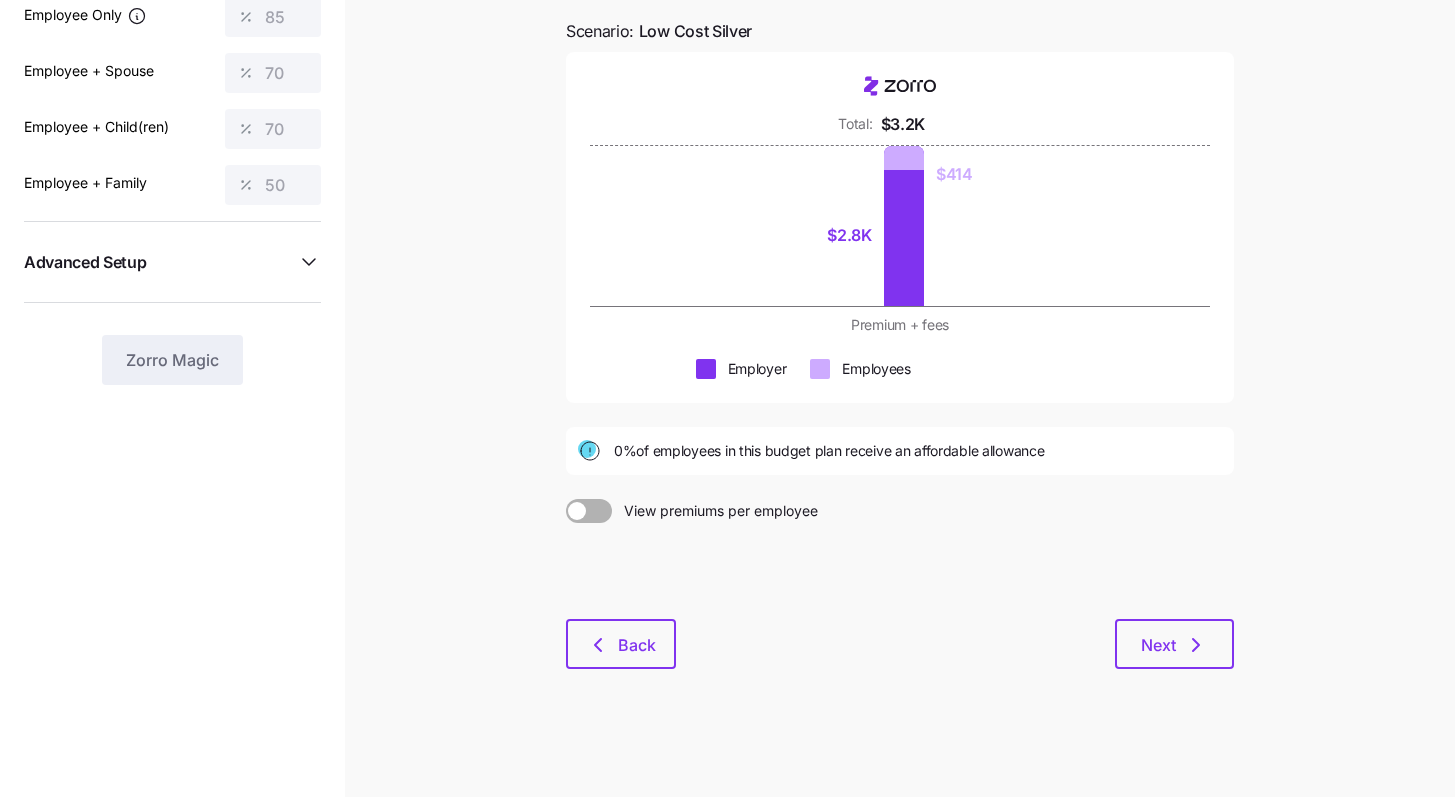 click 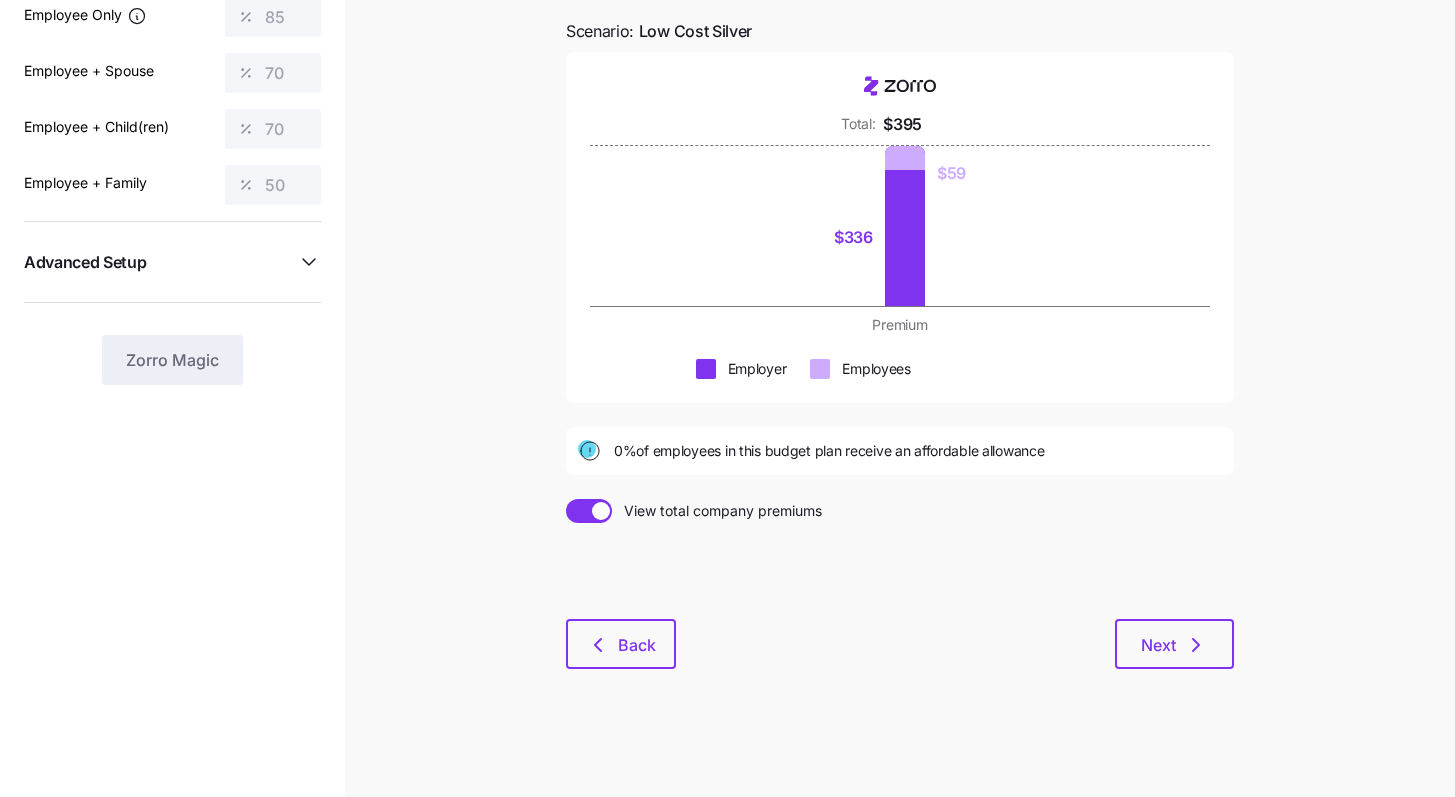 click on "View total company premiums" at bounding box center [717, 511] 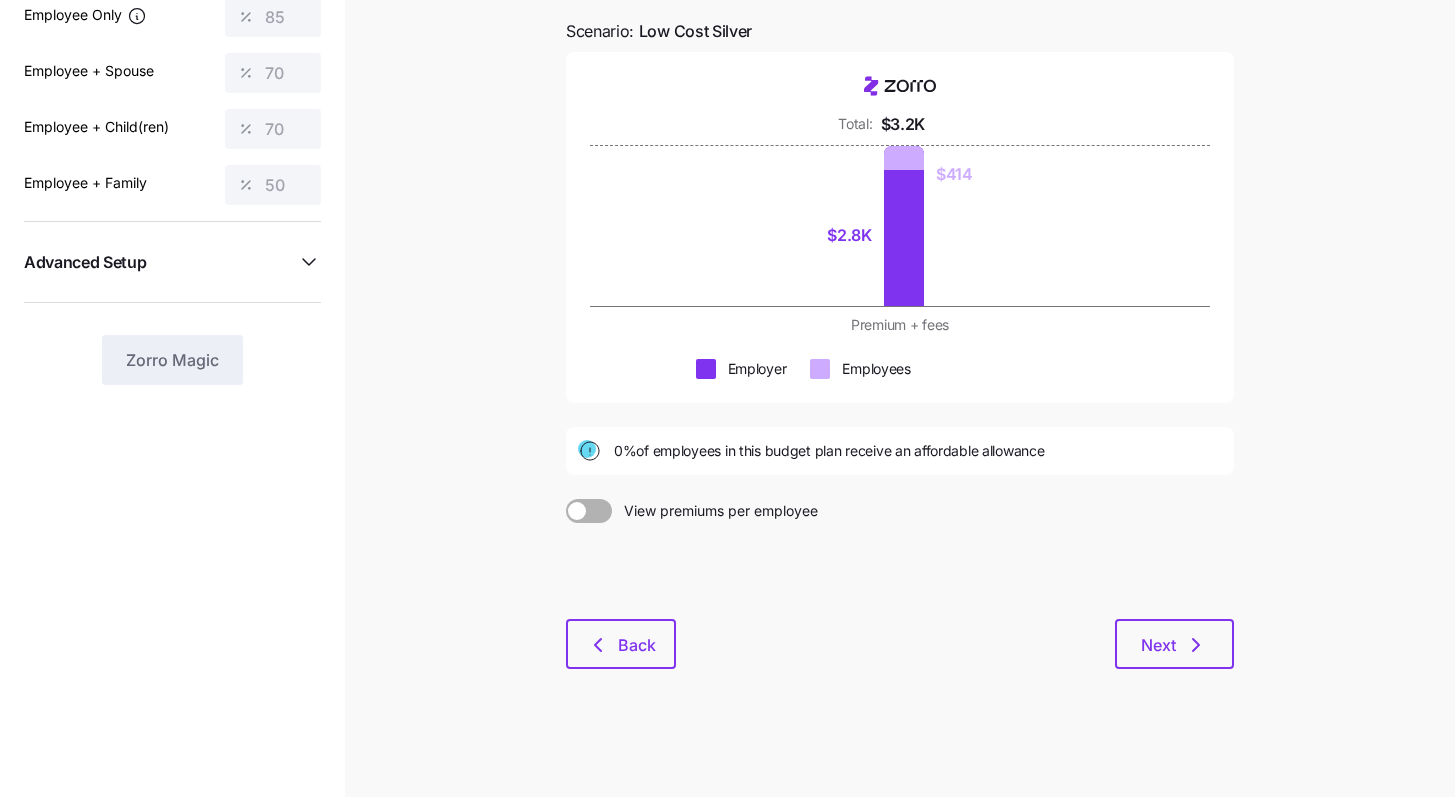 click on "View premiums per employee" at bounding box center (715, 511) 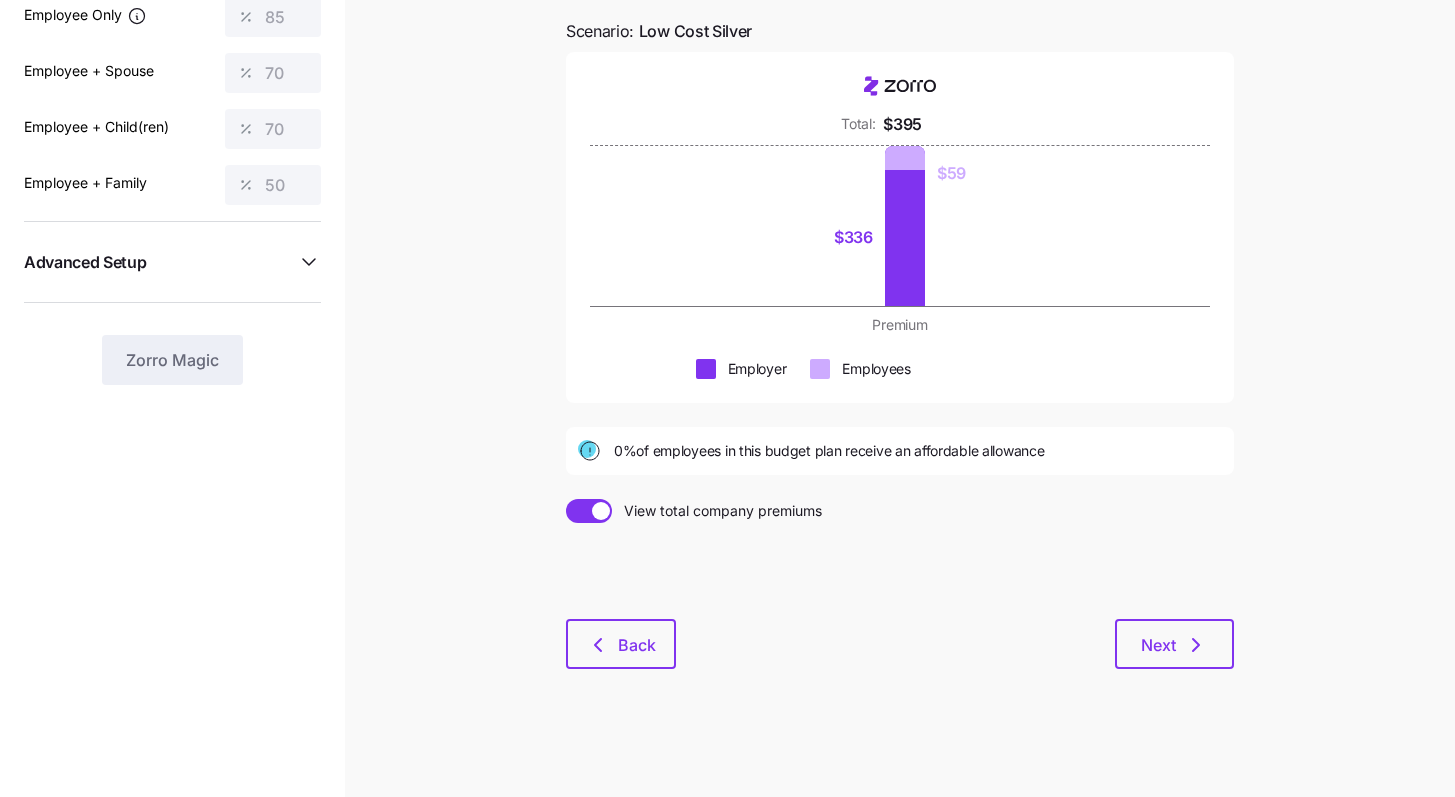 click on "View total company premiums" at bounding box center [717, 511] 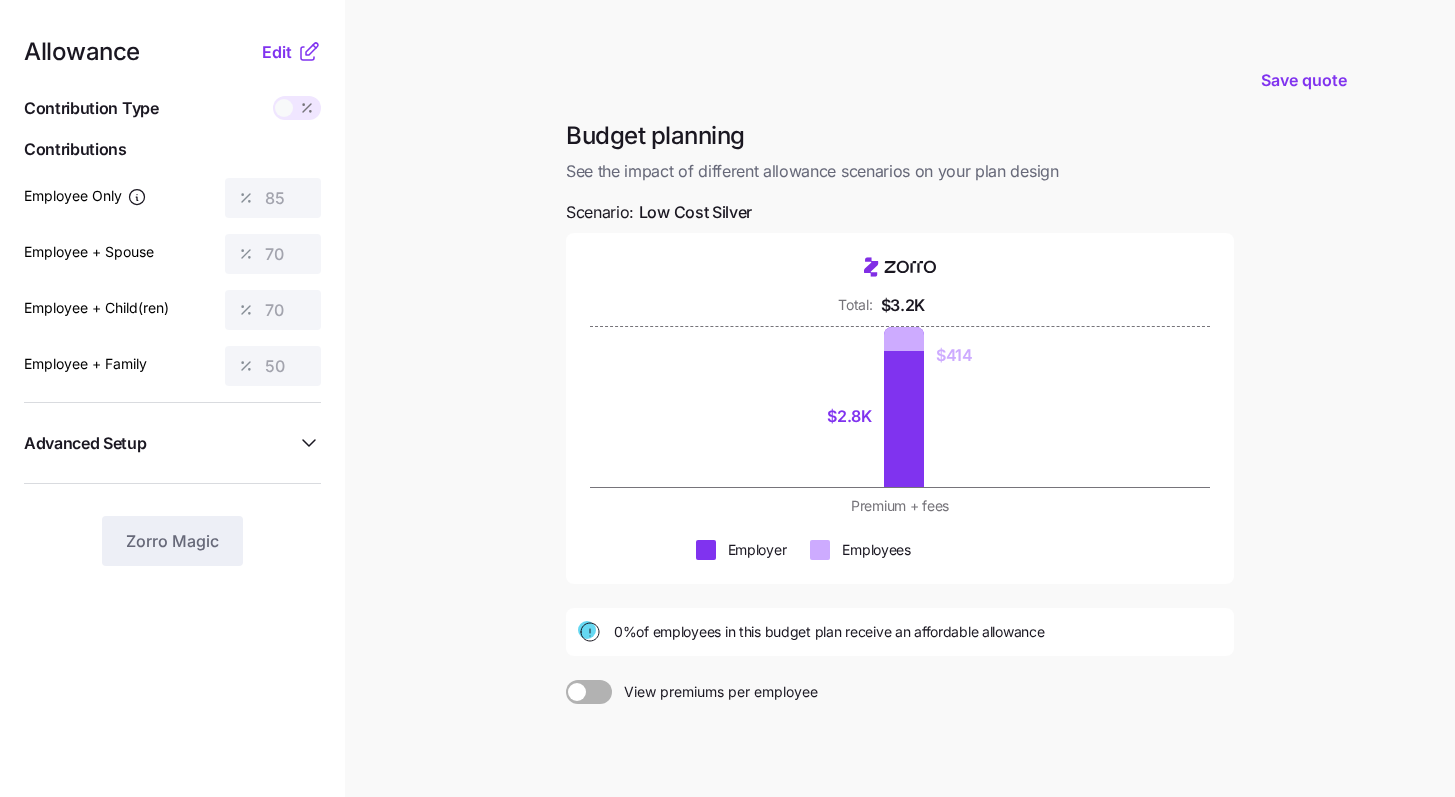 scroll, scrollTop: 165, scrollLeft: 0, axis: vertical 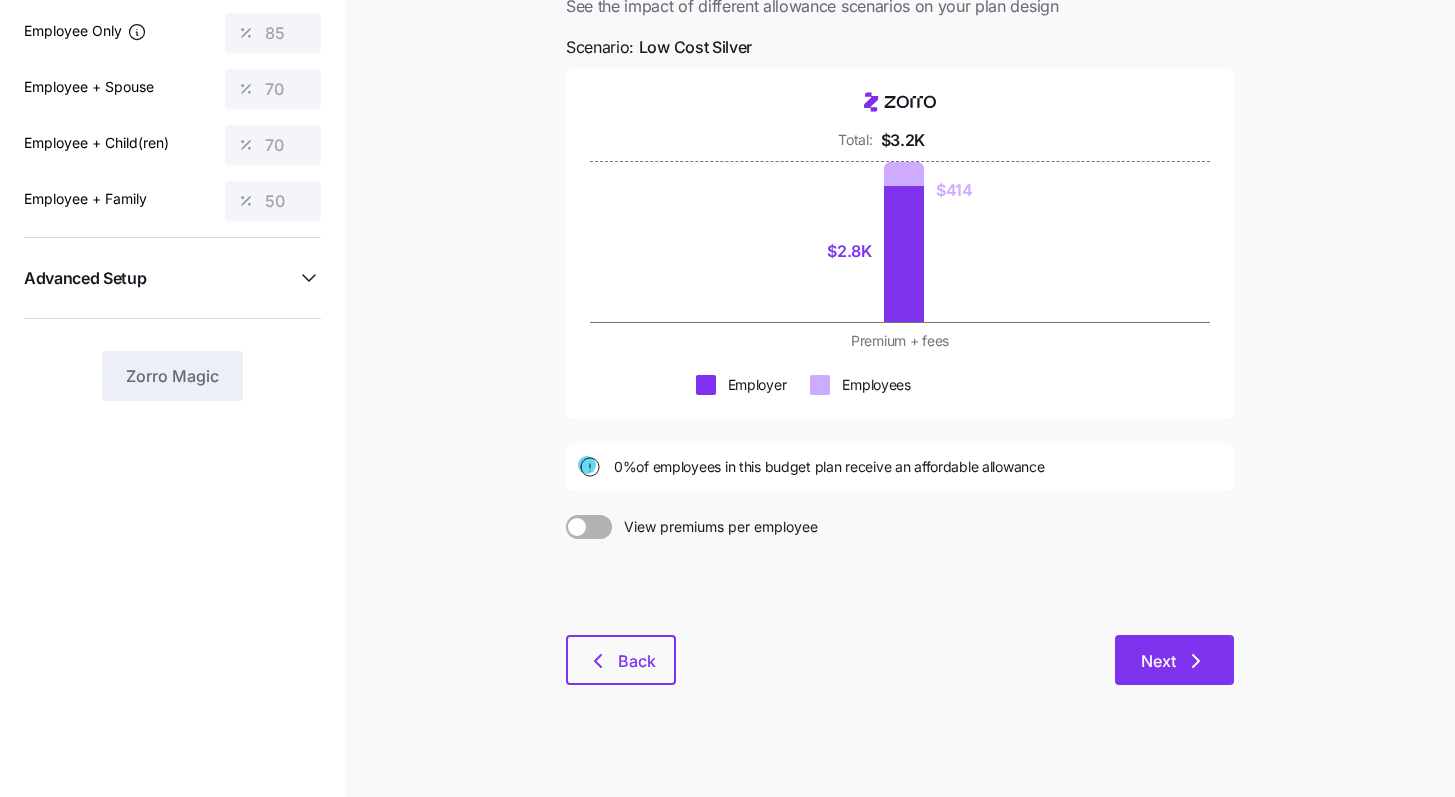 click on "Next" at bounding box center (1174, 660) 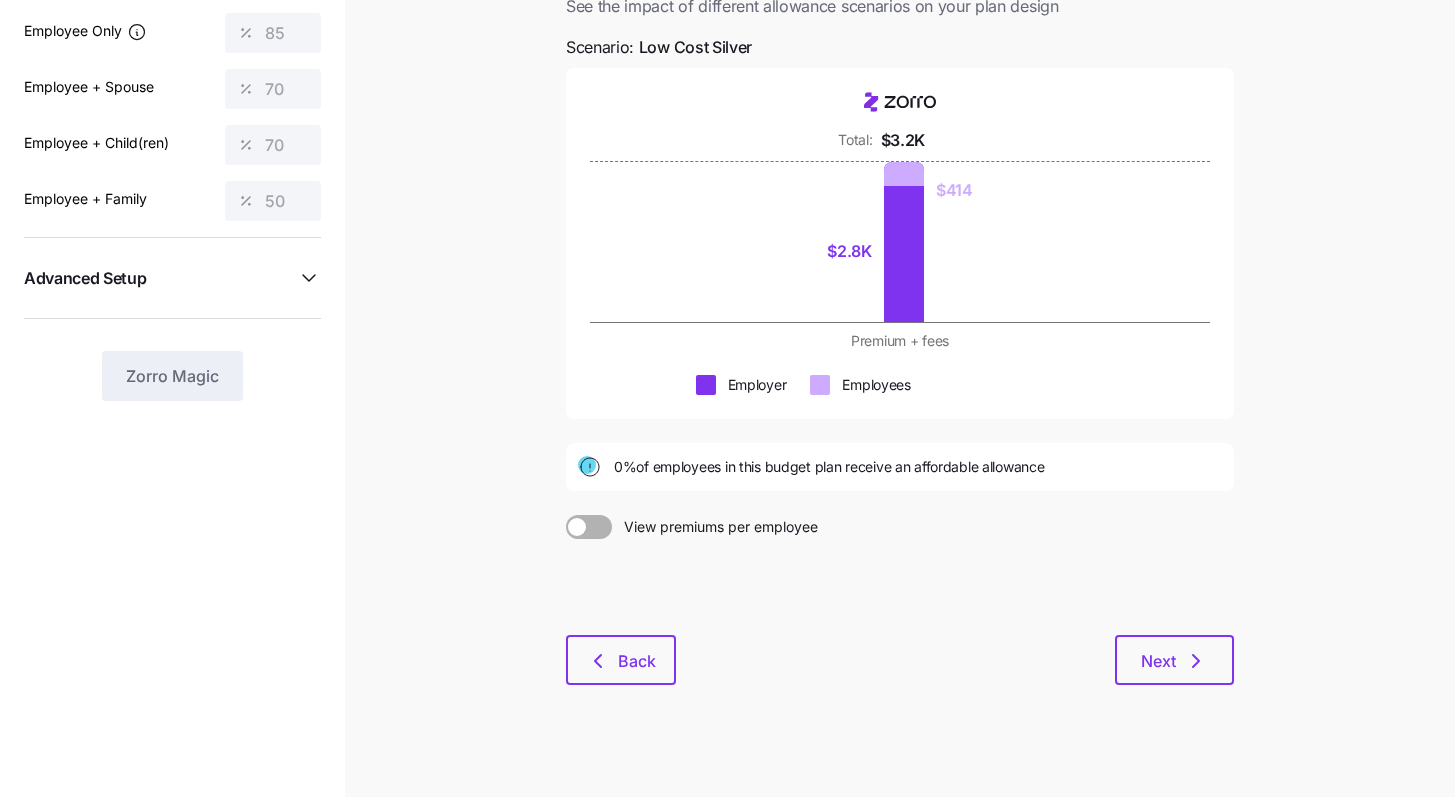 scroll, scrollTop: 0, scrollLeft: 0, axis: both 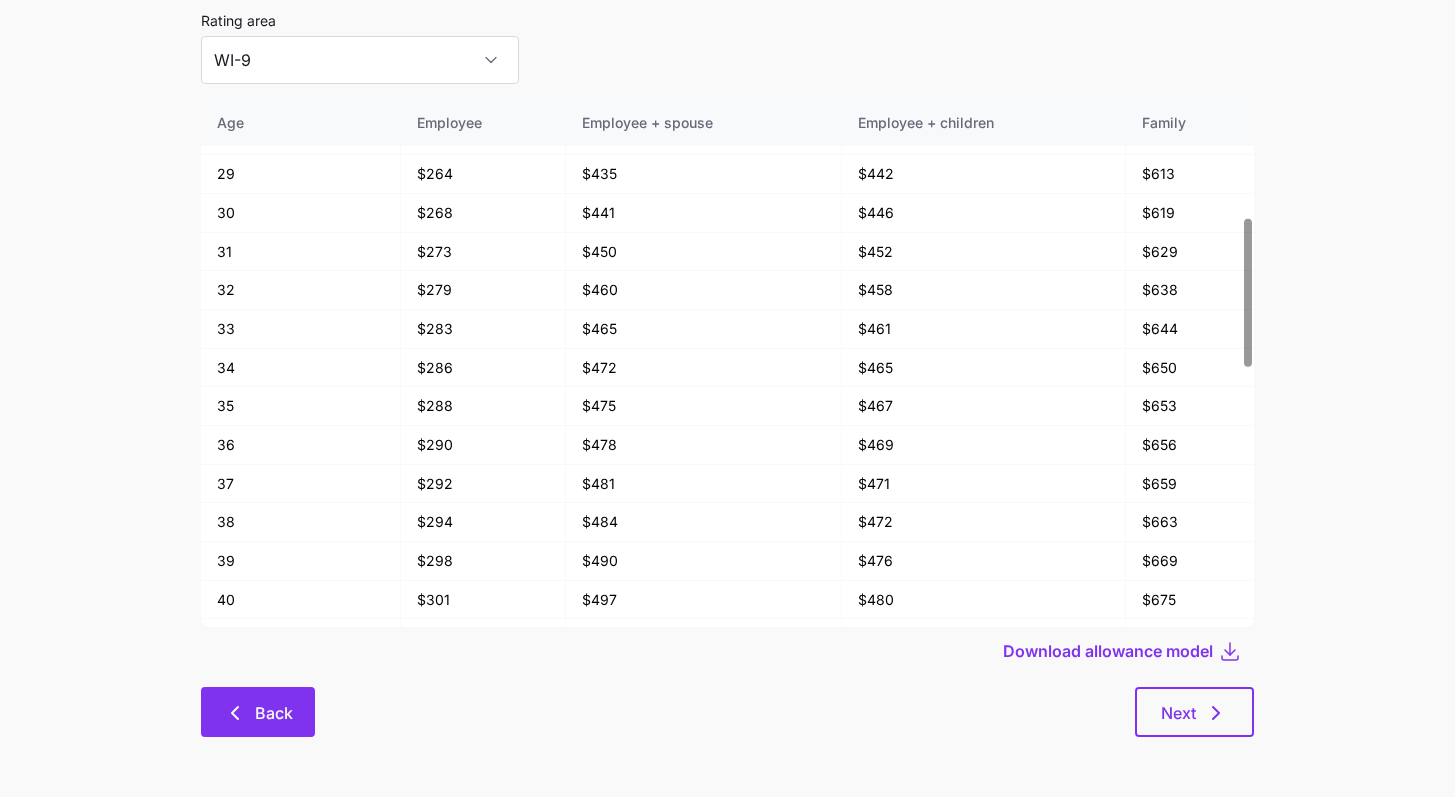 click on "Back" at bounding box center (258, 712) 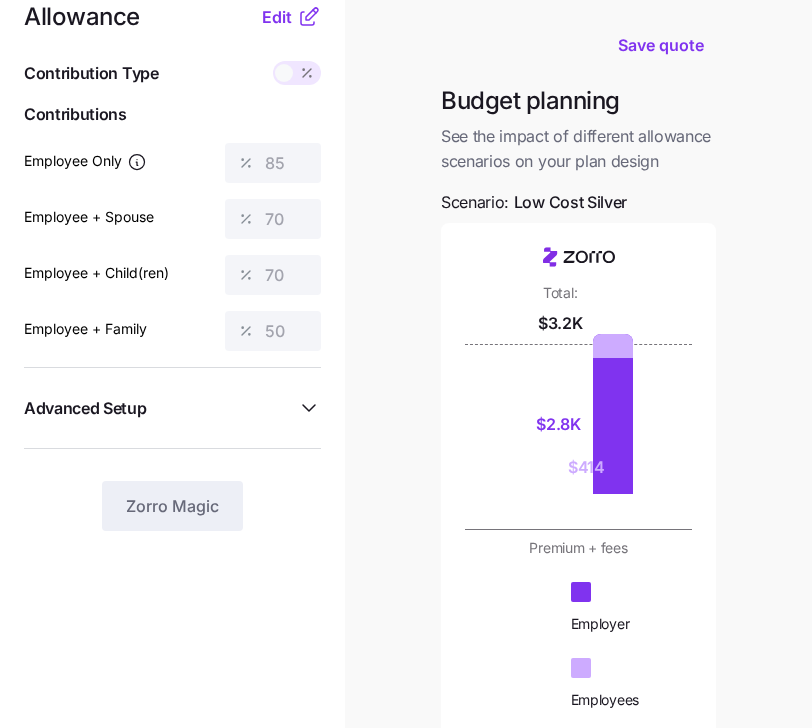 scroll, scrollTop: 457, scrollLeft: 0, axis: vertical 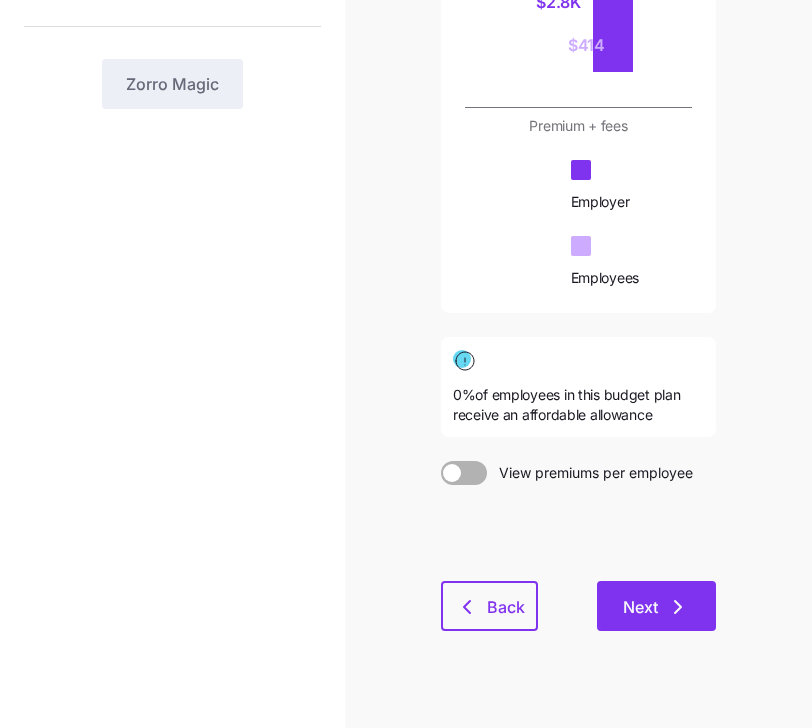 click on "Next" at bounding box center (656, 607) 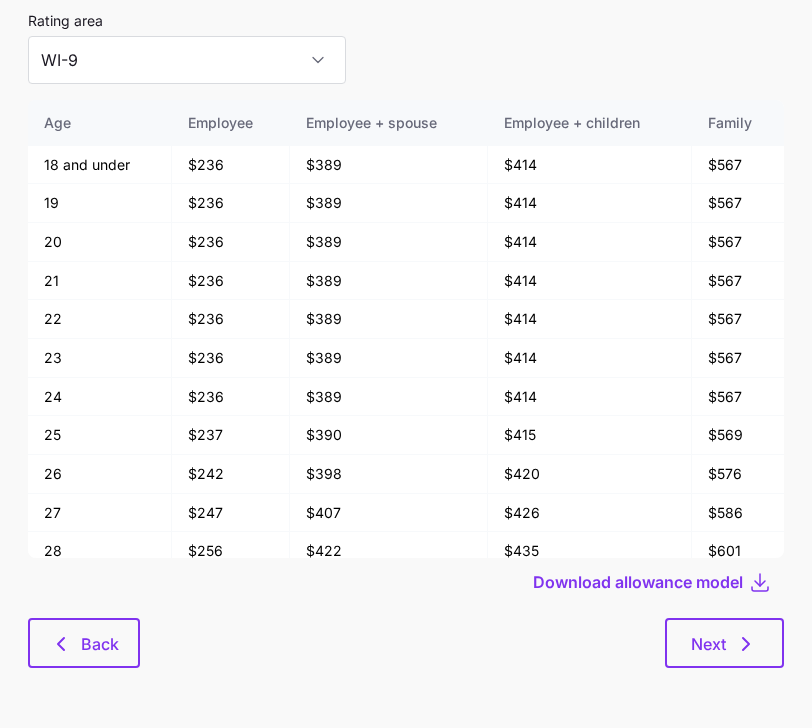 scroll, scrollTop: 0, scrollLeft: 0, axis: both 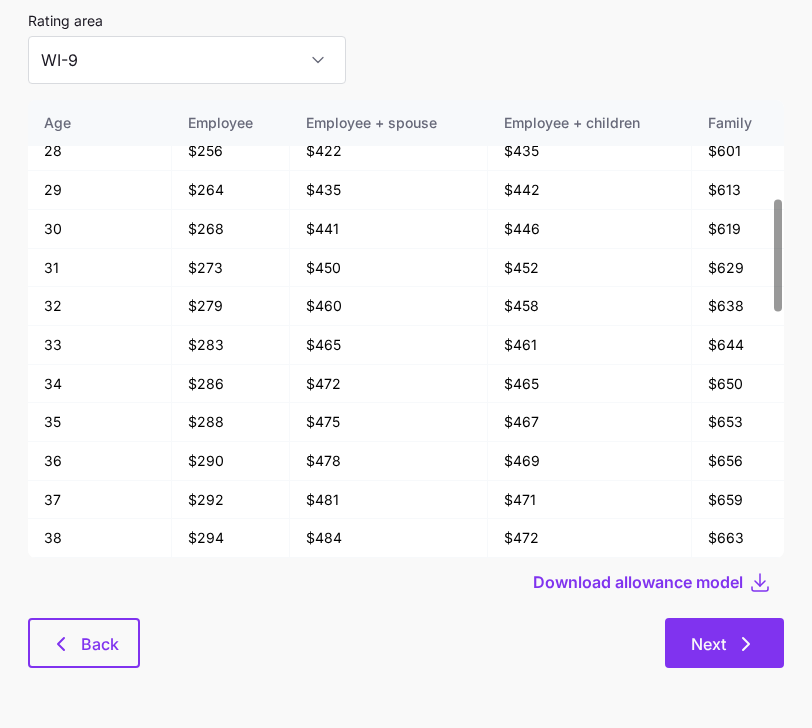 click 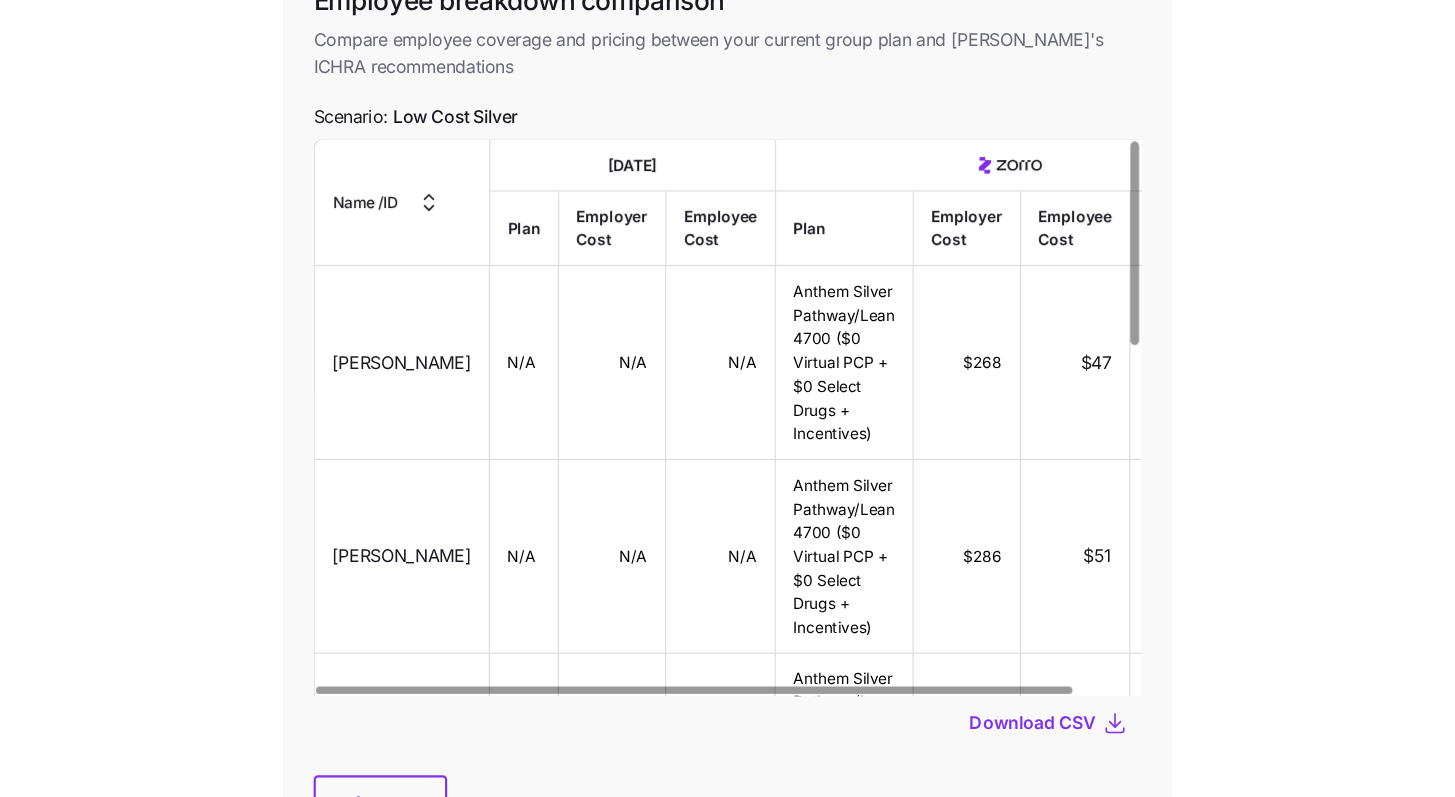 scroll, scrollTop: 0, scrollLeft: 0, axis: both 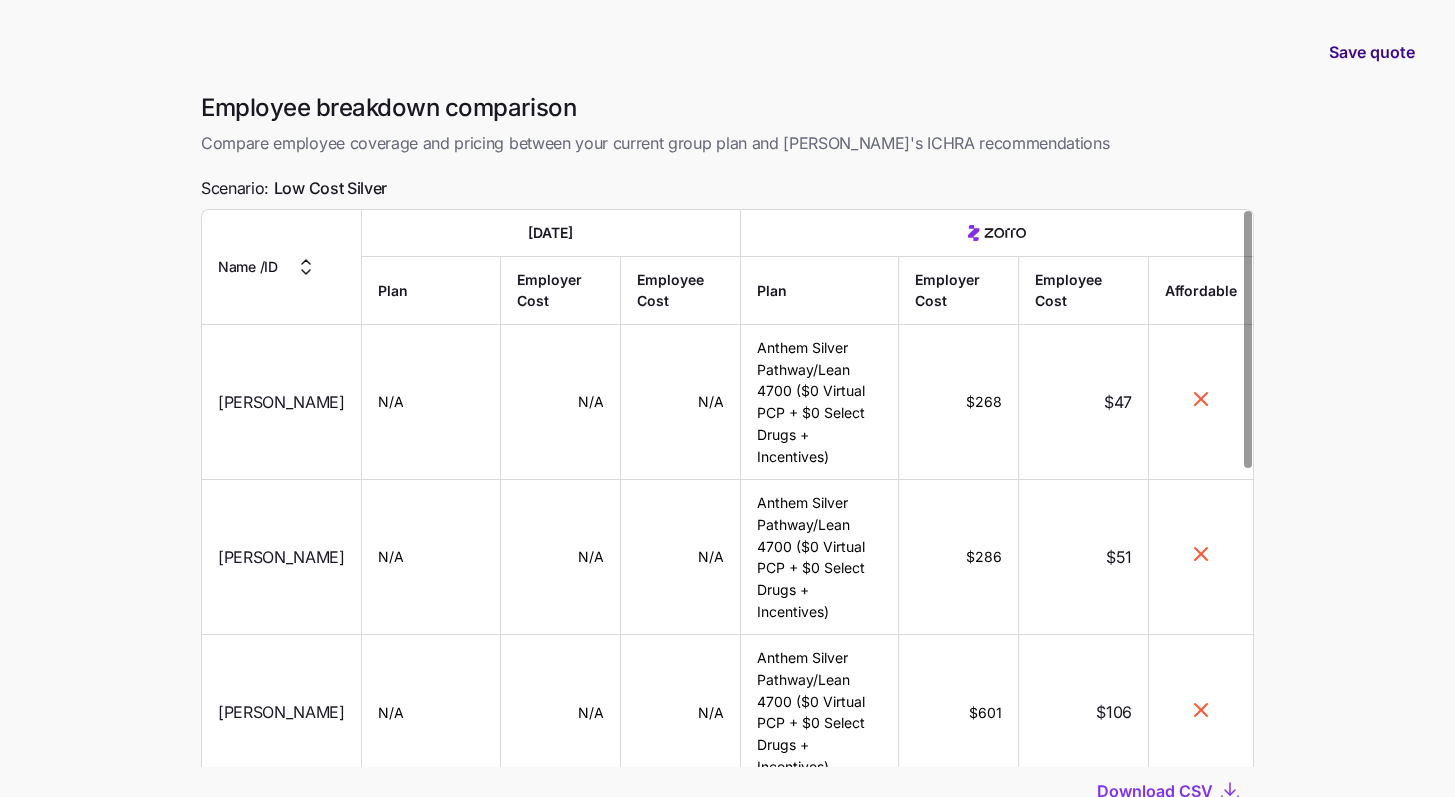 click on "Save quote" at bounding box center [1372, 52] 